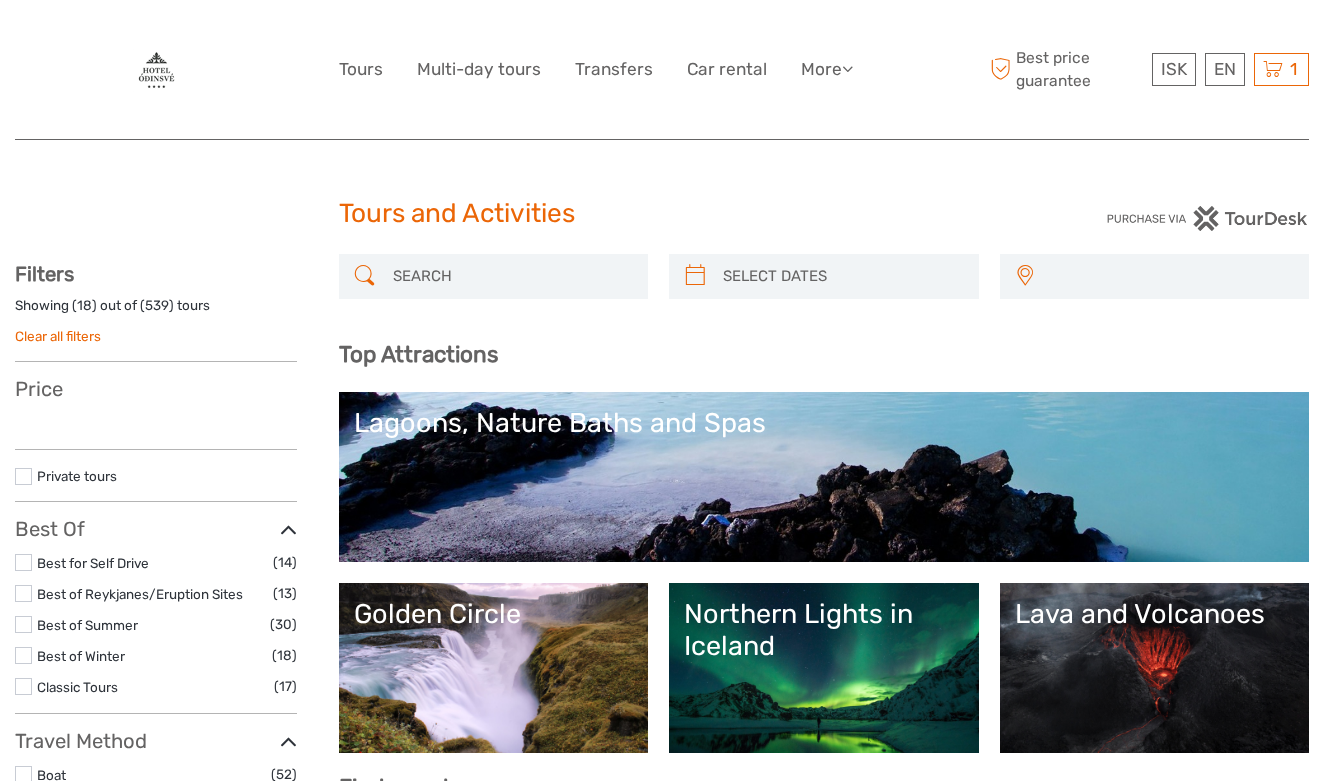 select 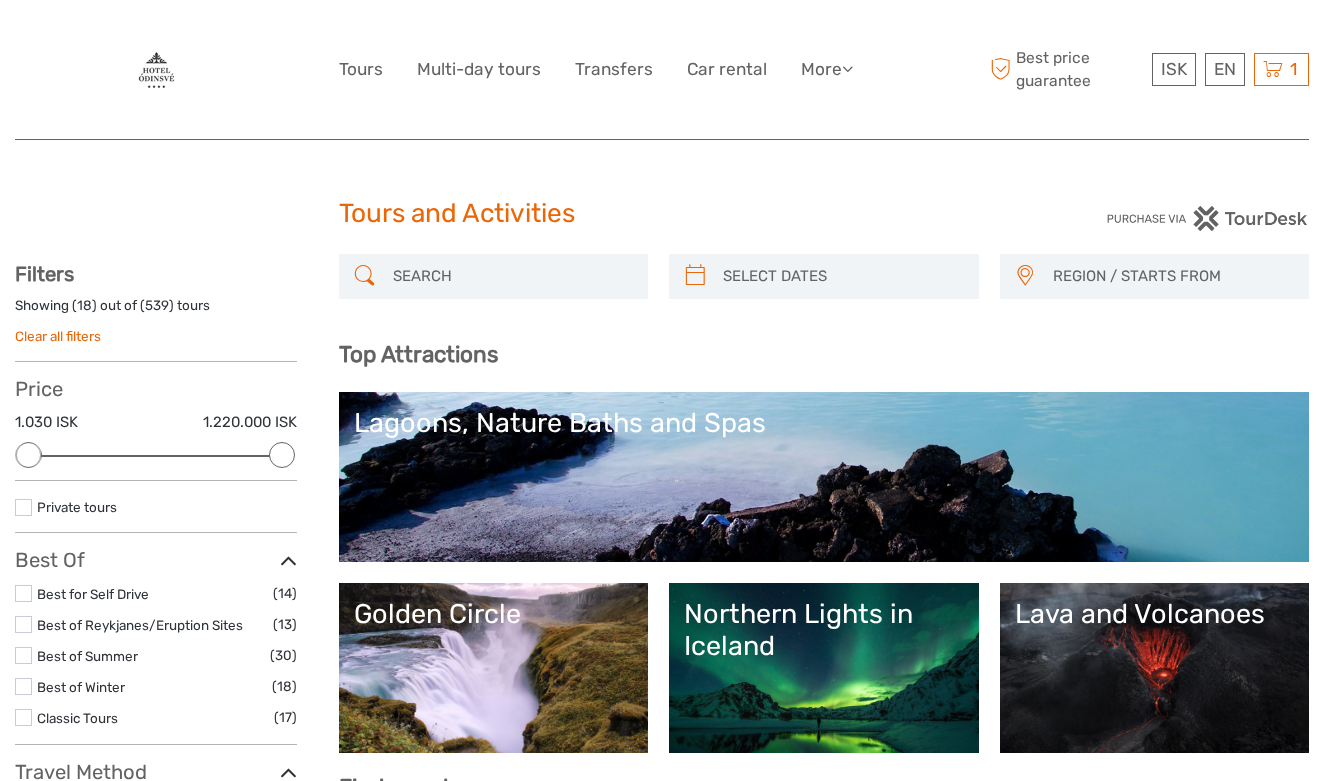 scroll, scrollTop: 0, scrollLeft: 0, axis: both 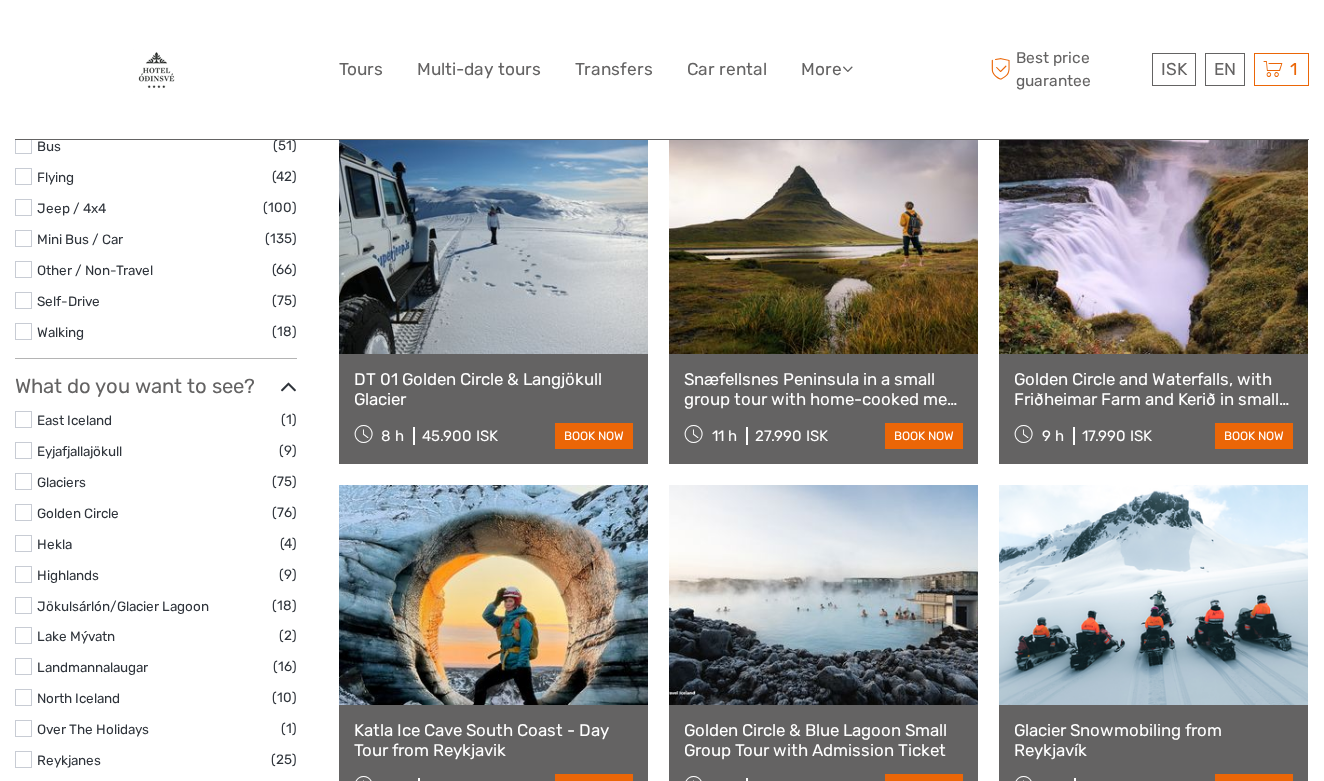 click at bounding box center [823, 244] 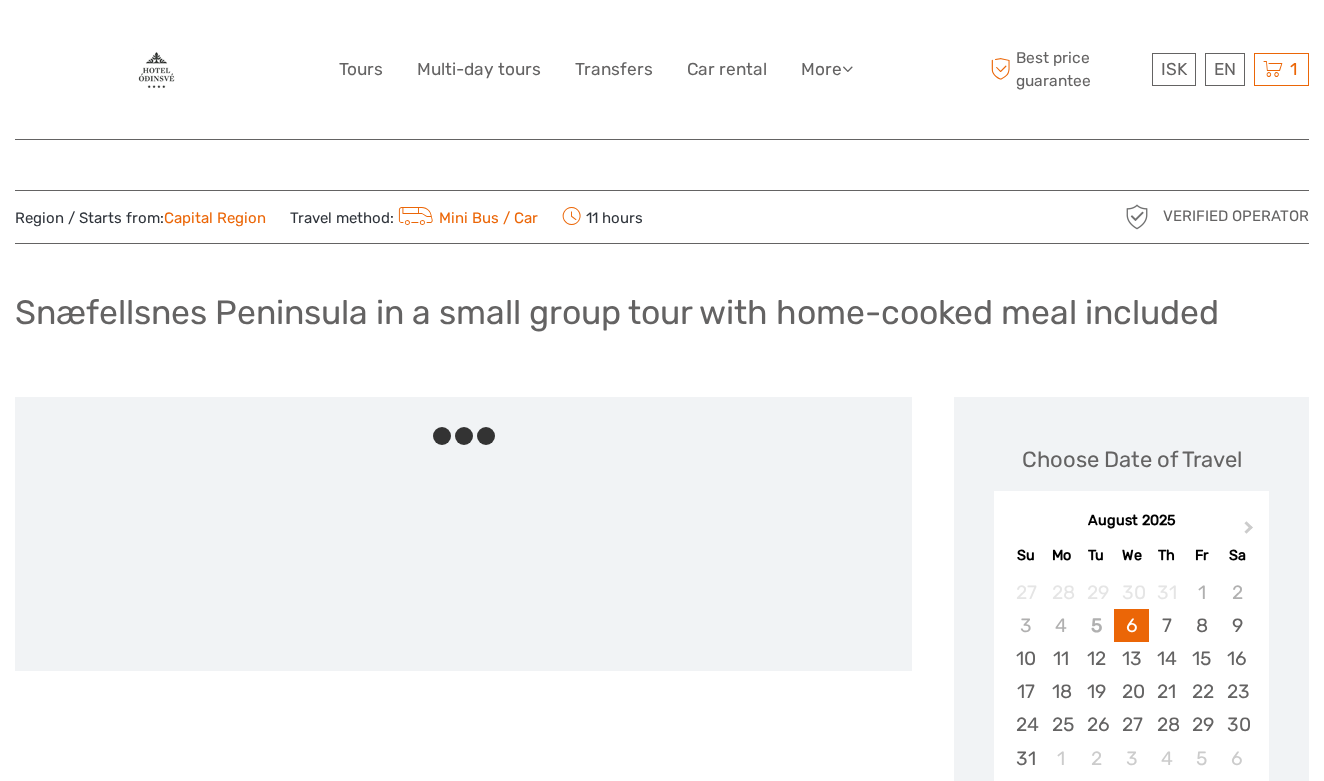 scroll, scrollTop: 0, scrollLeft: 0, axis: both 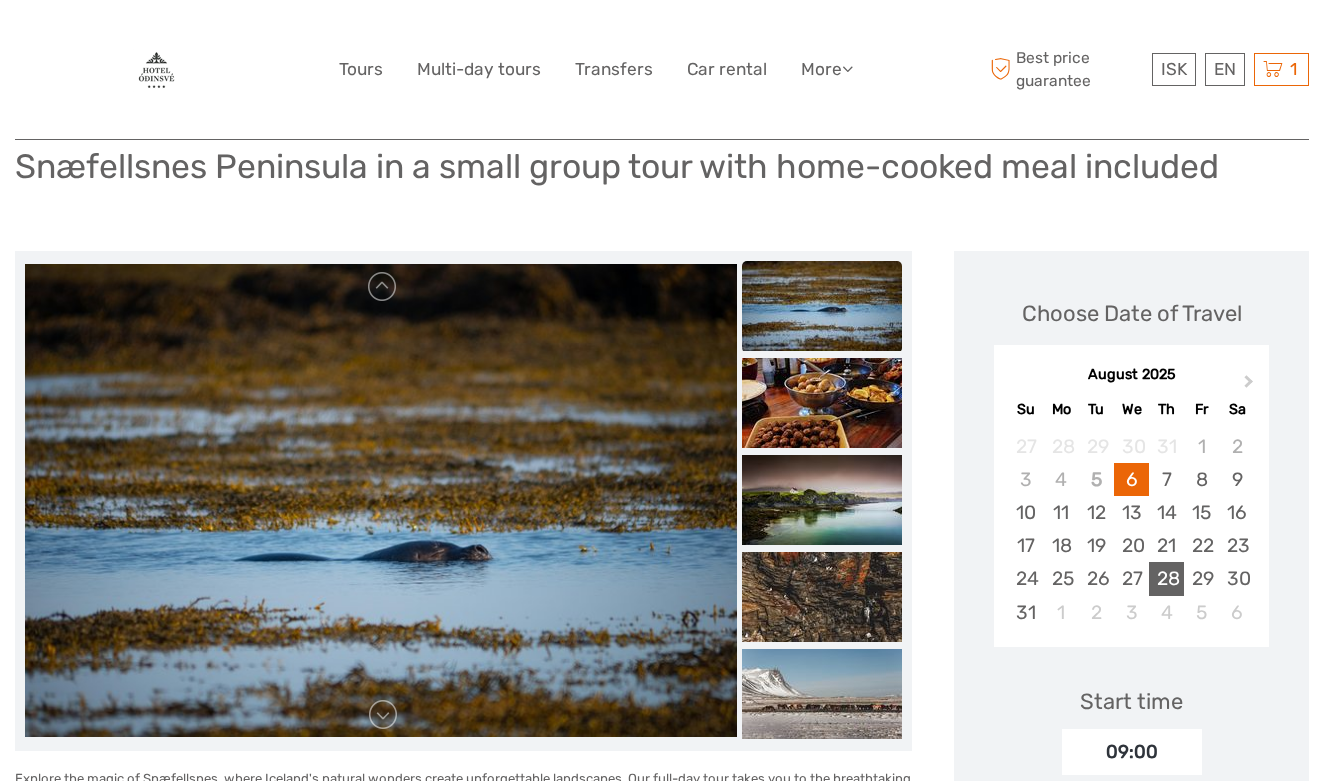 click on "28" at bounding box center (1166, 578) 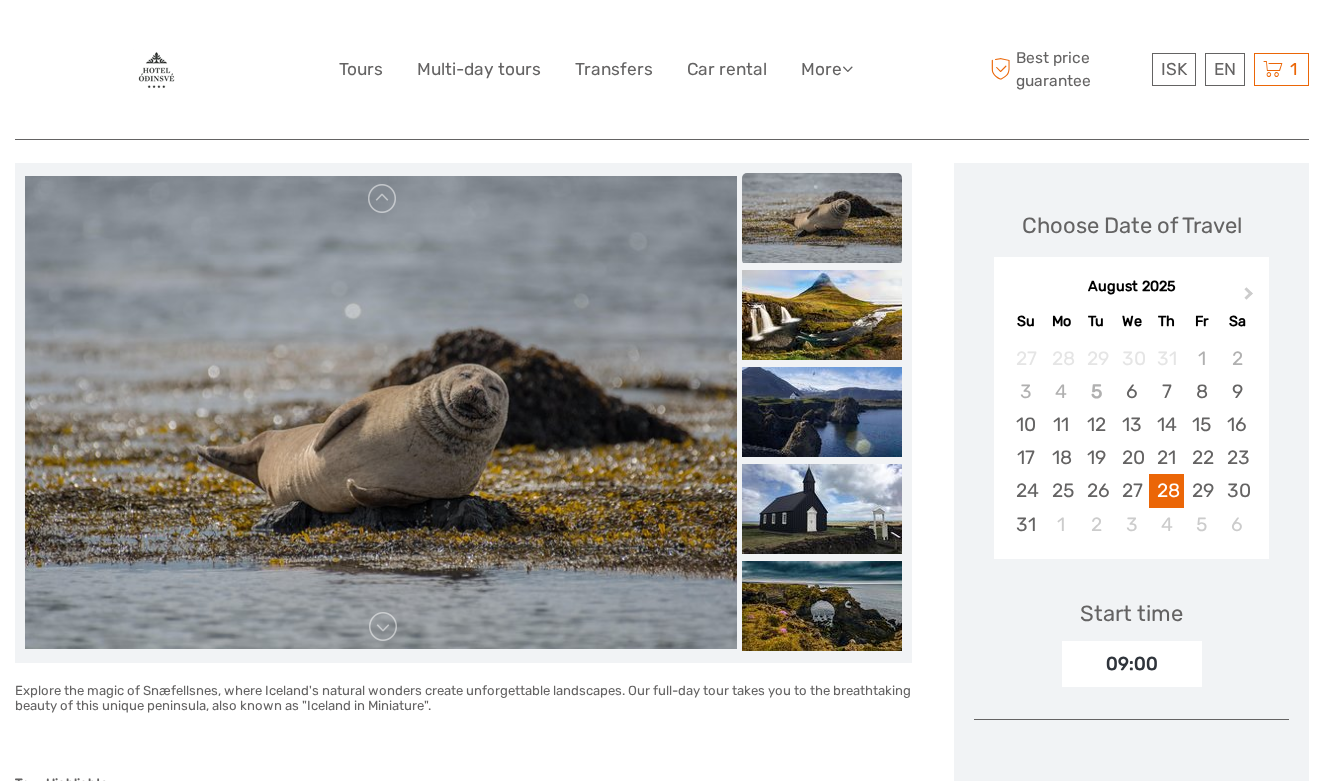 scroll, scrollTop: 234, scrollLeft: 0, axis: vertical 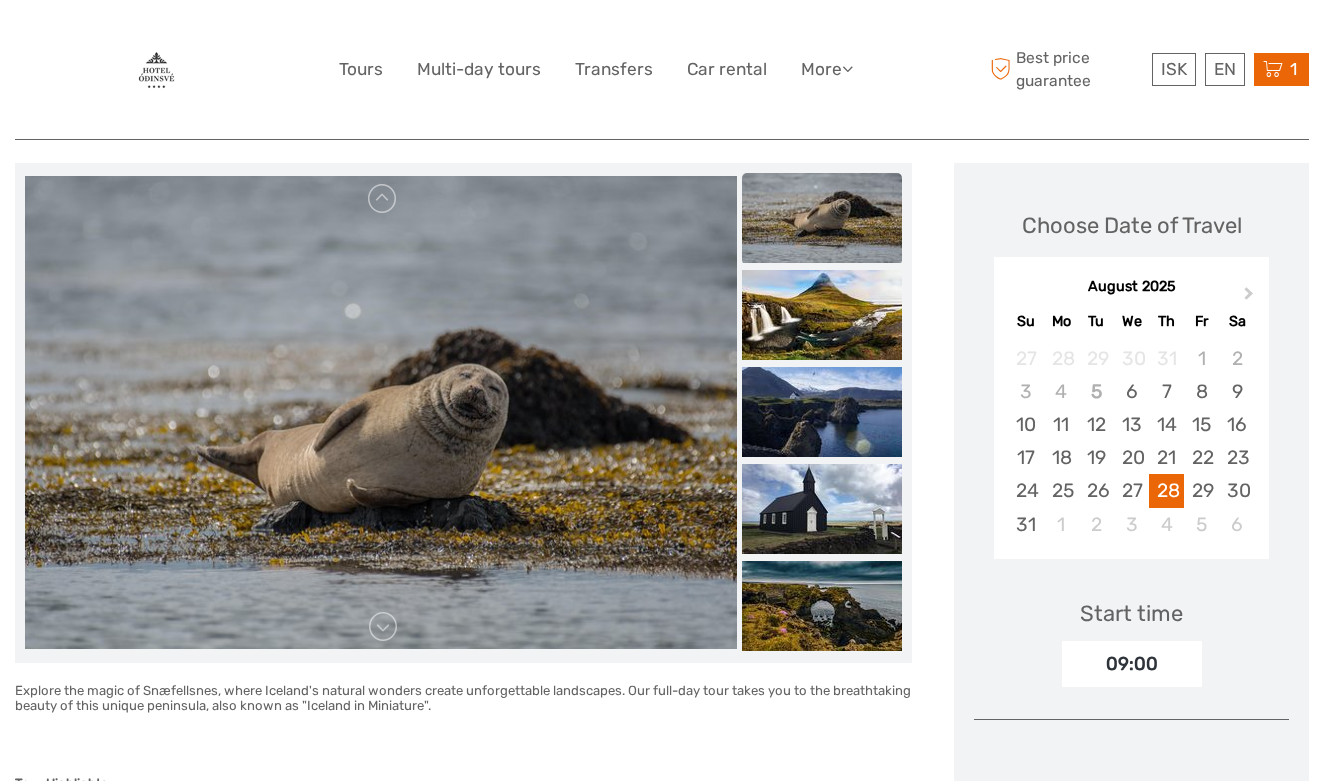 click on "1" at bounding box center (1293, 69) 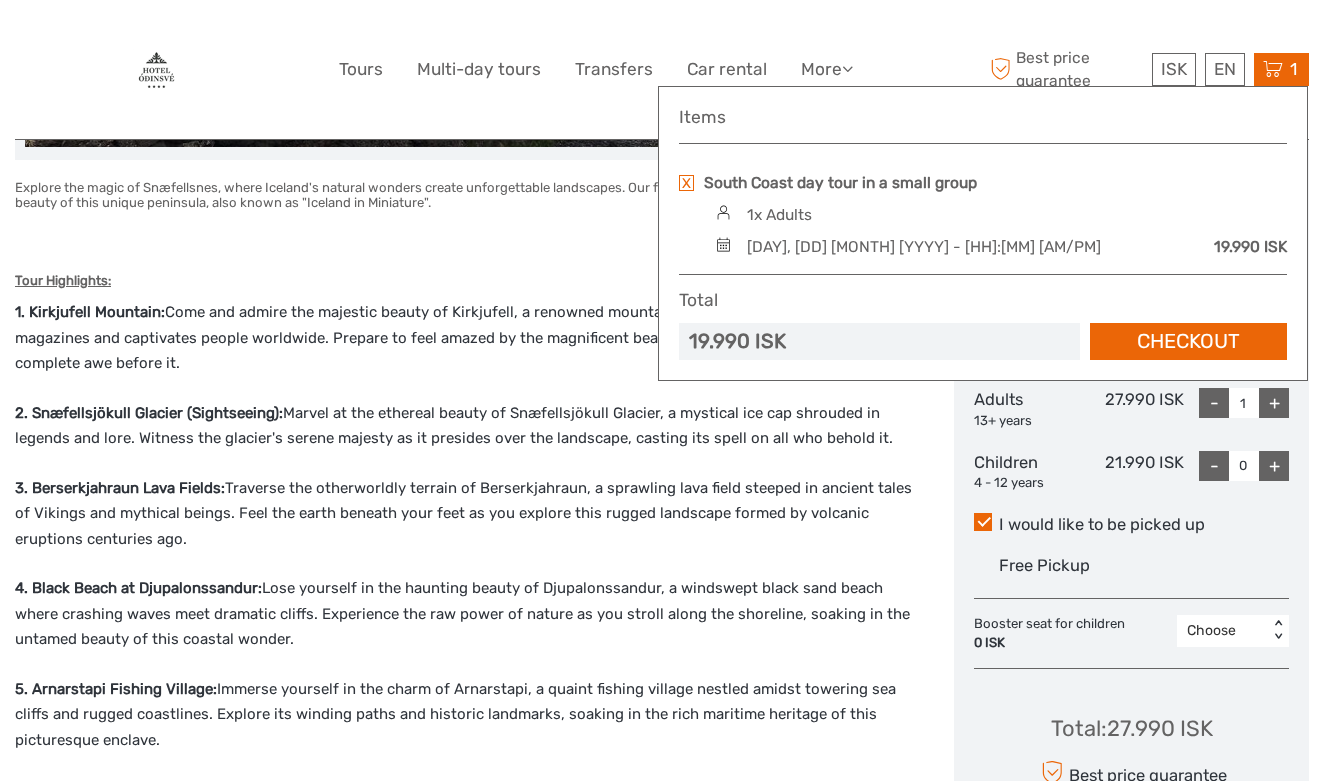 scroll, scrollTop: 768, scrollLeft: 0, axis: vertical 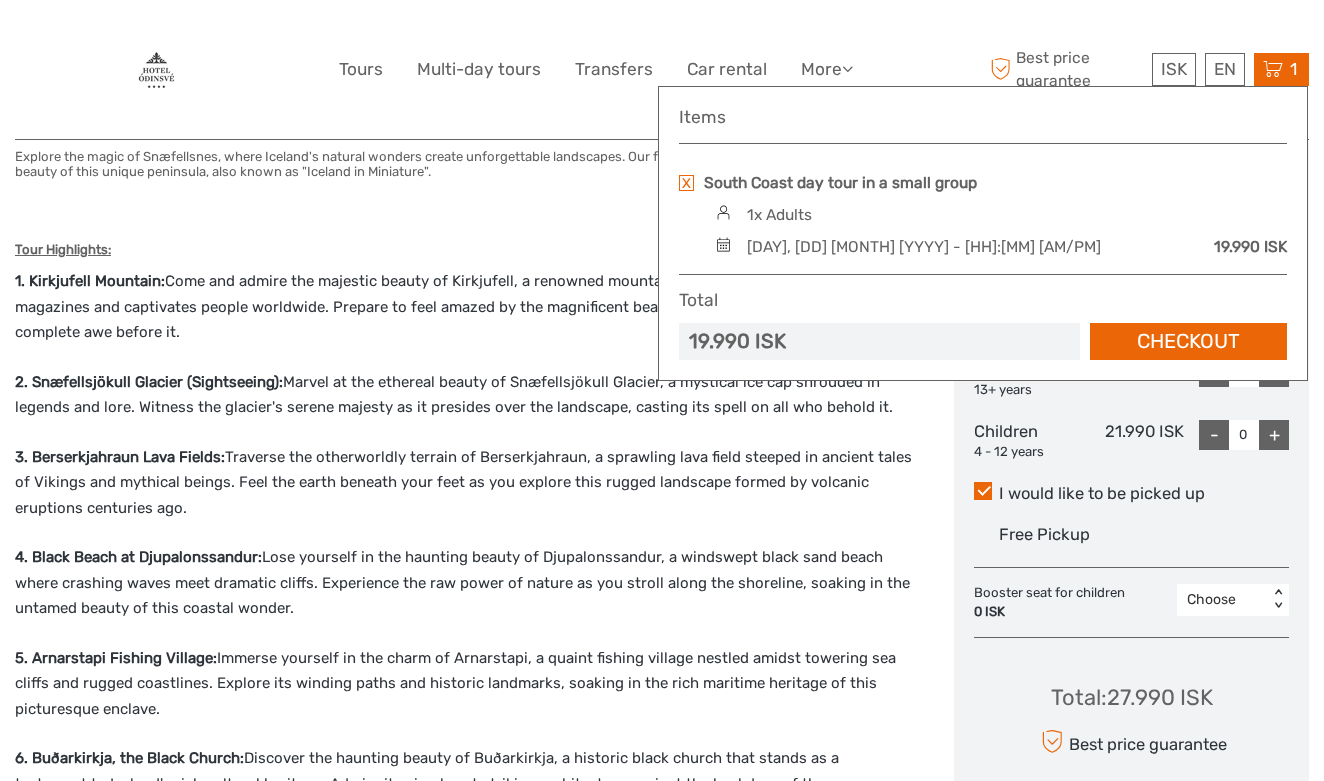 click on "Items" at bounding box center [983, 117] 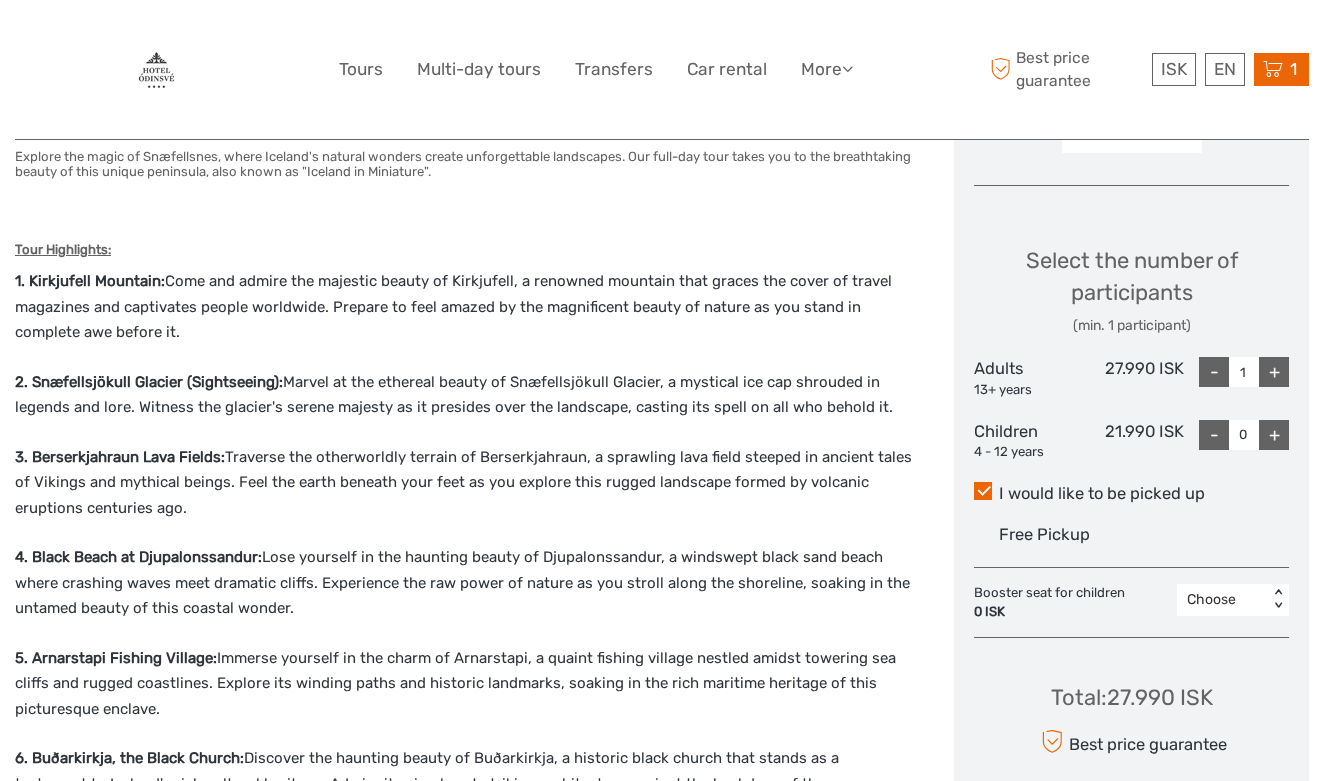 click at bounding box center (1273, 69) 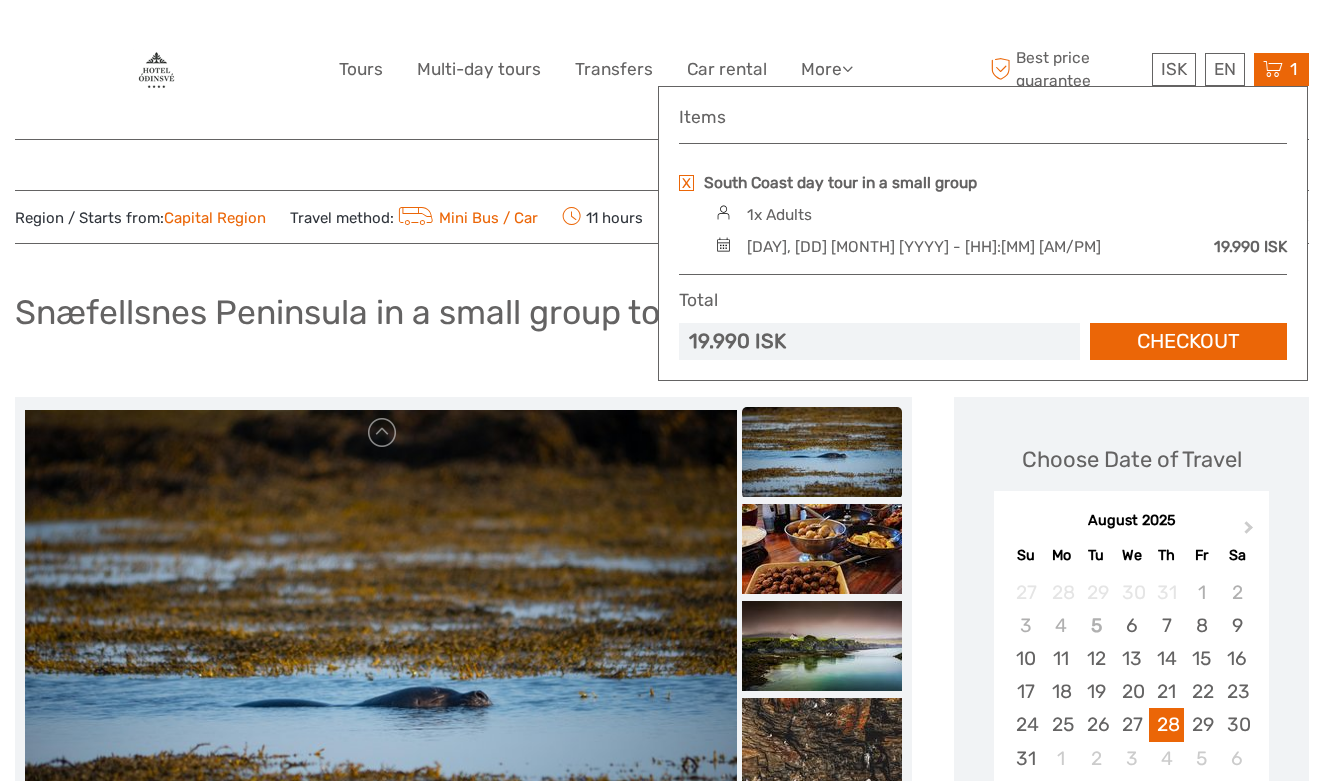 scroll, scrollTop: 0, scrollLeft: 0, axis: both 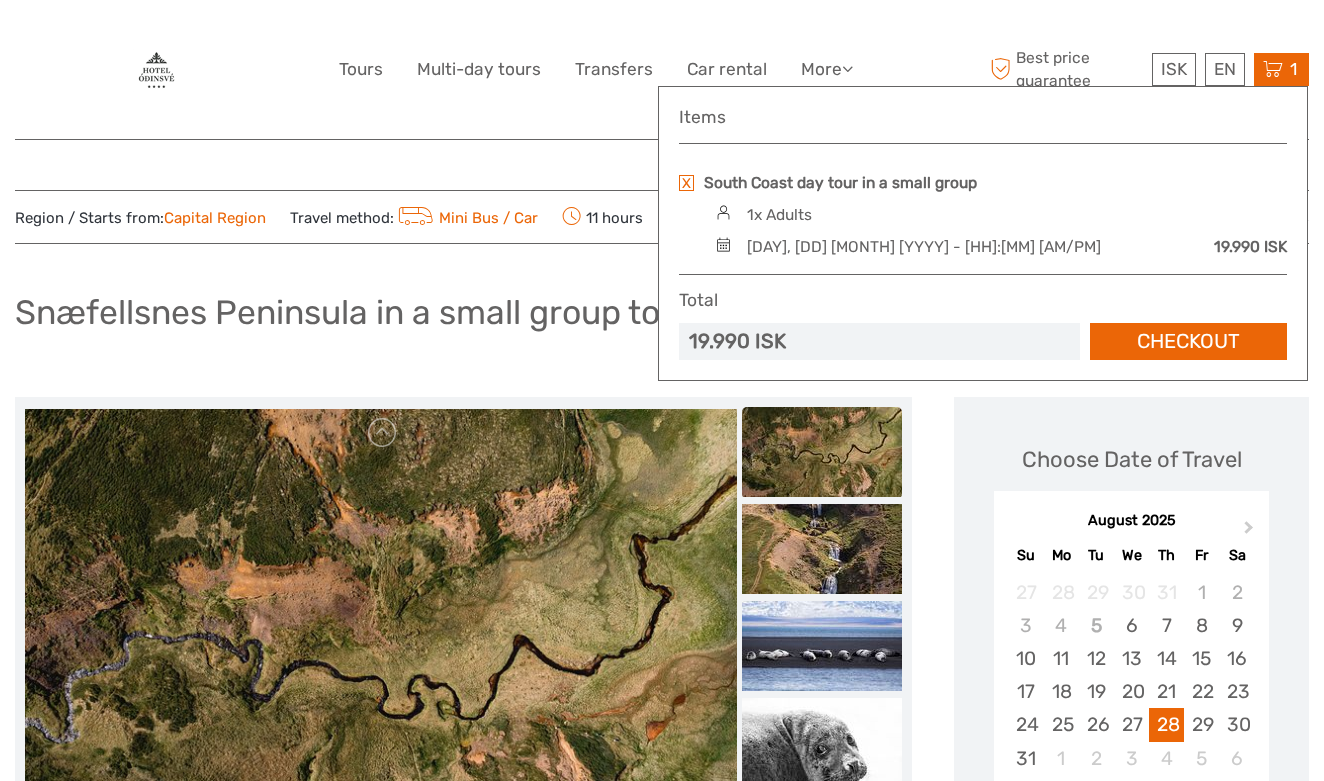 click at bounding box center [686, 183] 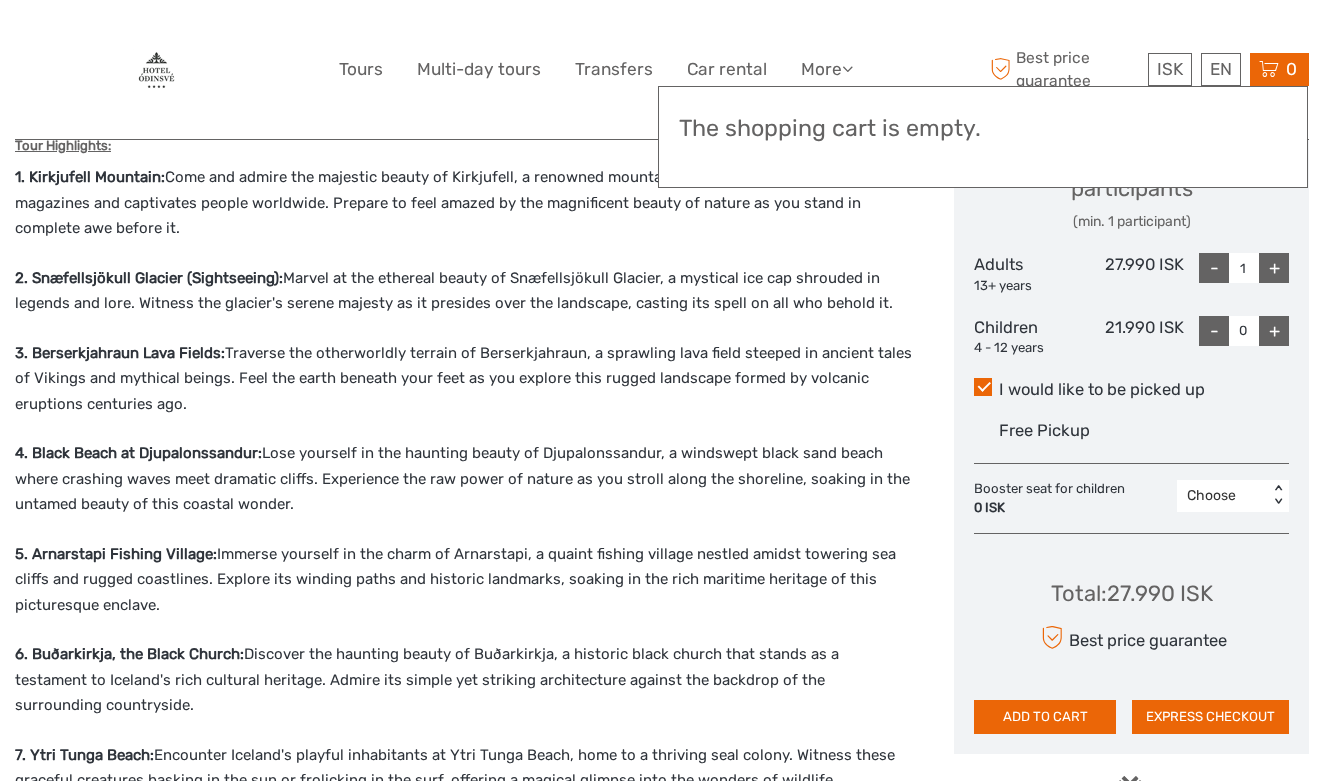scroll, scrollTop: 871, scrollLeft: 0, axis: vertical 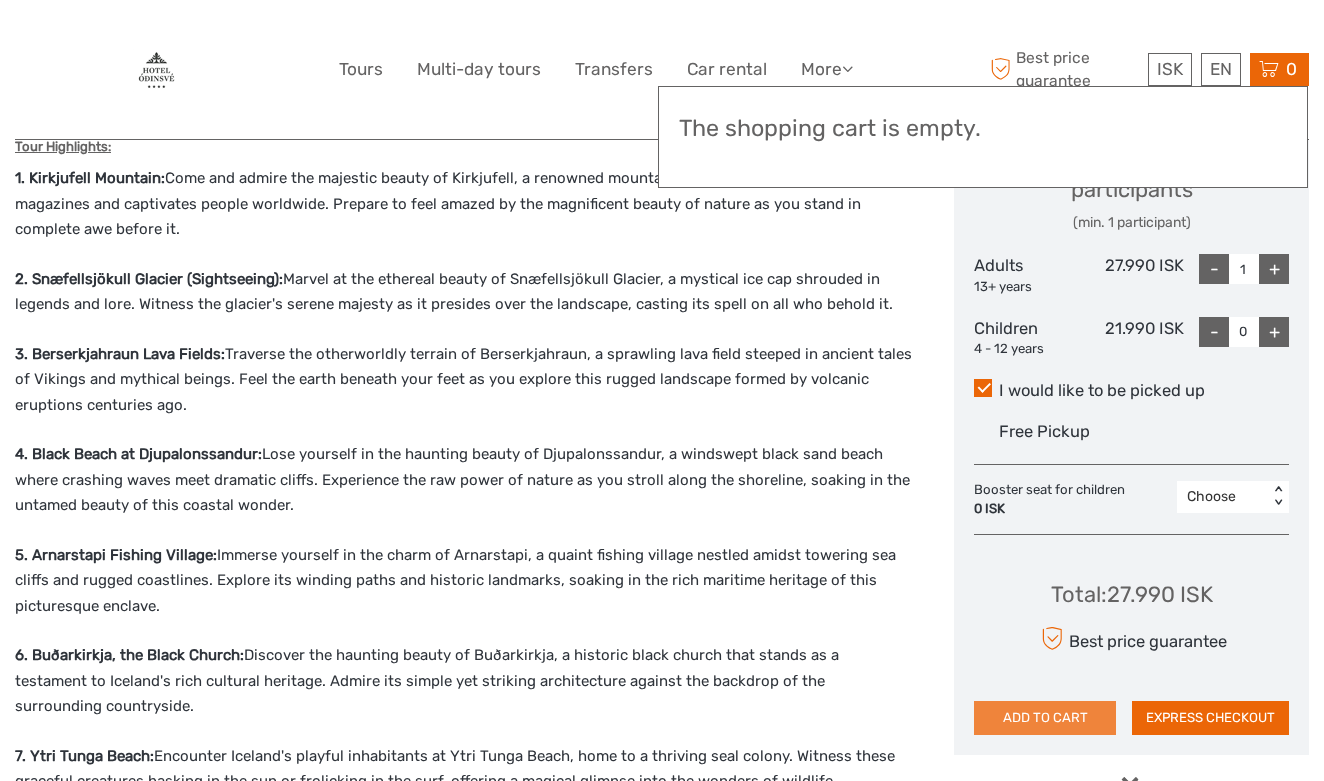 click on "ADD TO CART" at bounding box center [1045, 718] 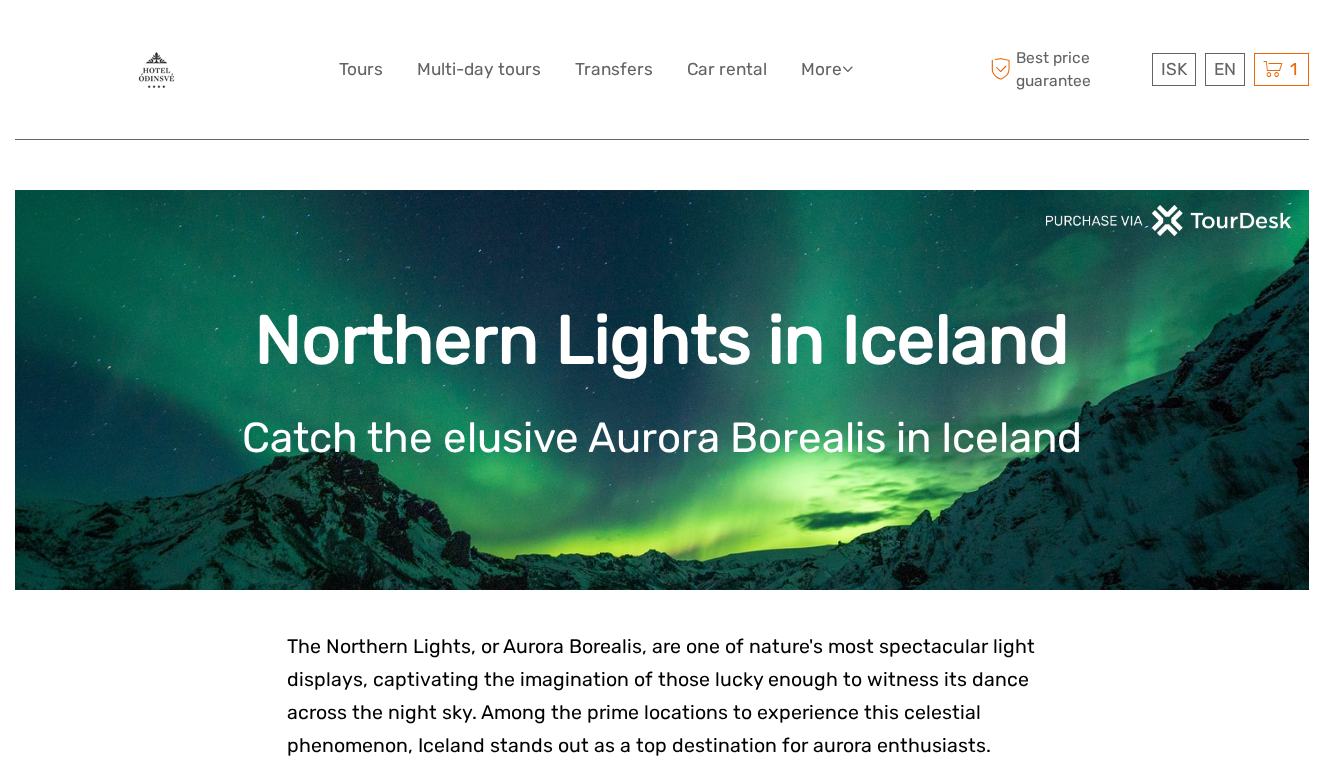 scroll, scrollTop: 0, scrollLeft: 0, axis: both 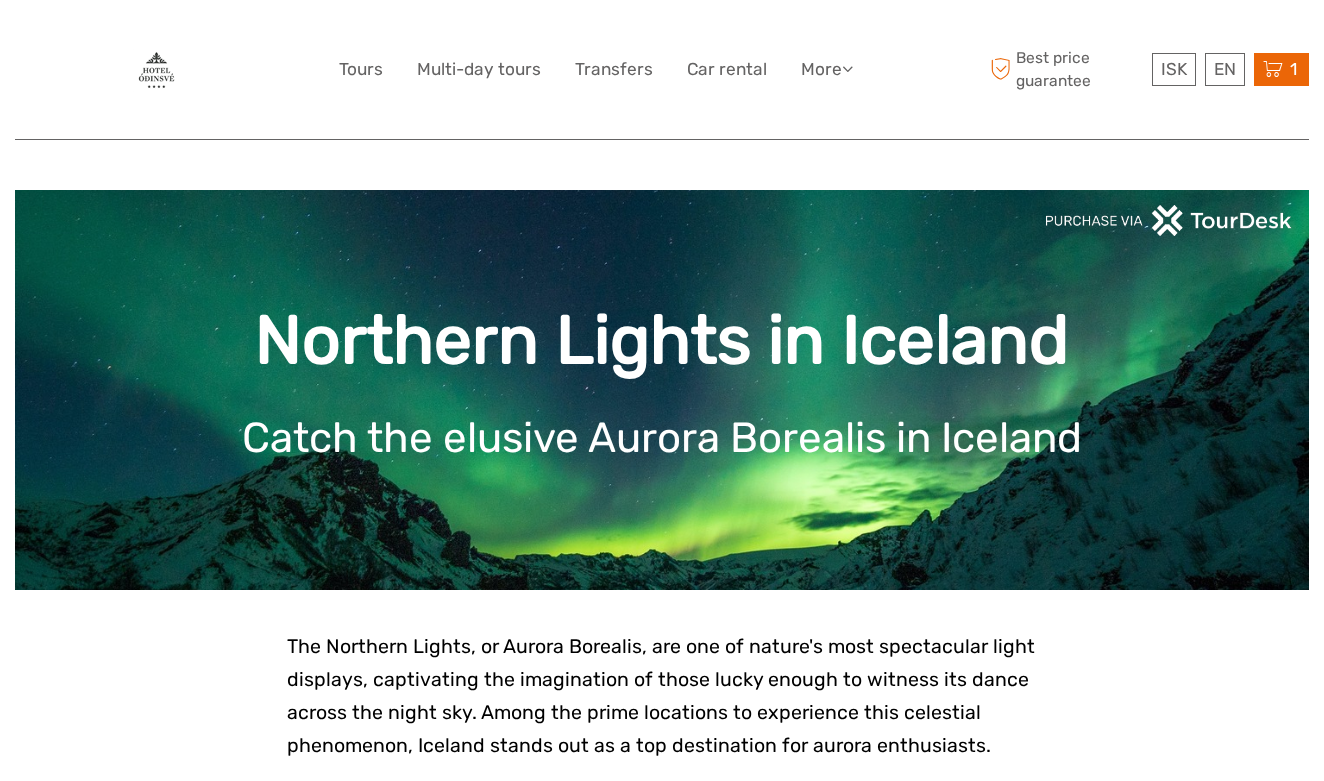 click on "1" at bounding box center [1293, 69] 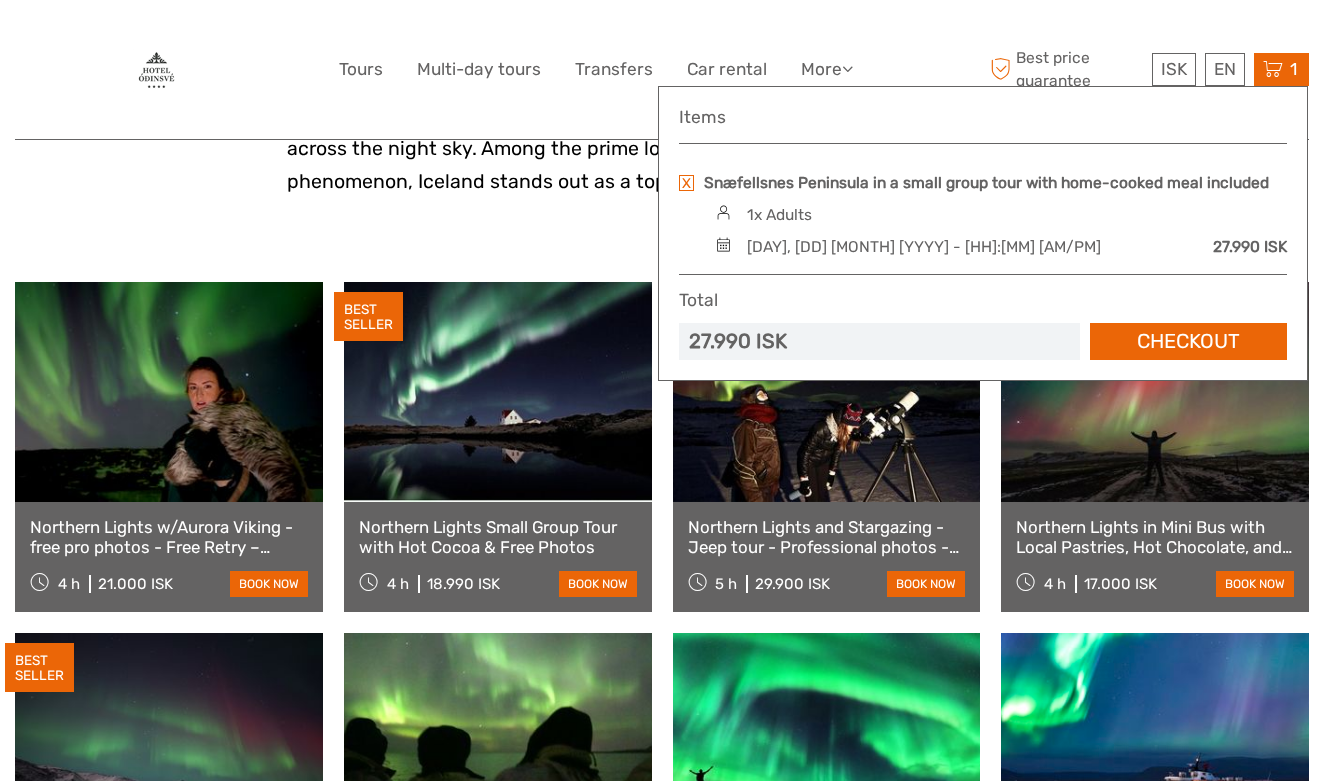 scroll, scrollTop: 572, scrollLeft: 0, axis: vertical 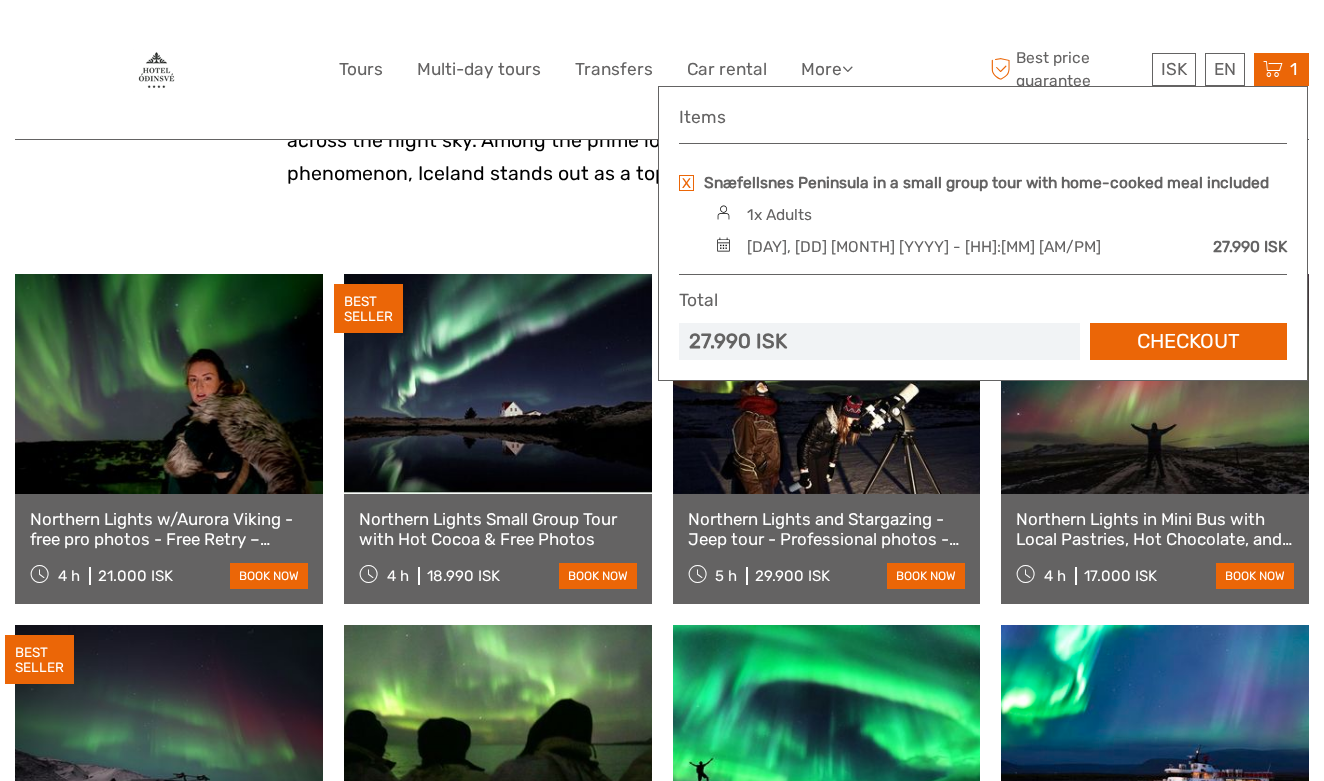 click at bounding box center (1155, 384) 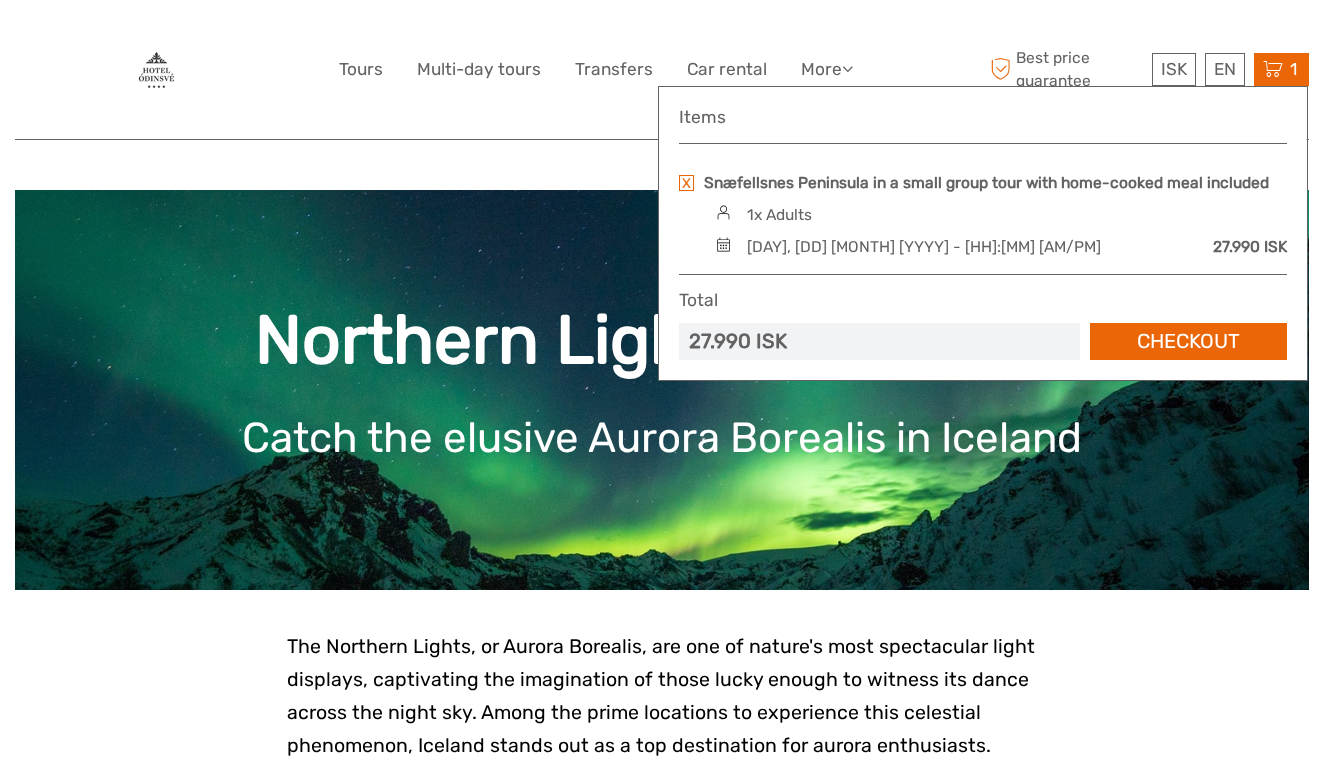 scroll, scrollTop: 0, scrollLeft: 0, axis: both 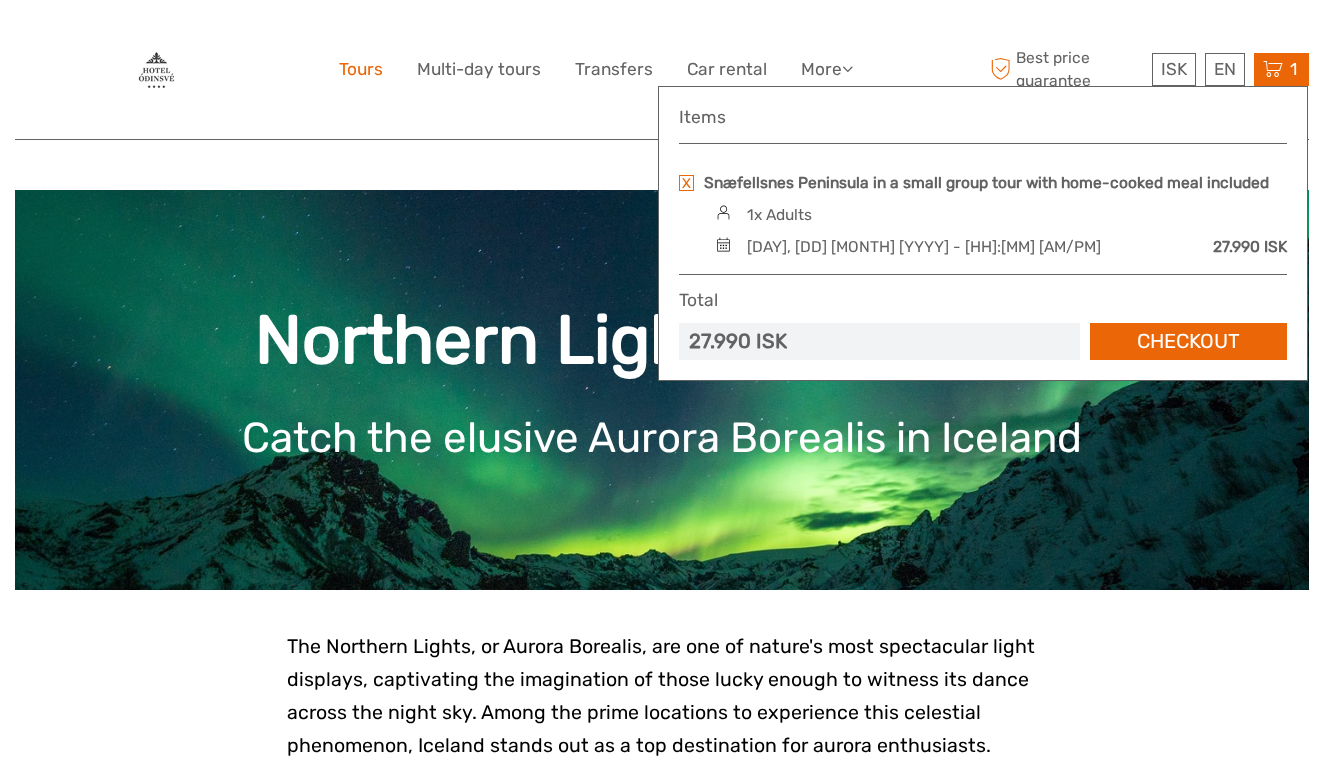 click on "Tours" at bounding box center (361, 69) 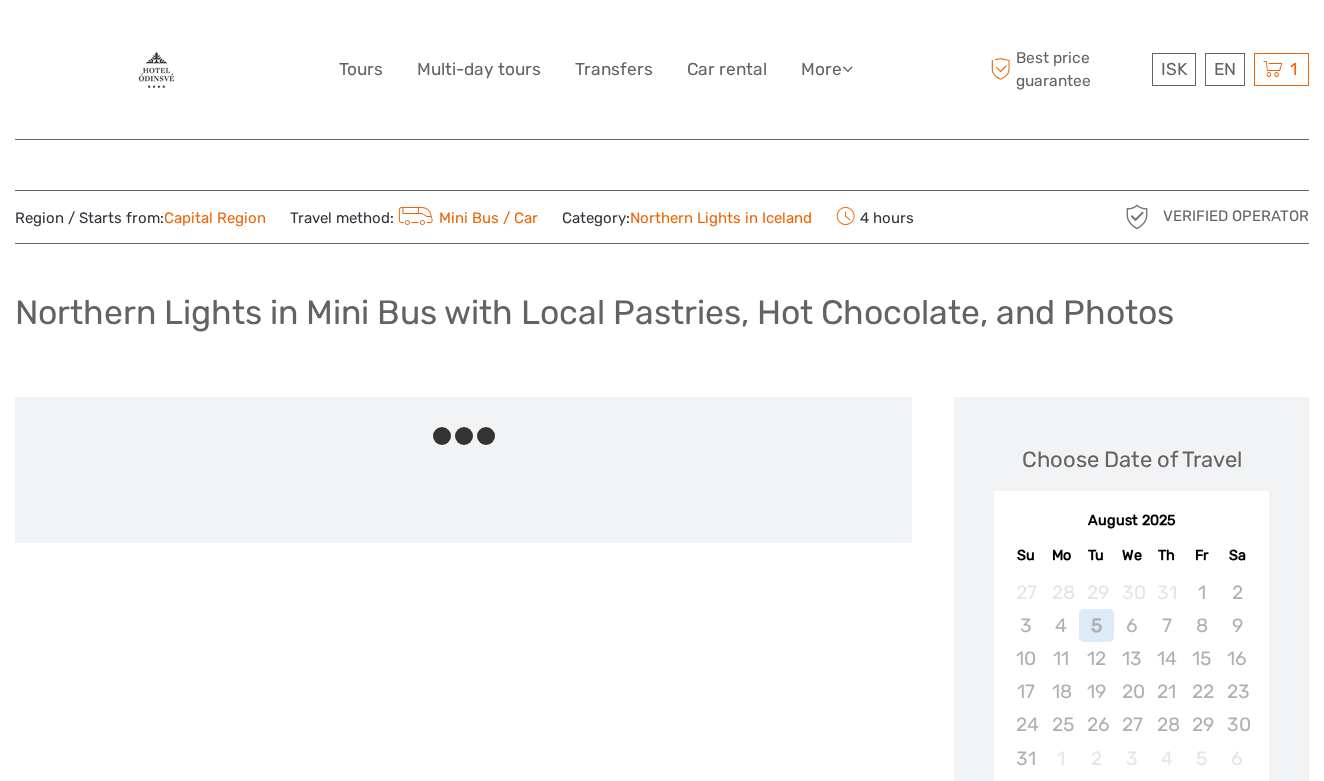 scroll, scrollTop: 0, scrollLeft: 0, axis: both 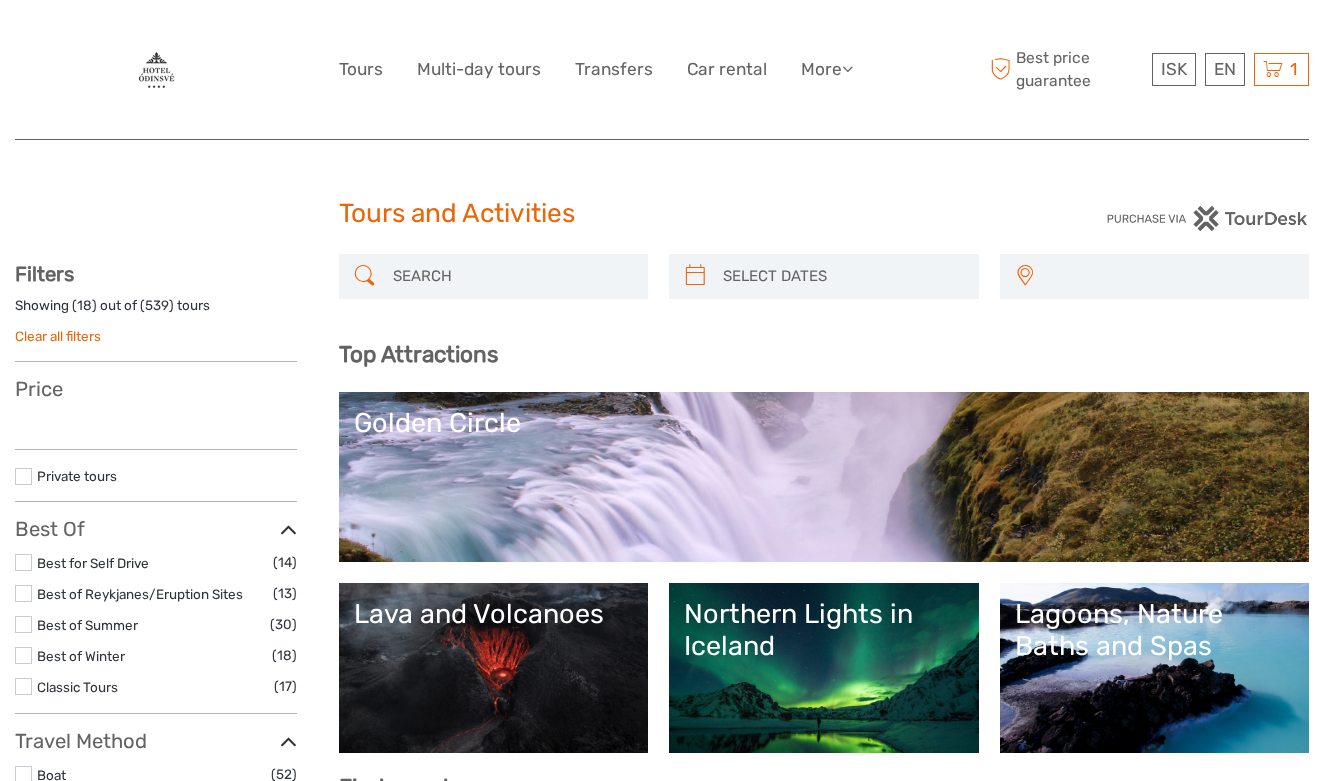 select 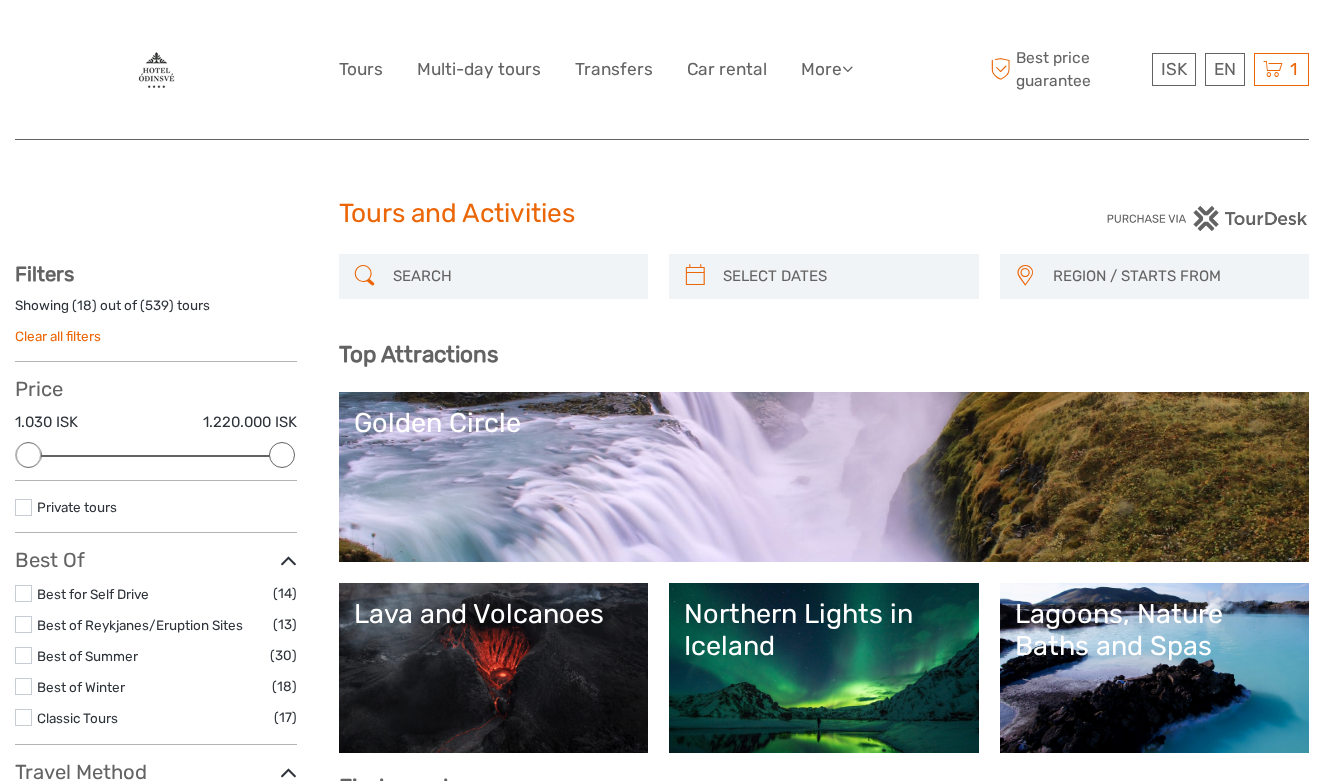 scroll, scrollTop: 0, scrollLeft: 0, axis: both 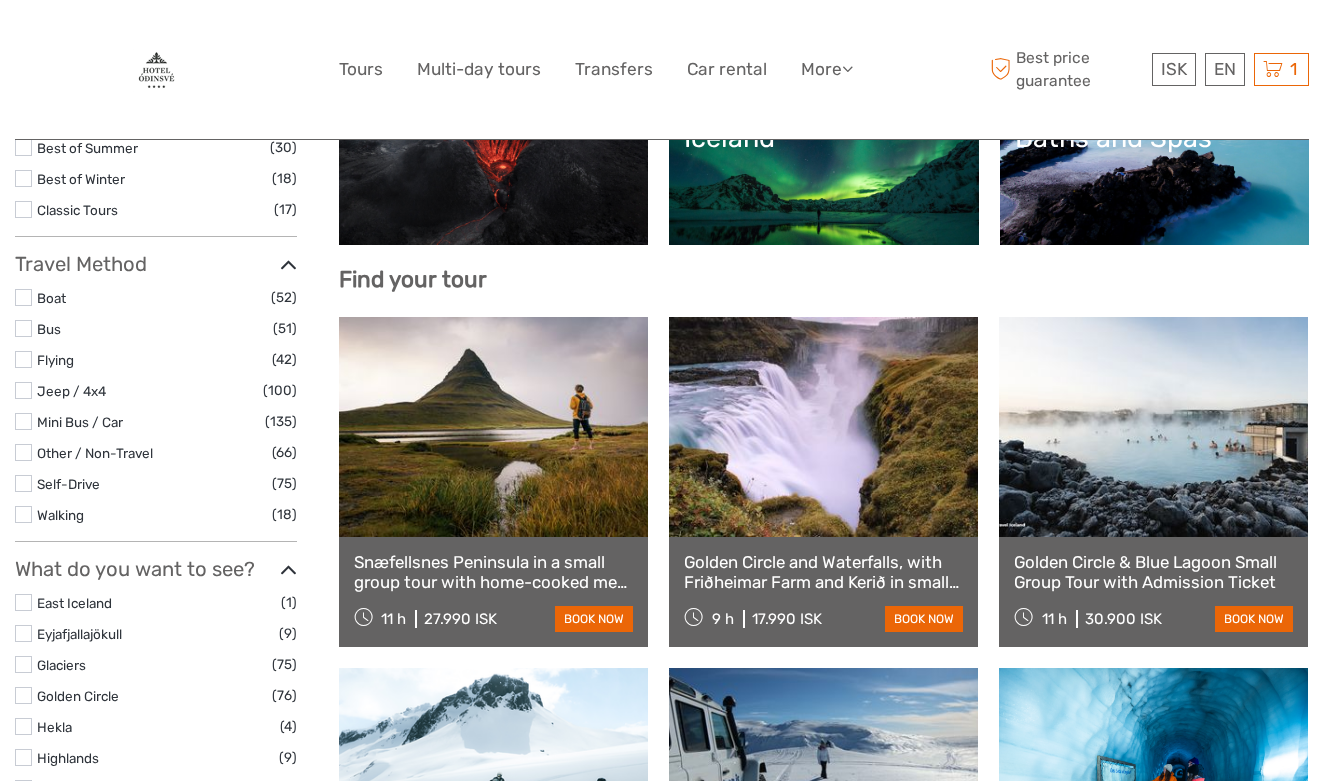 click at bounding box center [23, 421] 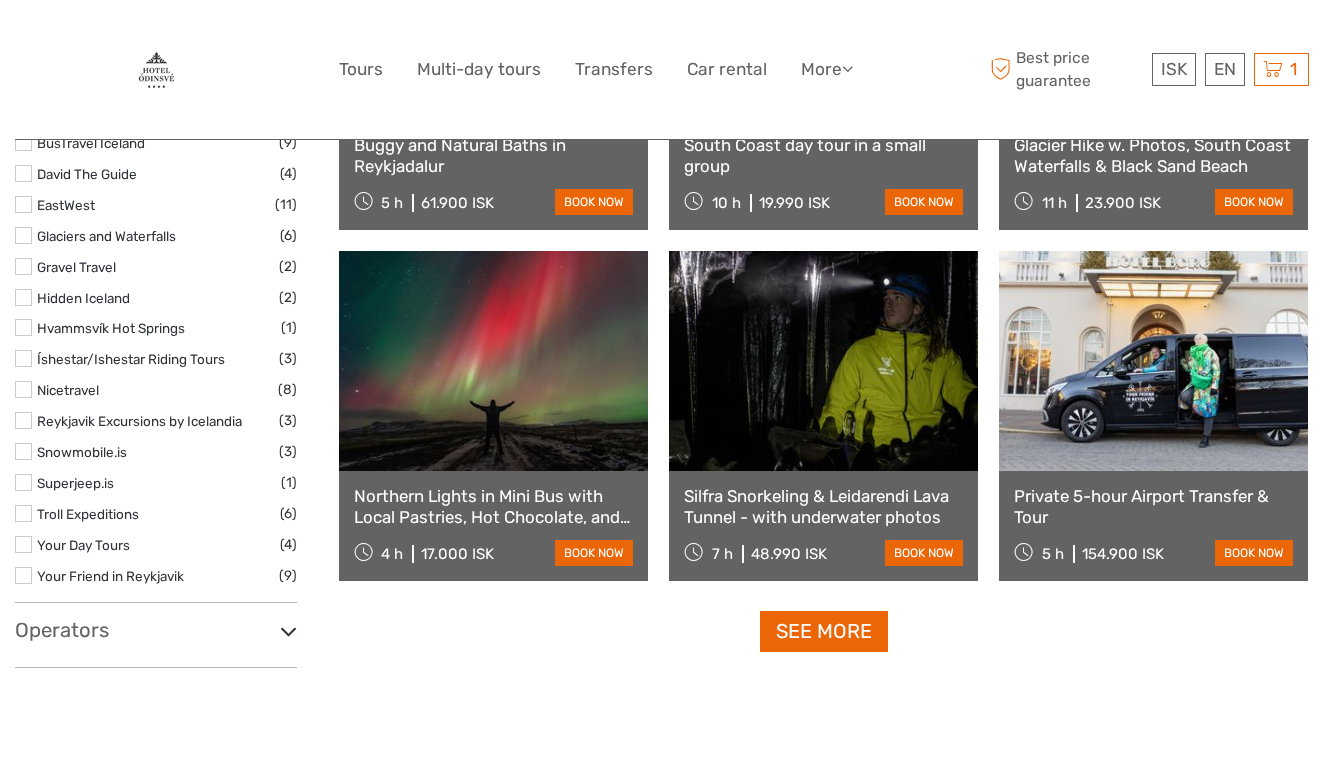 scroll, scrollTop: 1888, scrollLeft: 0, axis: vertical 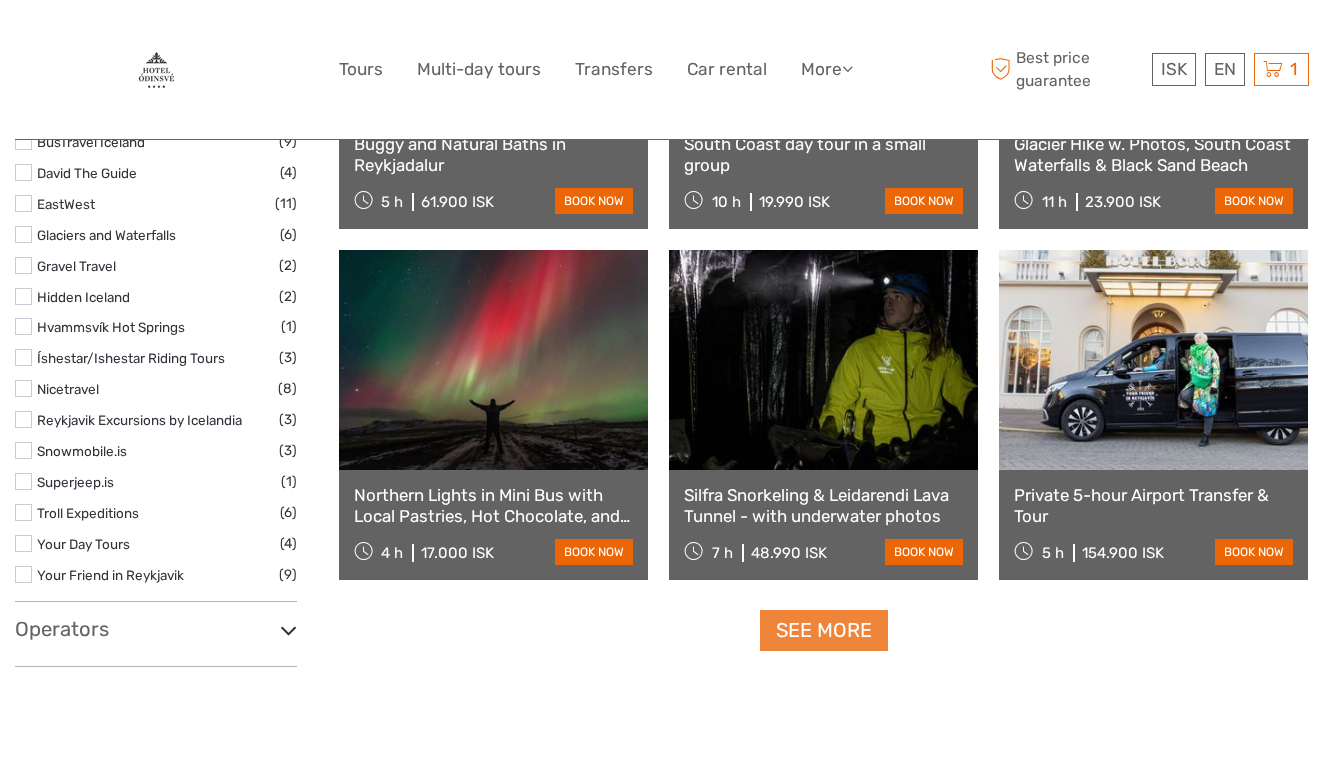 click on "See more" at bounding box center (824, 630) 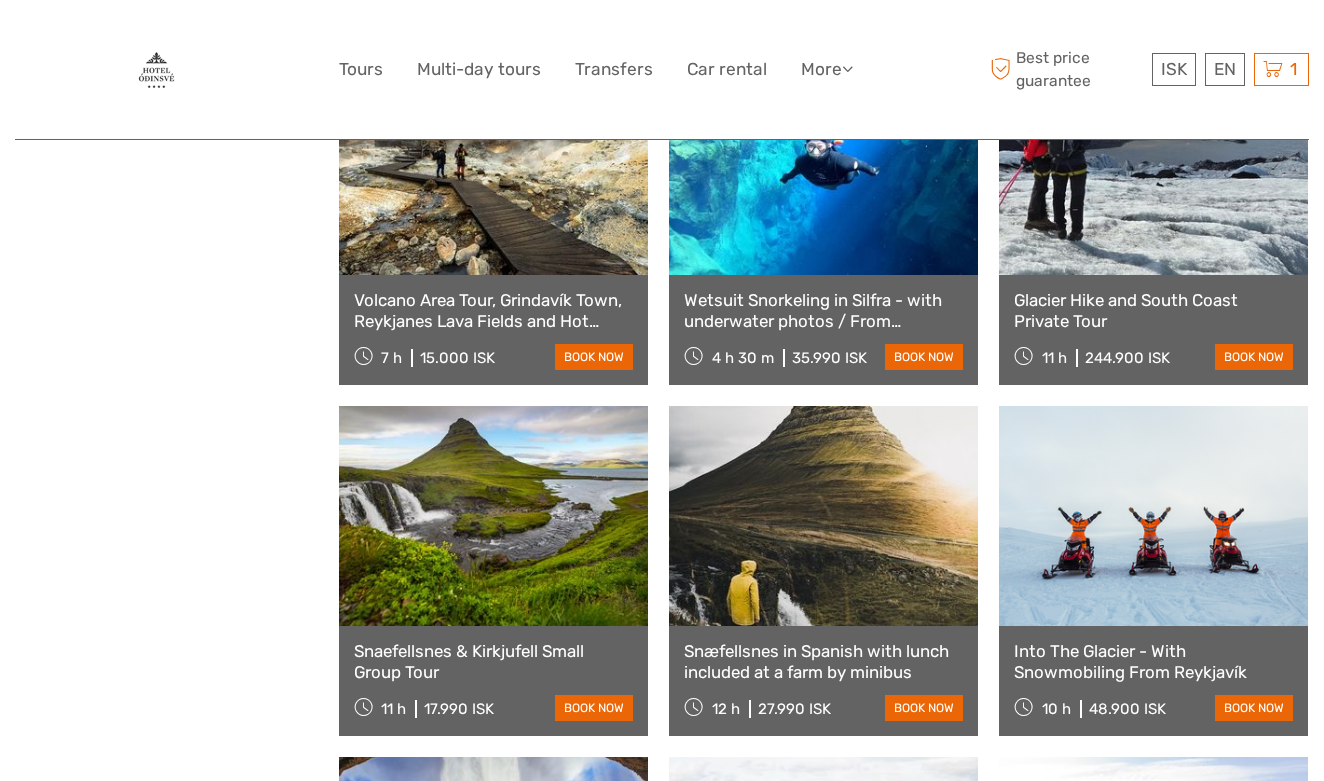 scroll, scrollTop: 3490, scrollLeft: 0, axis: vertical 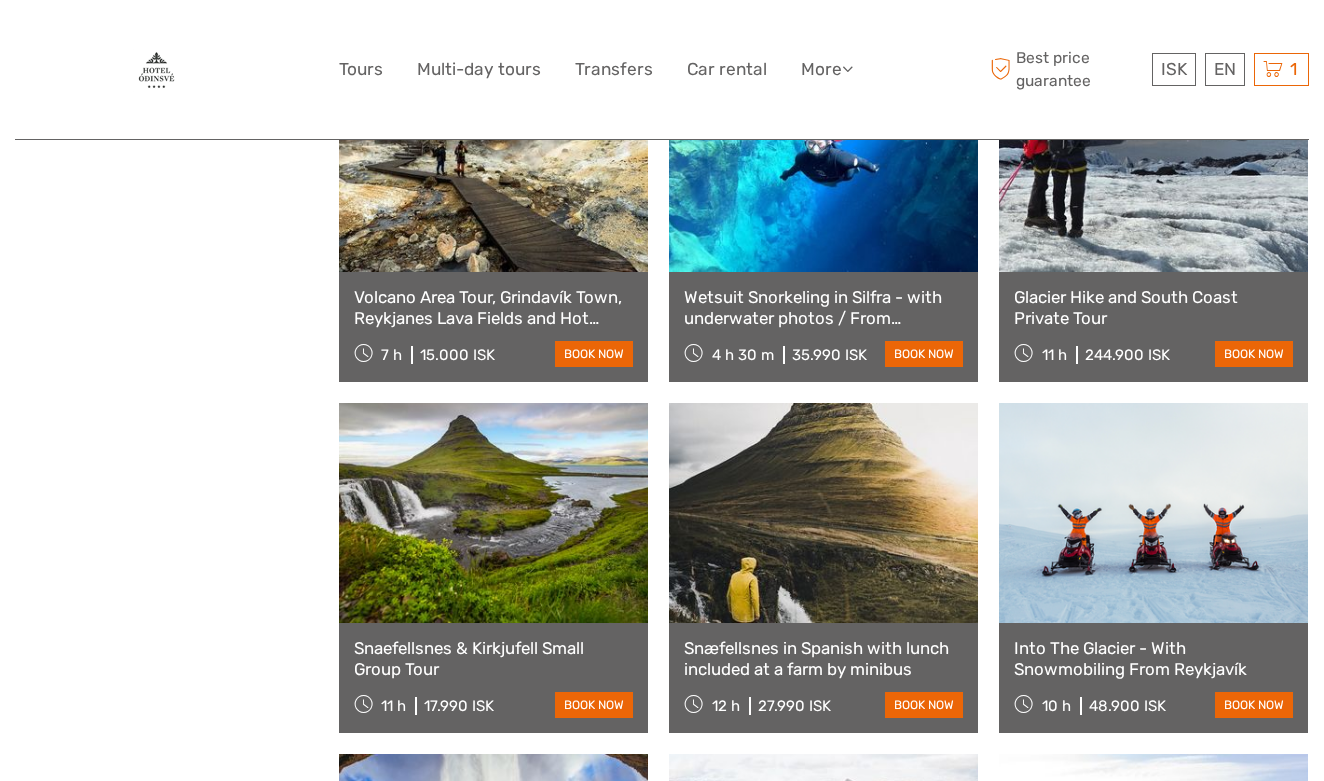 click at bounding box center (493, 513) 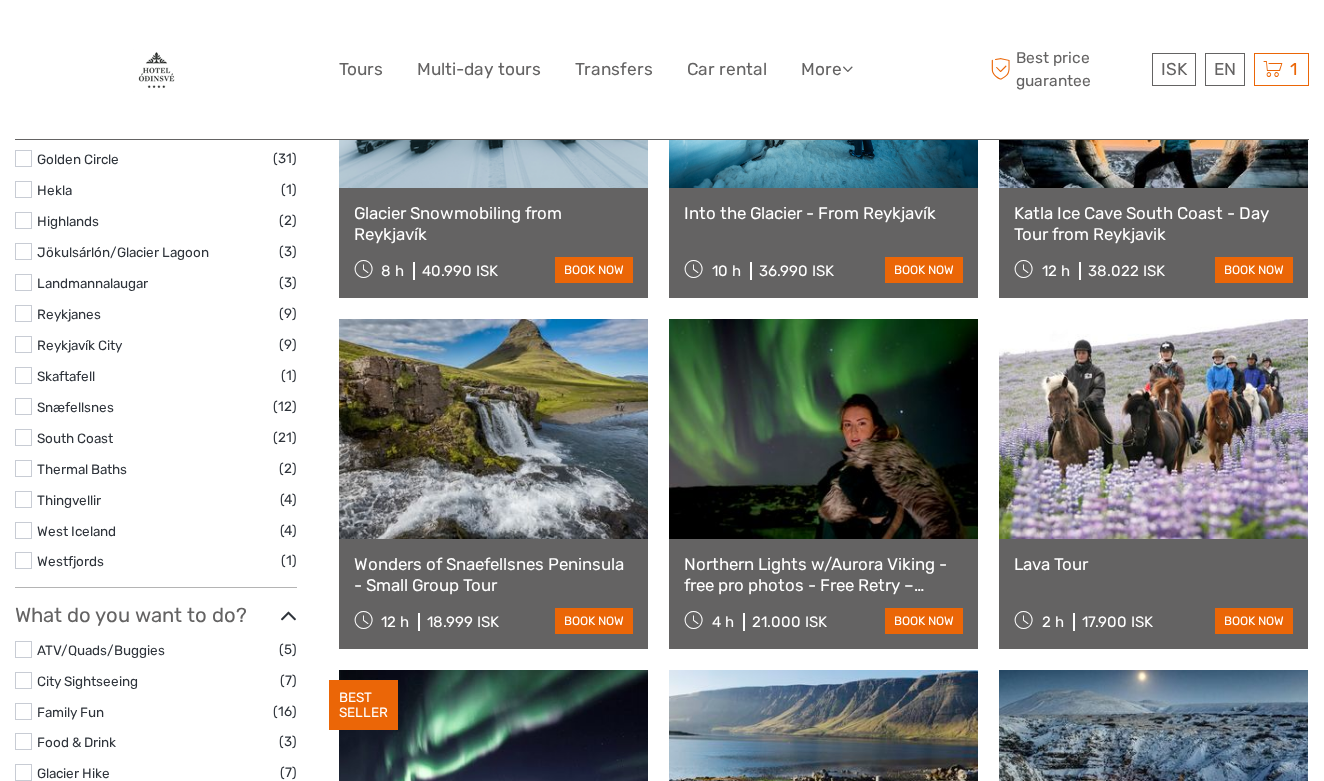 scroll, scrollTop: 772, scrollLeft: 0, axis: vertical 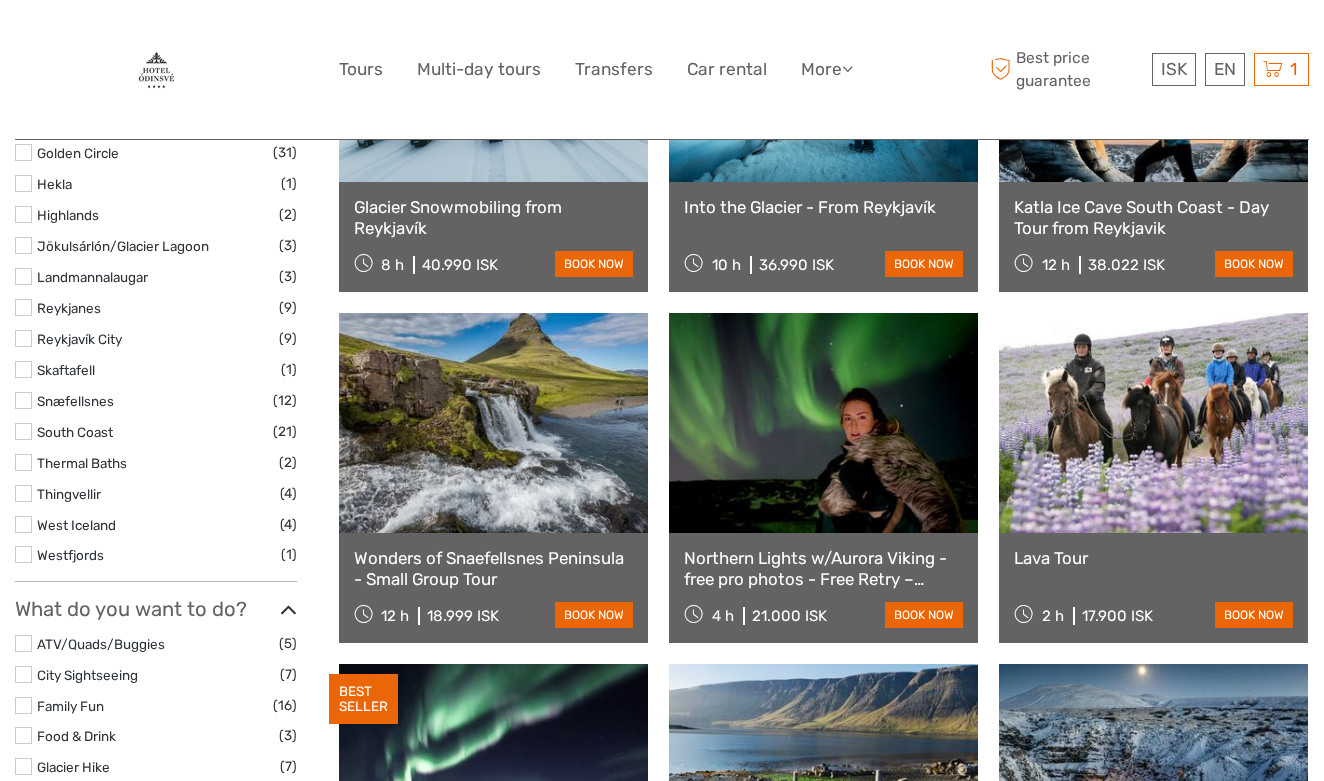 click at bounding box center (493, 423) 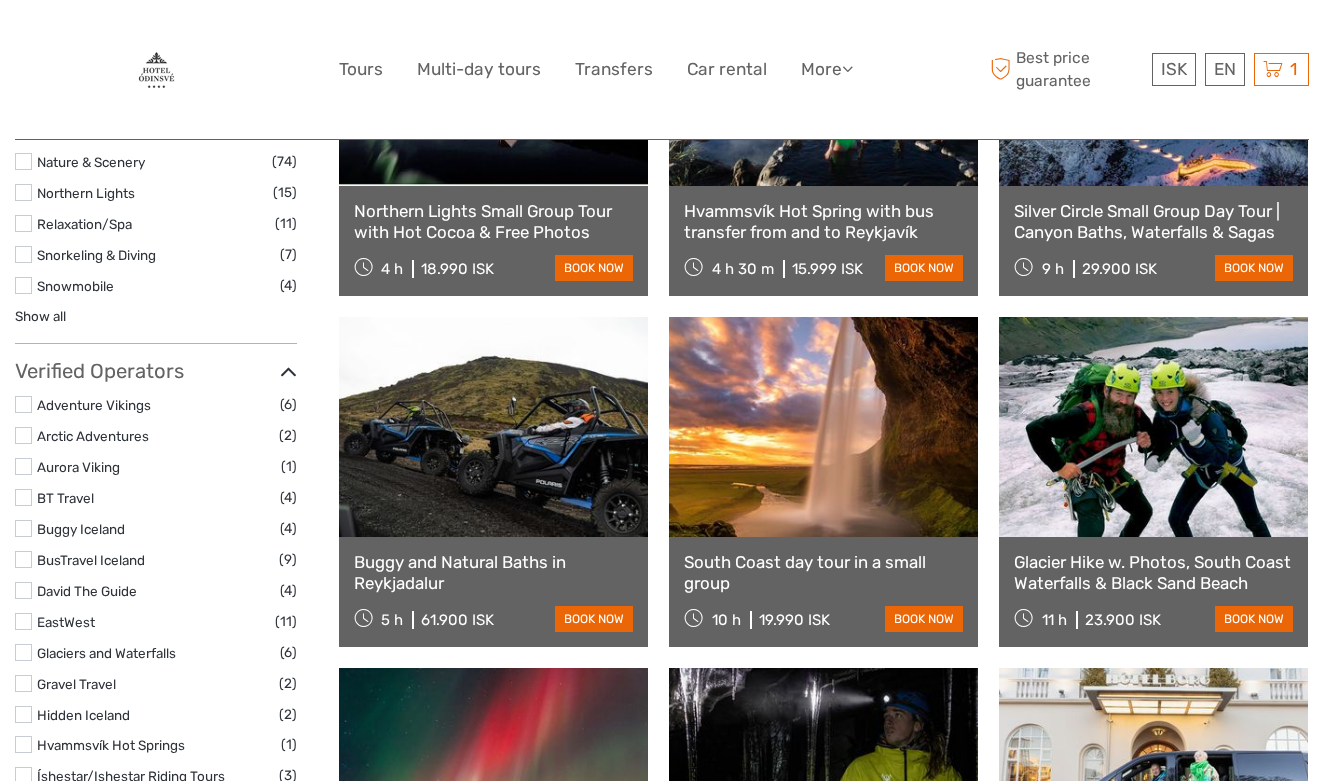 scroll, scrollTop: 1460, scrollLeft: 0, axis: vertical 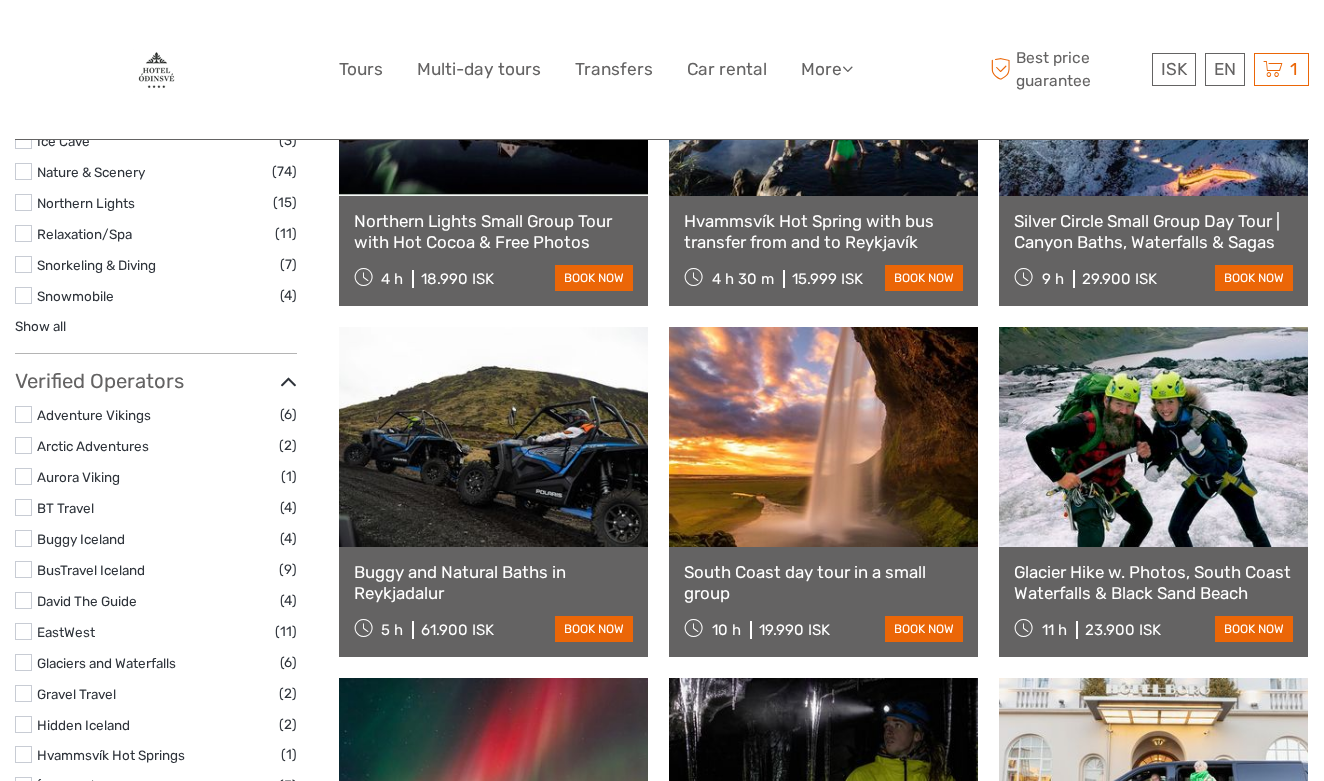 click at bounding box center [823, 437] 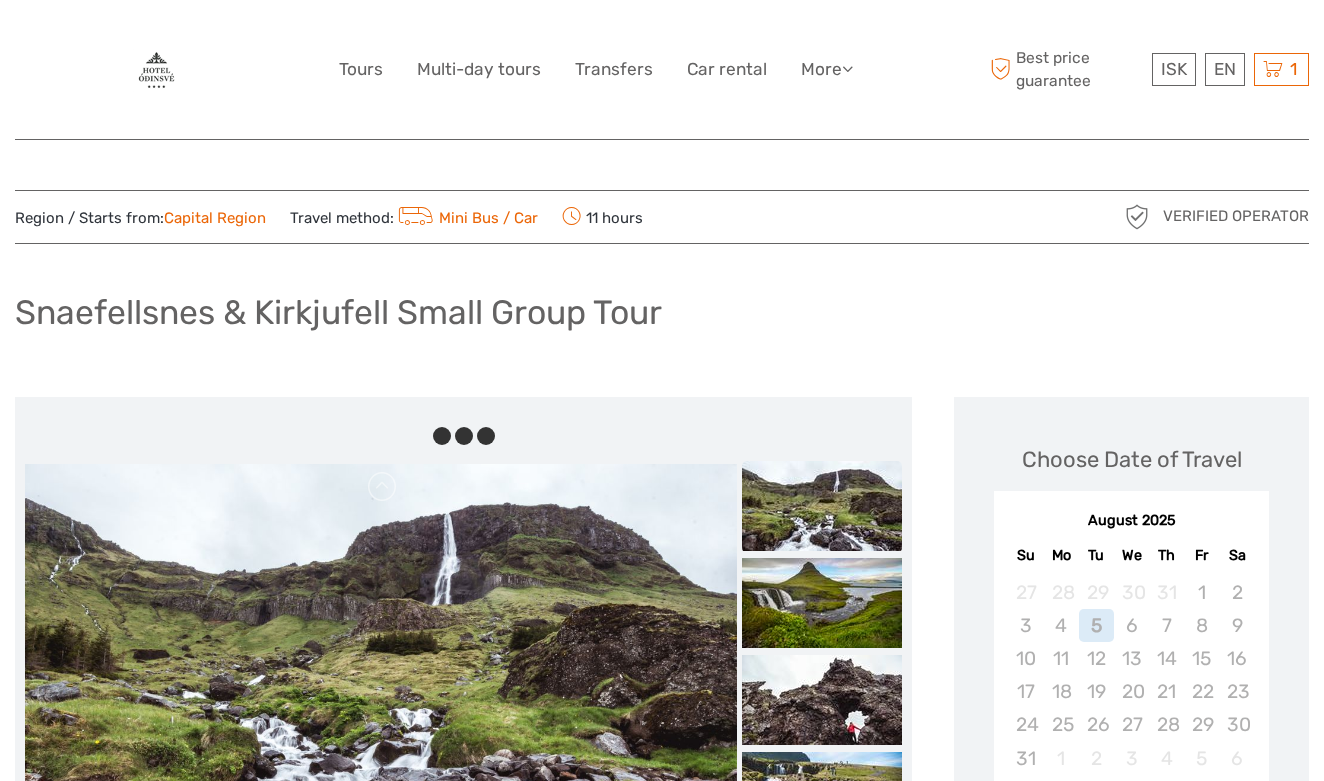 scroll, scrollTop: 0, scrollLeft: 0, axis: both 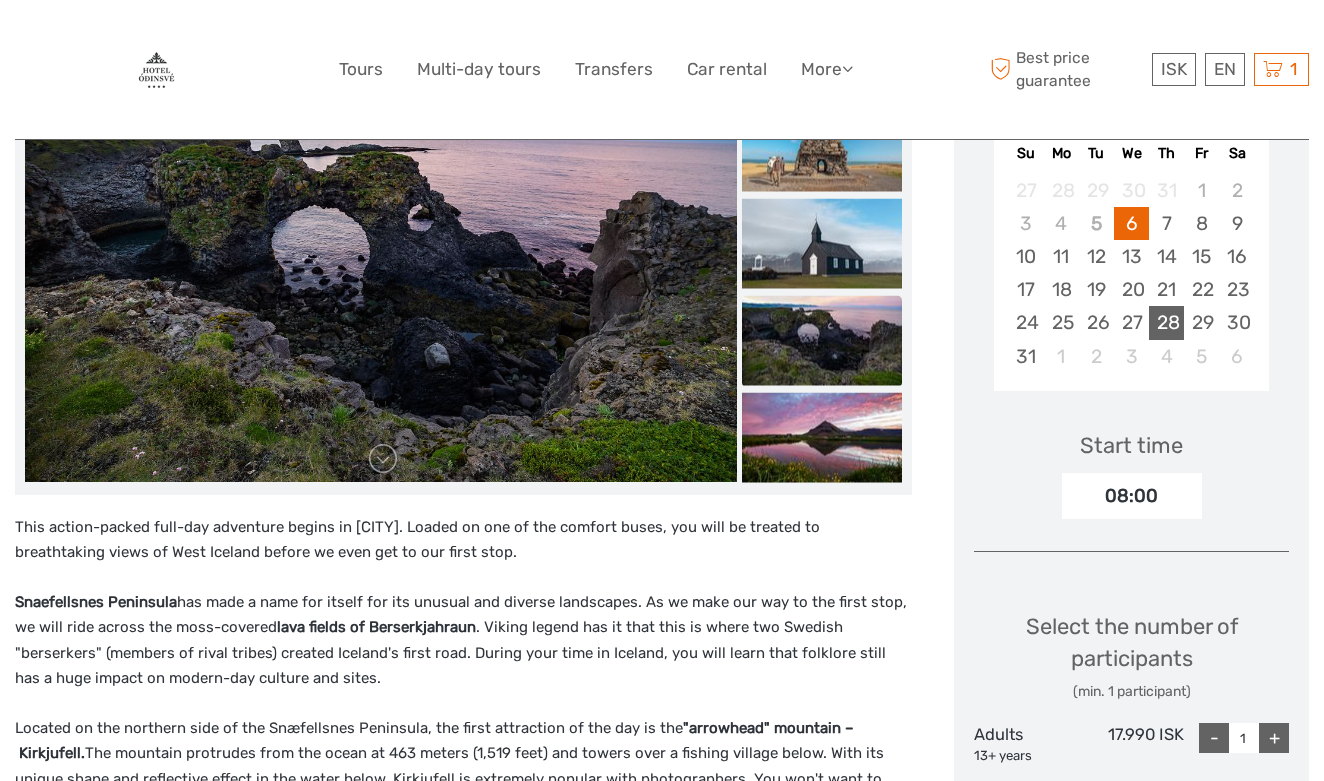 click on "28" at bounding box center [1166, 322] 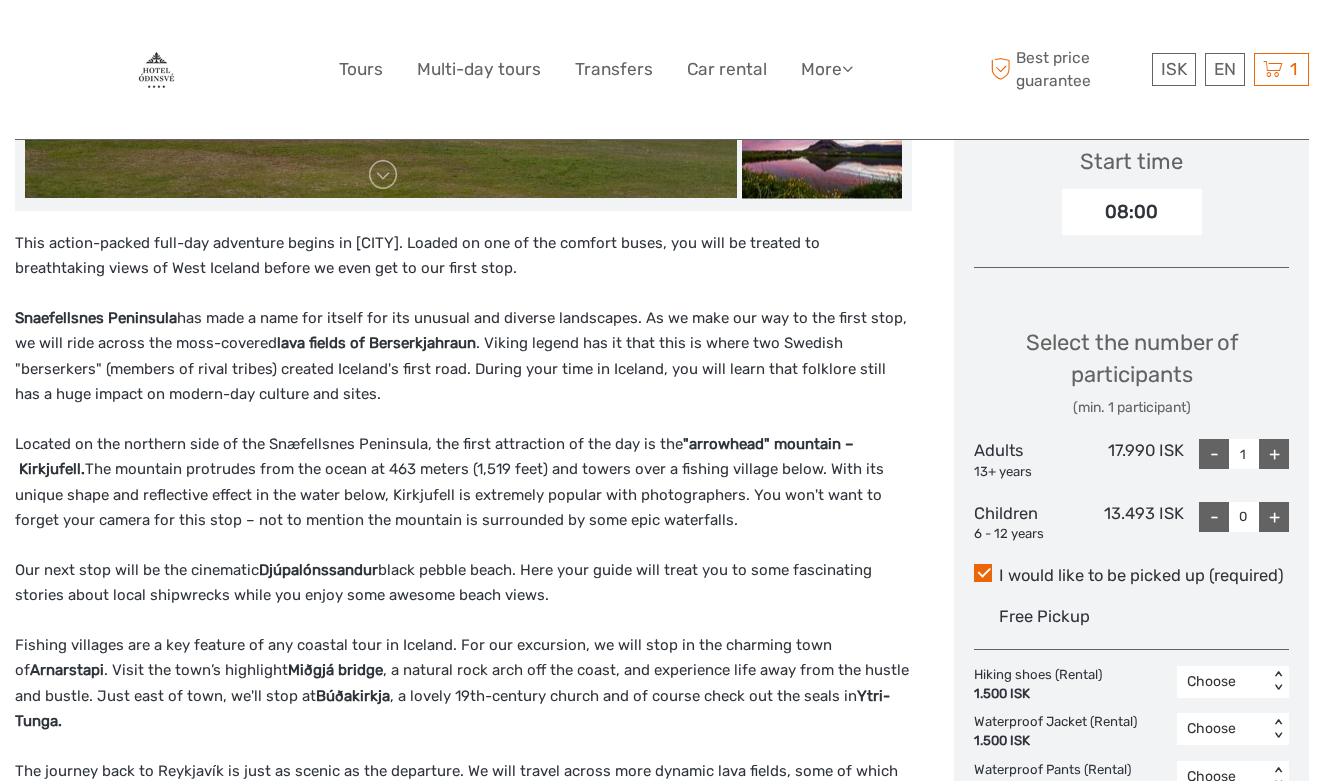 scroll, scrollTop: 687, scrollLeft: 0, axis: vertical 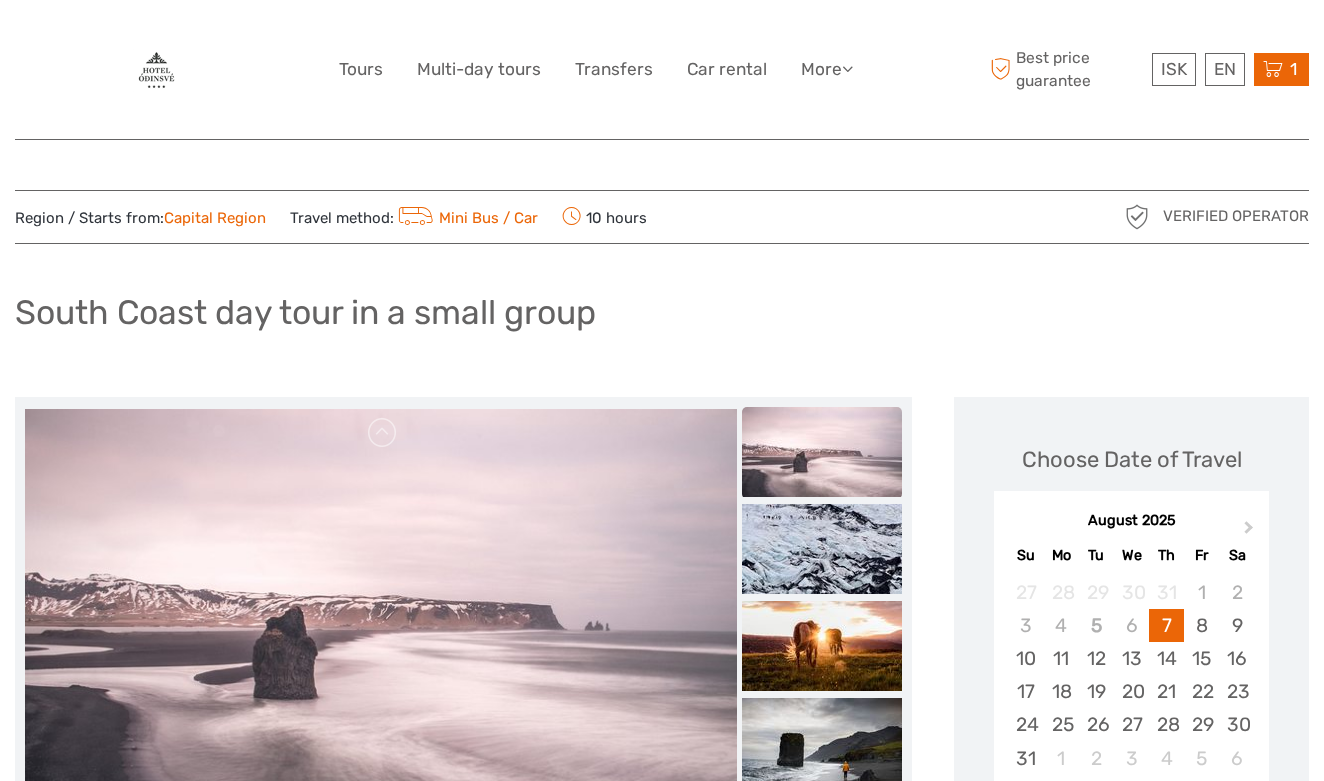 click at bounding box center [1273, 69] 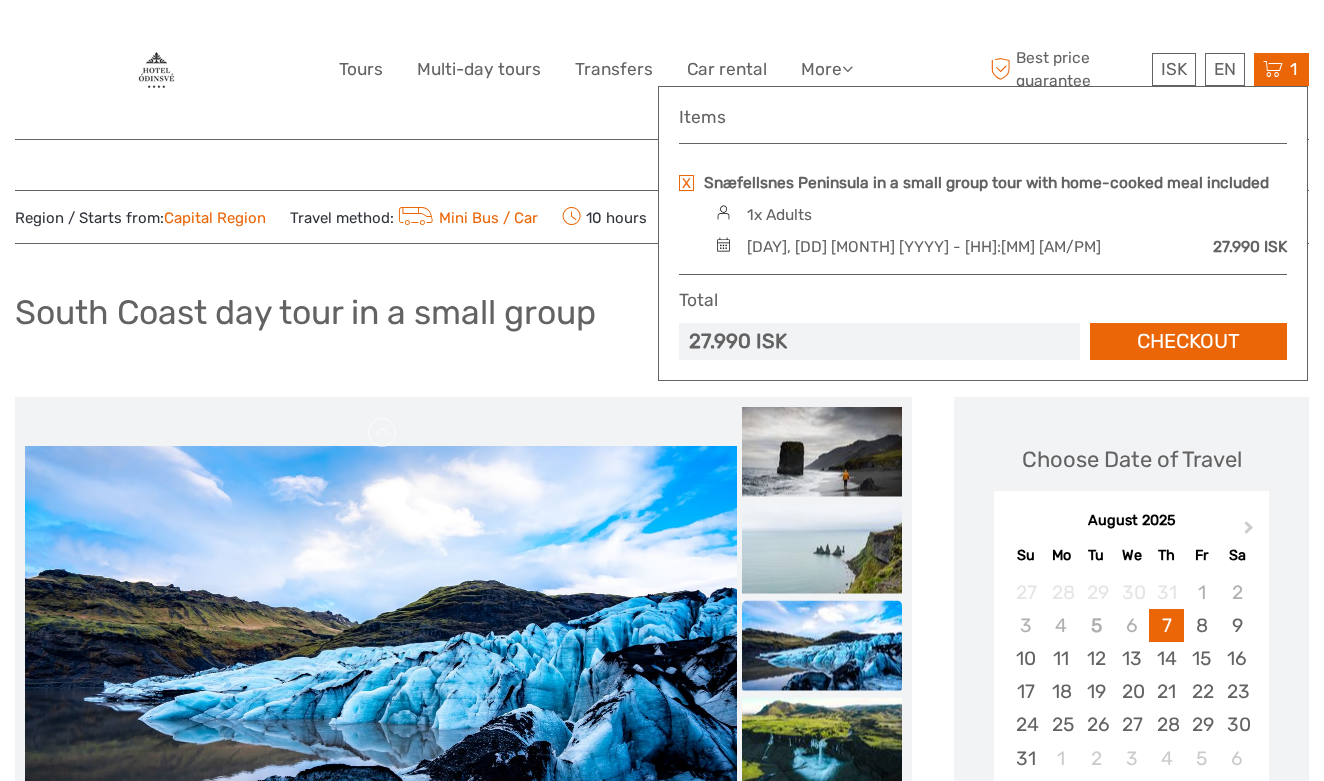 click at bounding box center [686, 183] 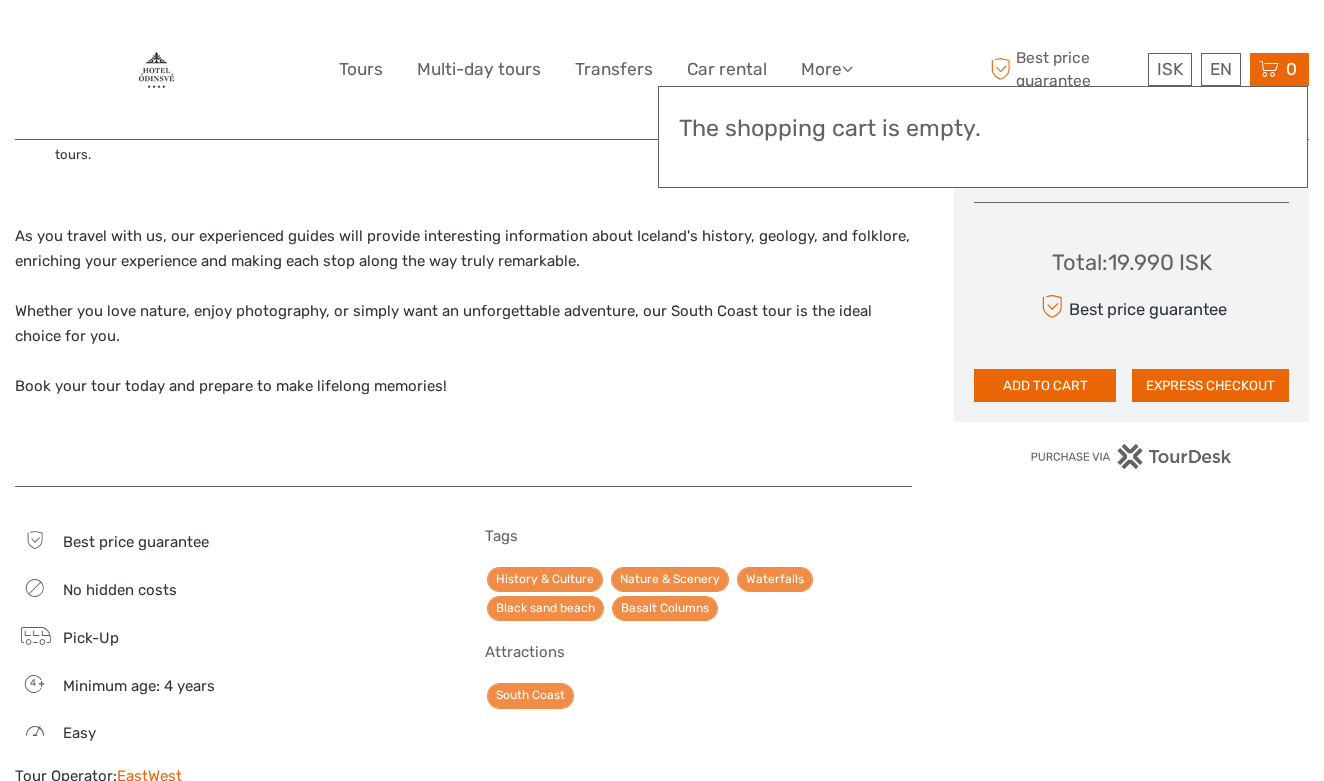 scroll, scrollTop: 1244, scrollLeft: 0, axis: vertical 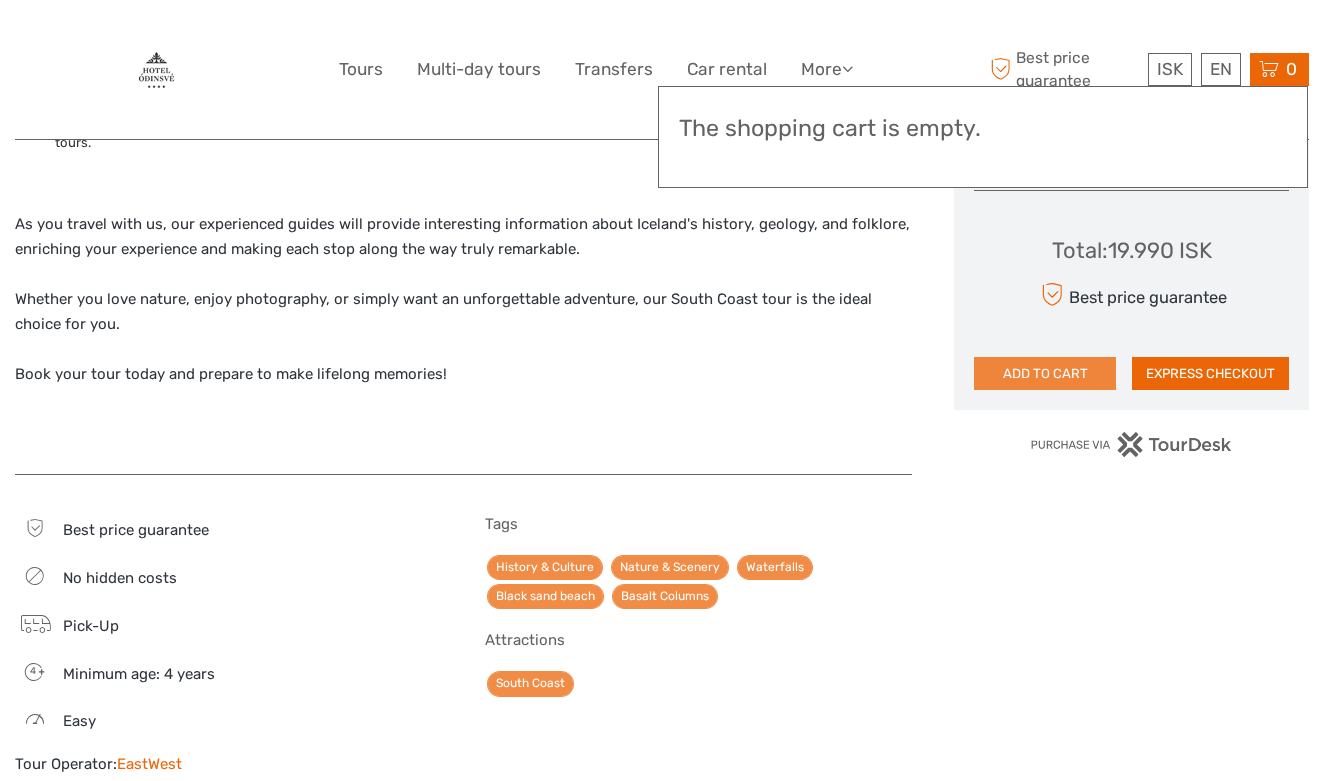 click on "ADD TO CART" at bounding box center (1045, 374) 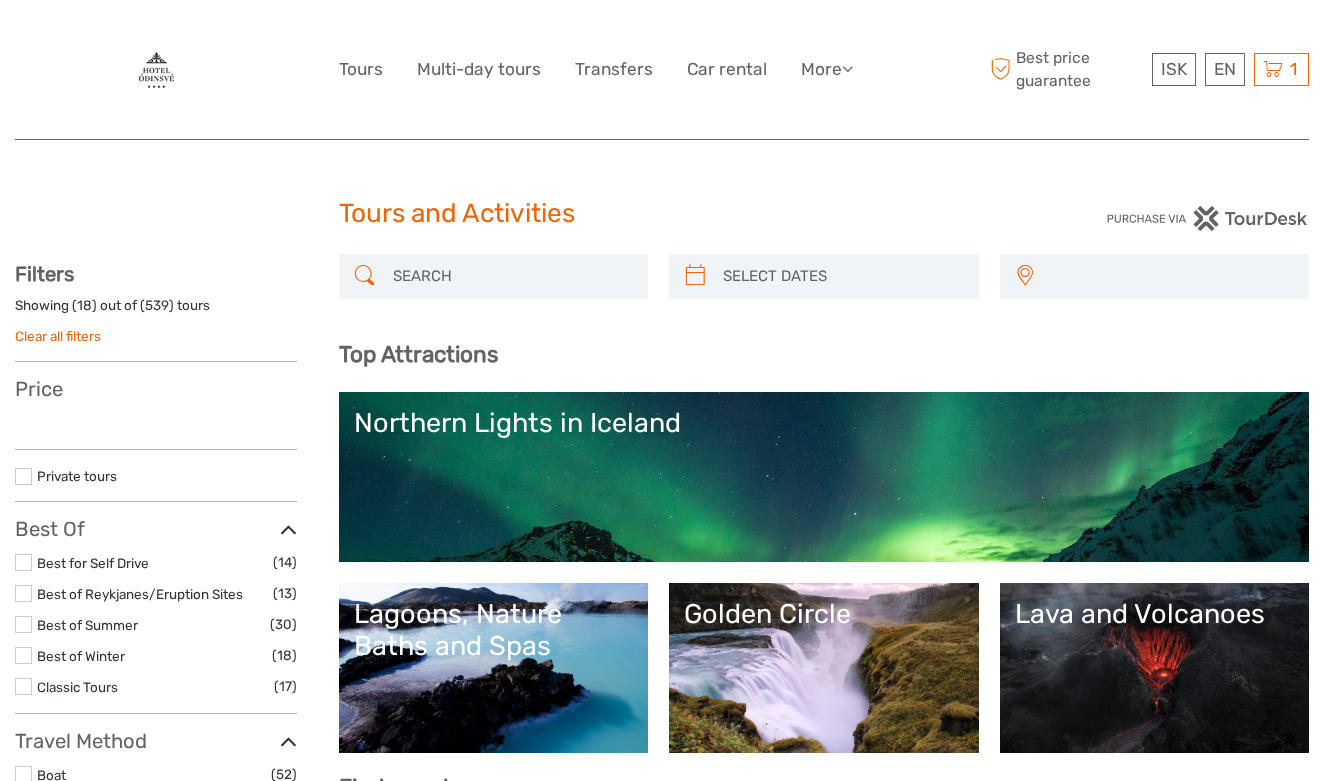 select 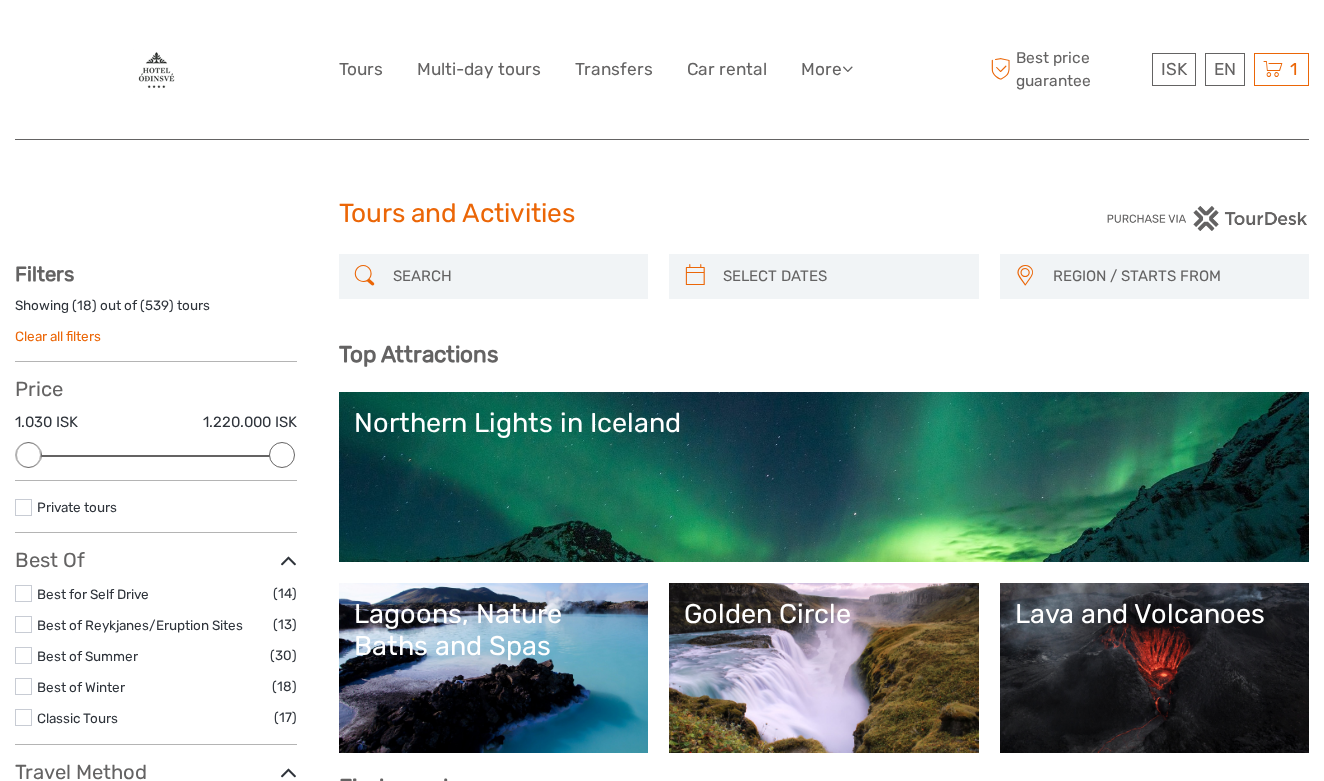 scroll, scrollTop: 0, scrollLeft: 0, axis: both 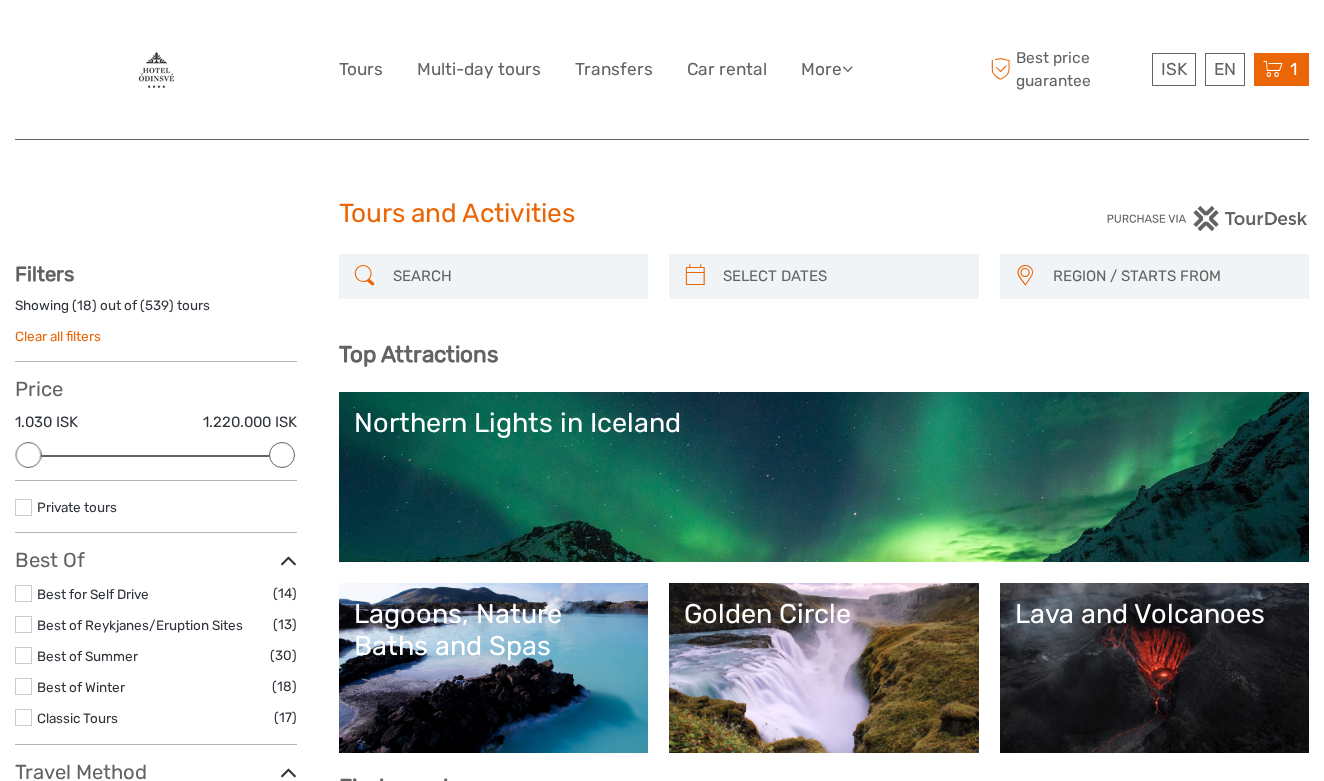 click at bounding box center (1273, 69) 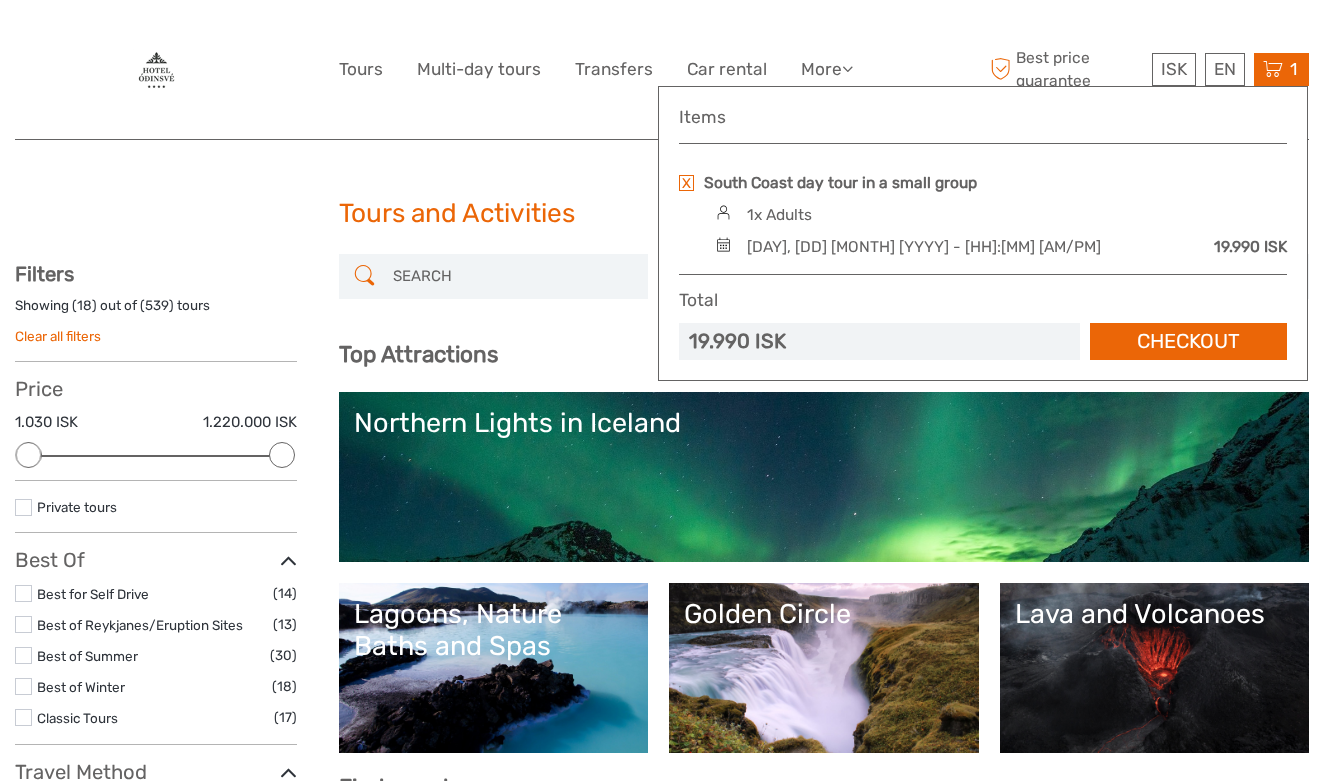 click at bounding box center [686, 183] 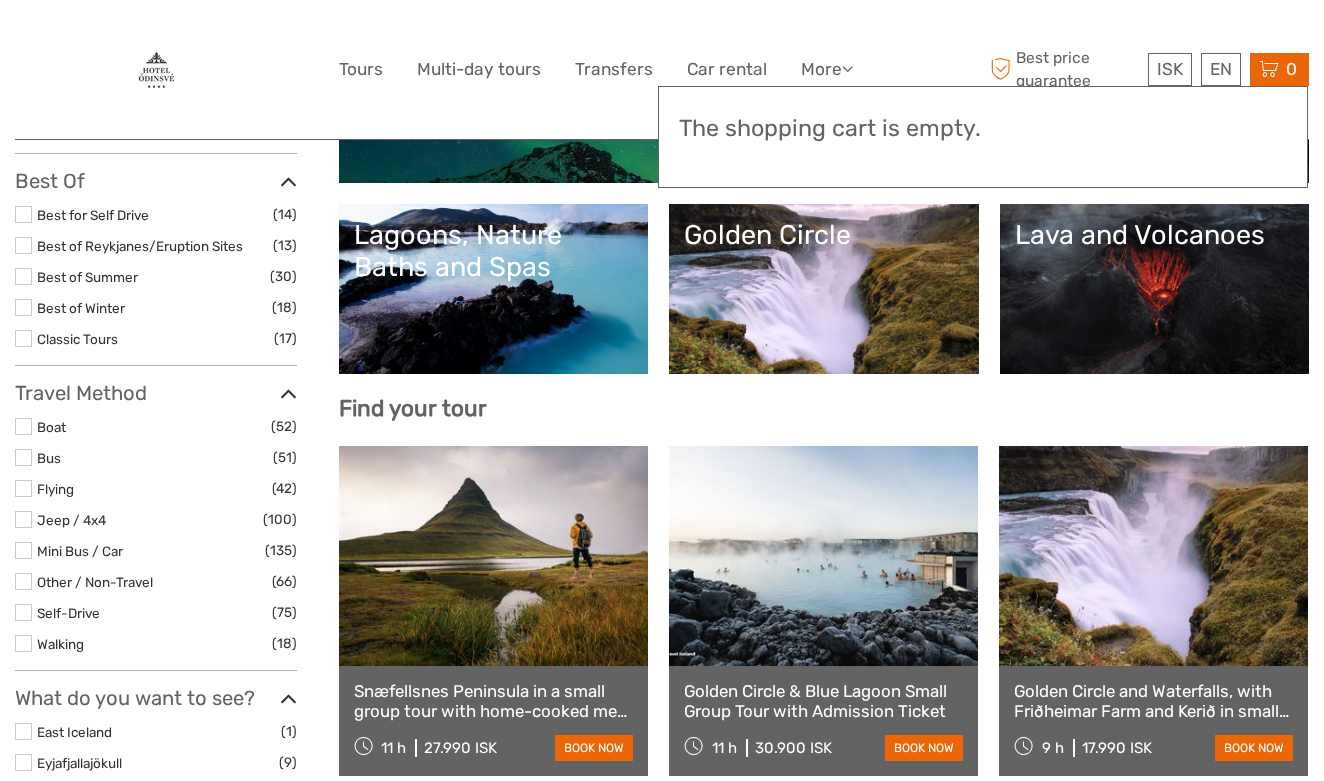 scroll, scrollTop: 377, scrollLeft: 0, axis: vertical 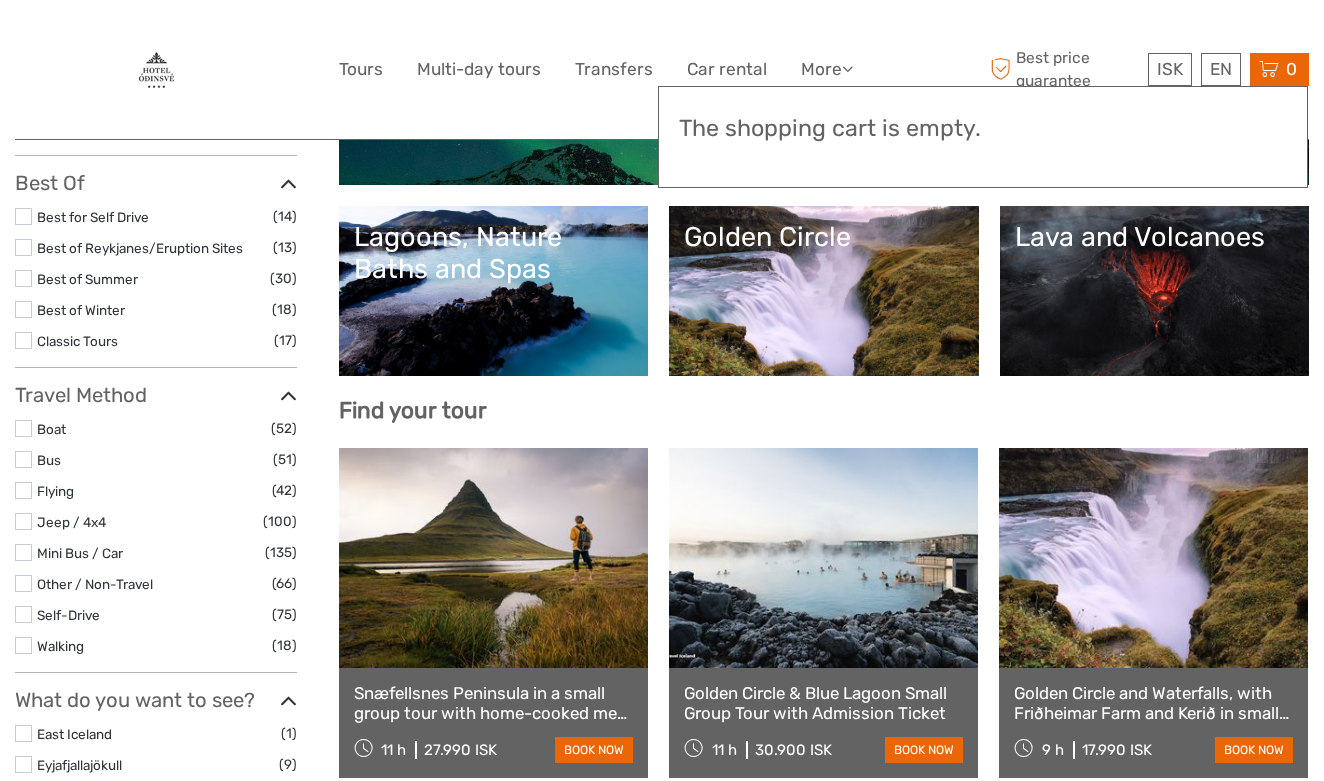 click at bounding box center [23, 552] 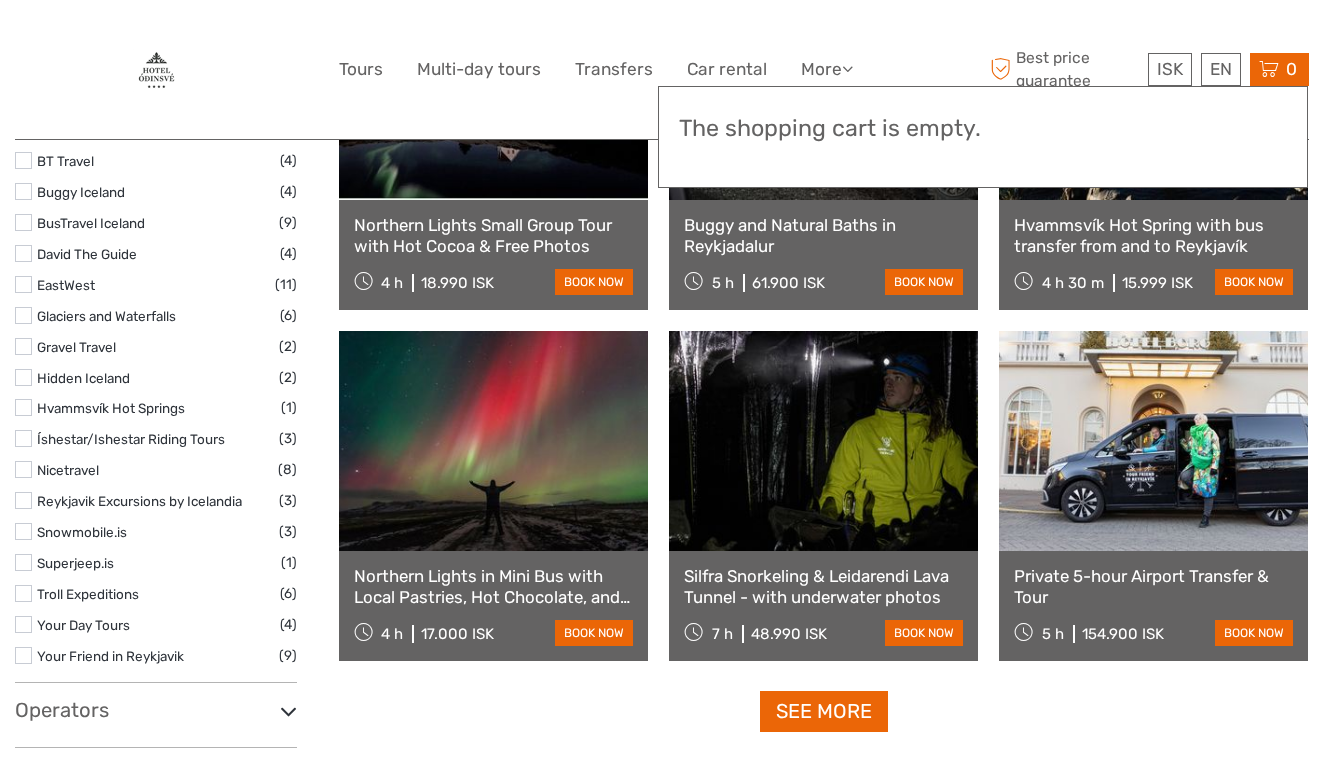 scroll, scrollTop: 1809, scrollLeft: 0, axis: vertical 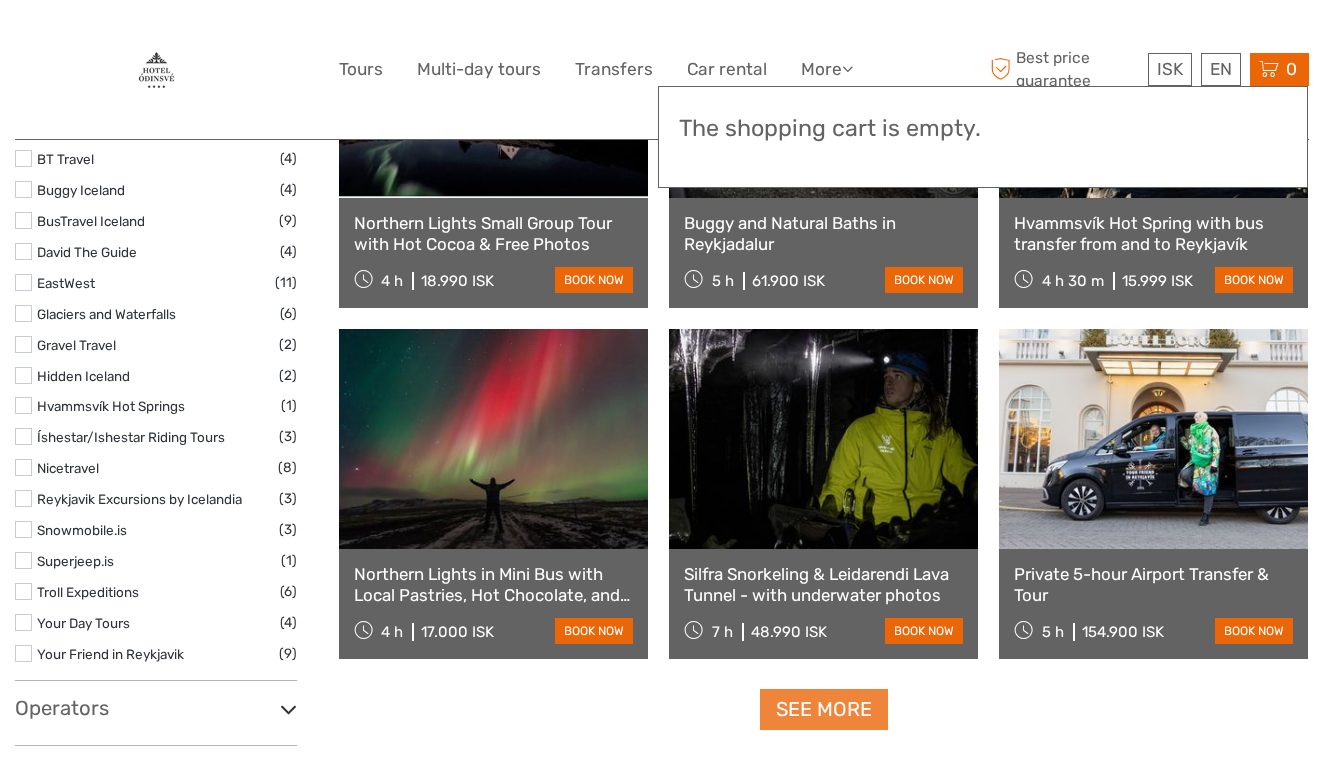 click on "See more" at bounding box center [824, 709] 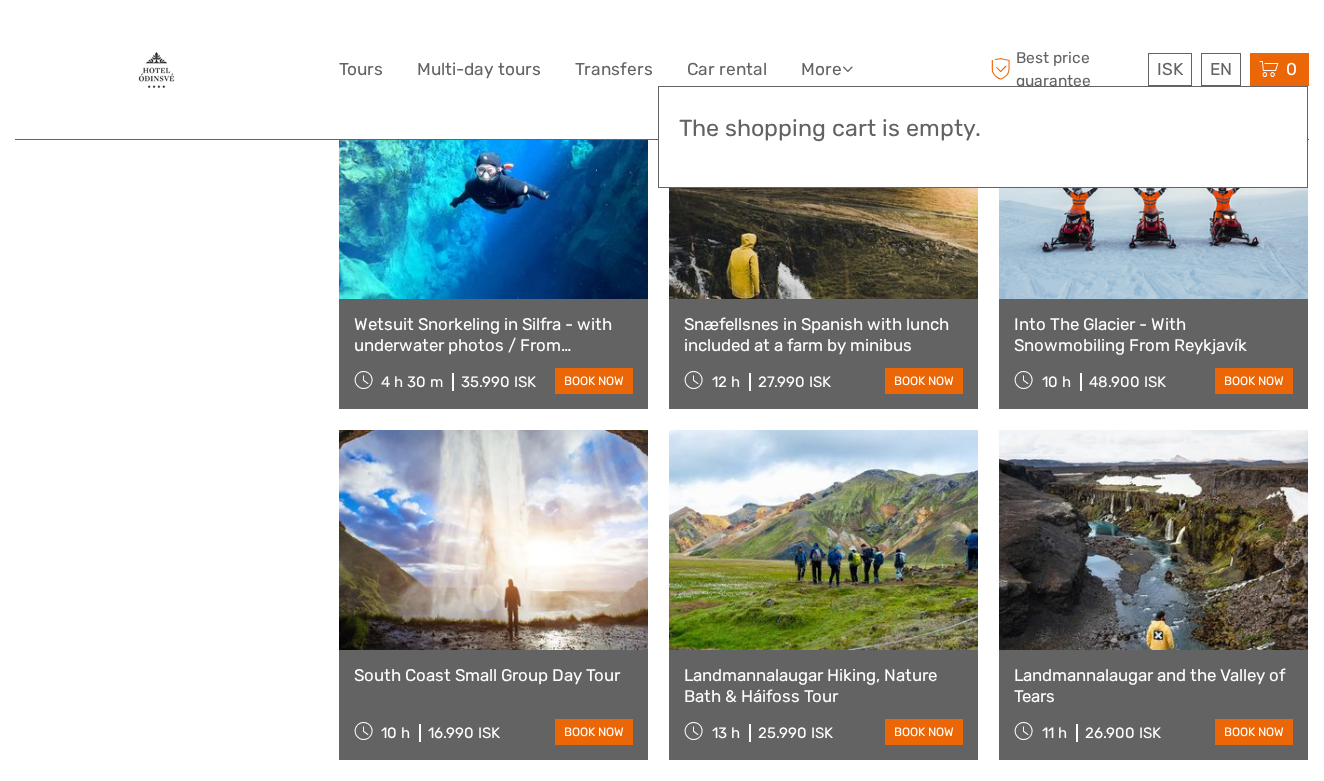 scroll, scrollTop: 3816, scrollLeft: 0, axis: vertical 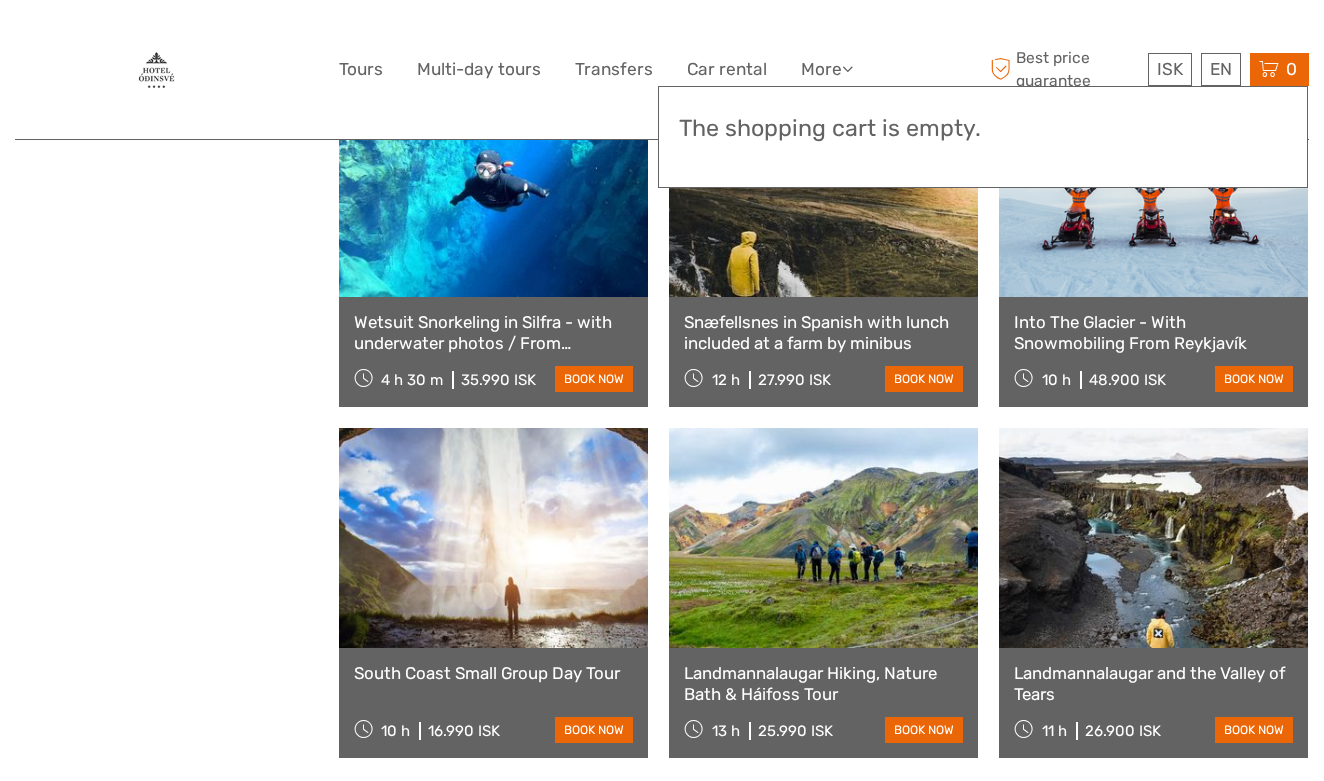 click at bounding box center (493, 538) 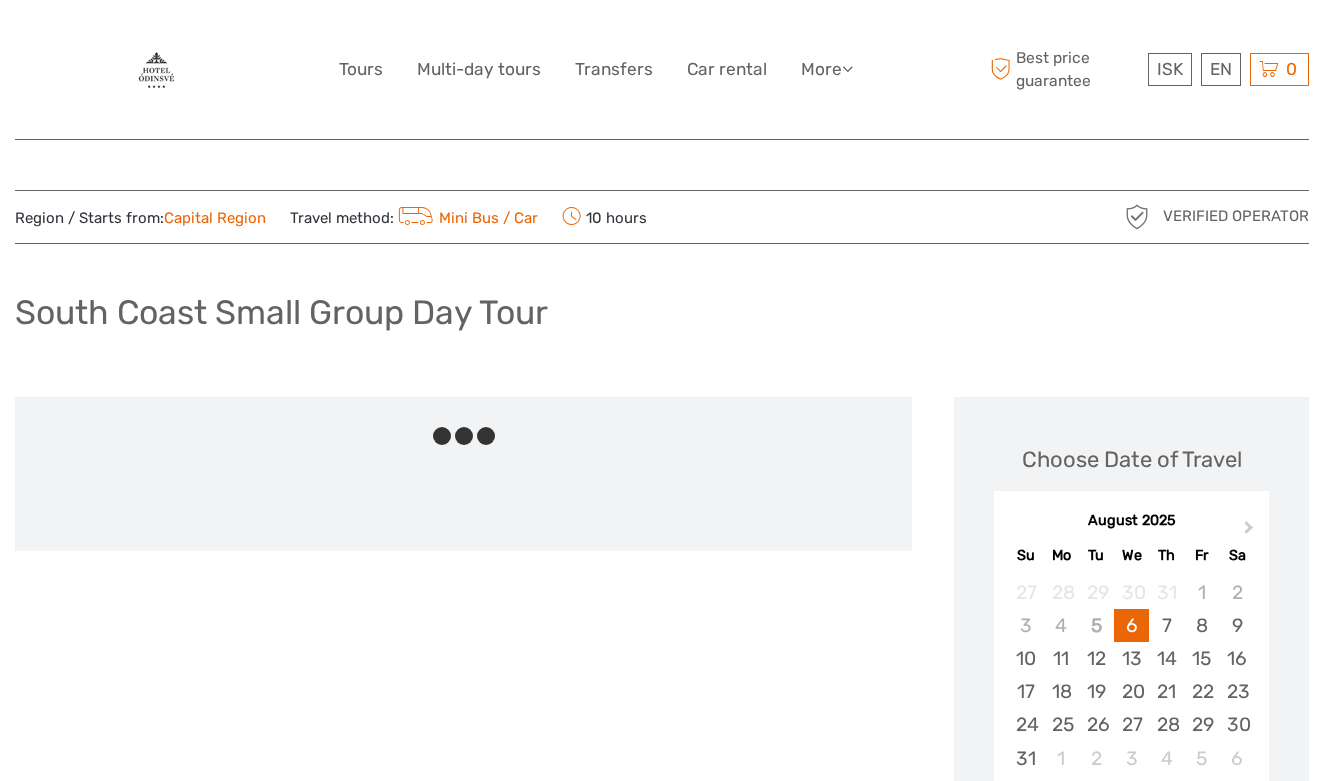 scroll, scrollTop: 0, scrollLeft: 0, axis: both 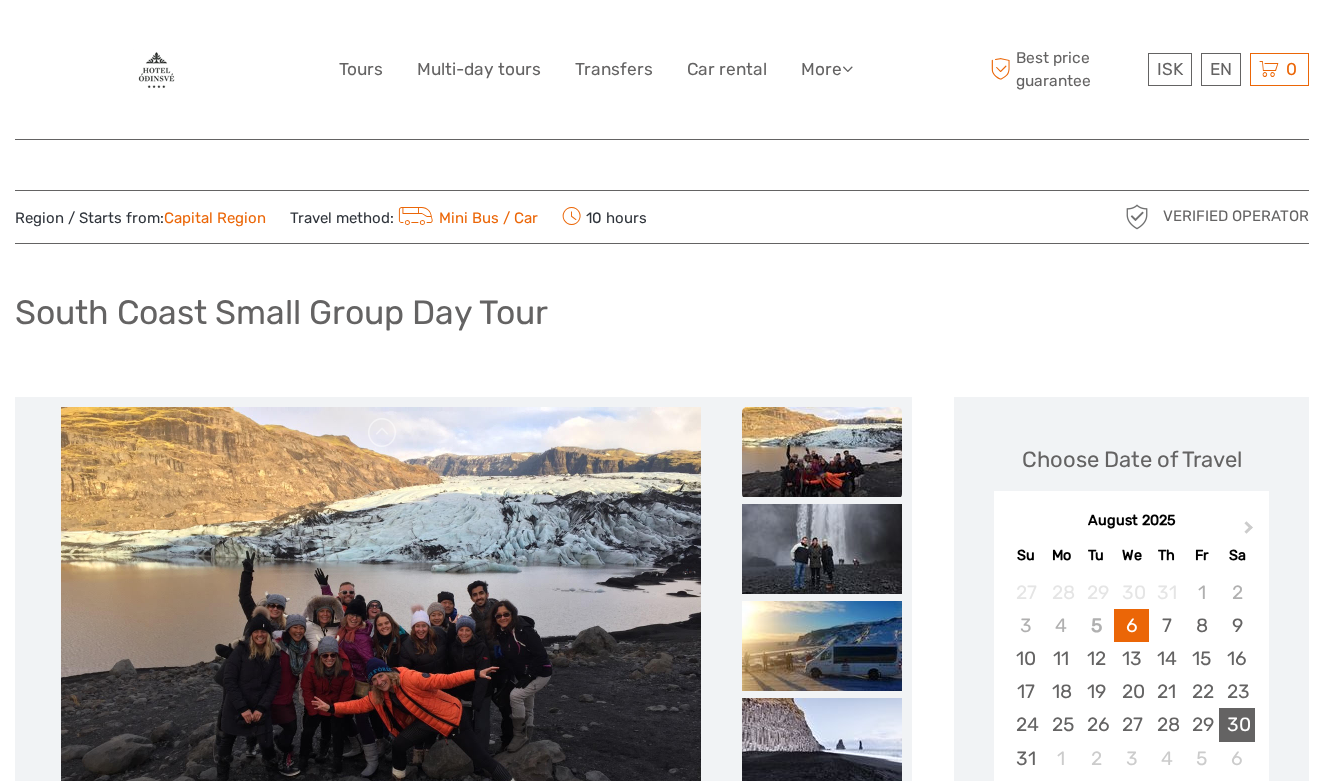 click on "30" at bounding box center (1236, 724) 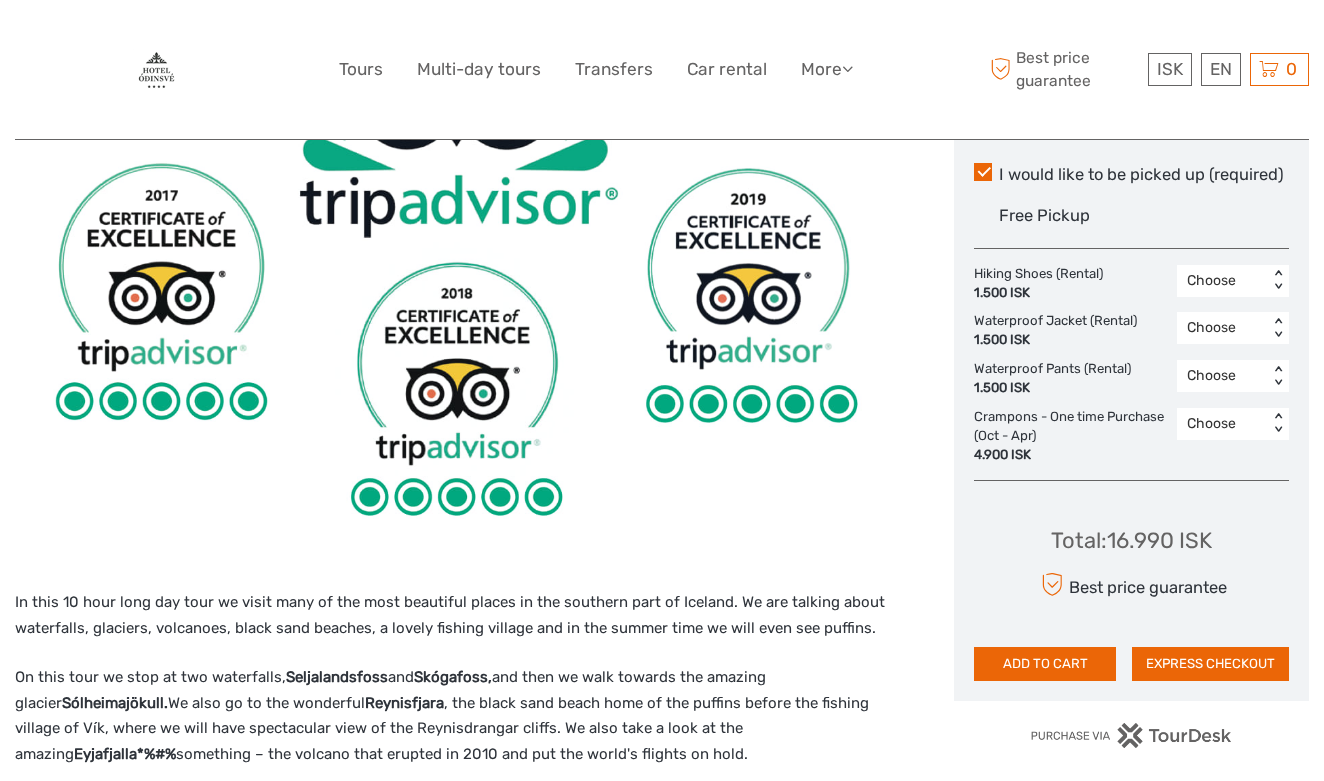 scroll, scrollTop: 1092, scrollLeft: 0, axis: vertical 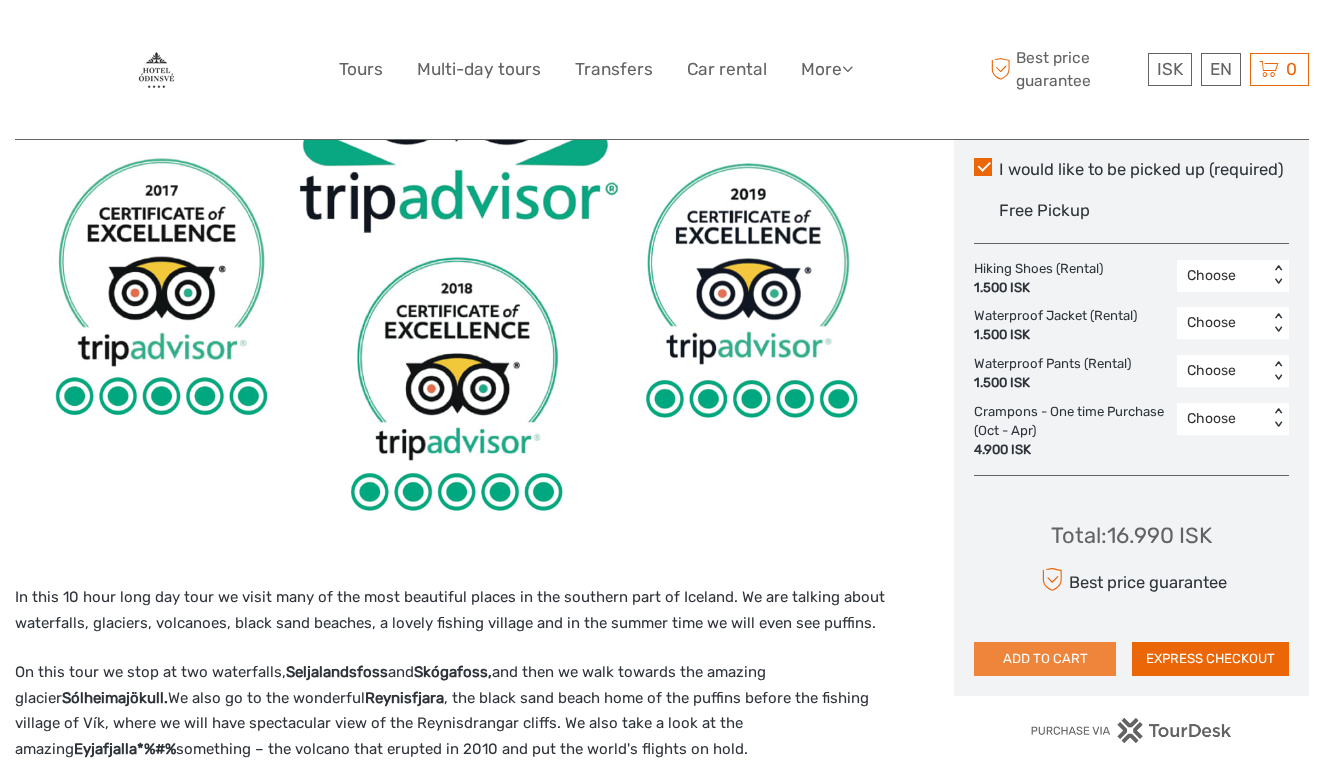 click on "ADD TO CART" at bounding box center (1045, 659) 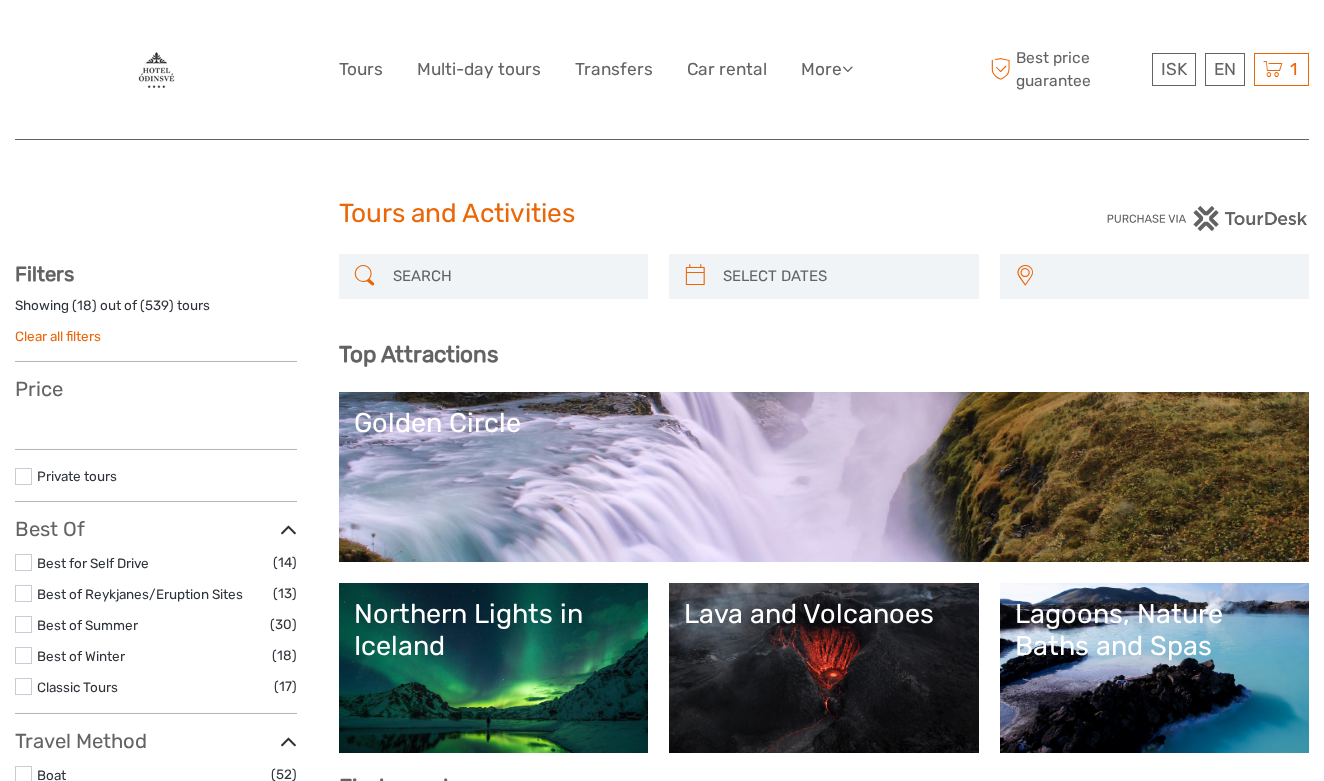 select 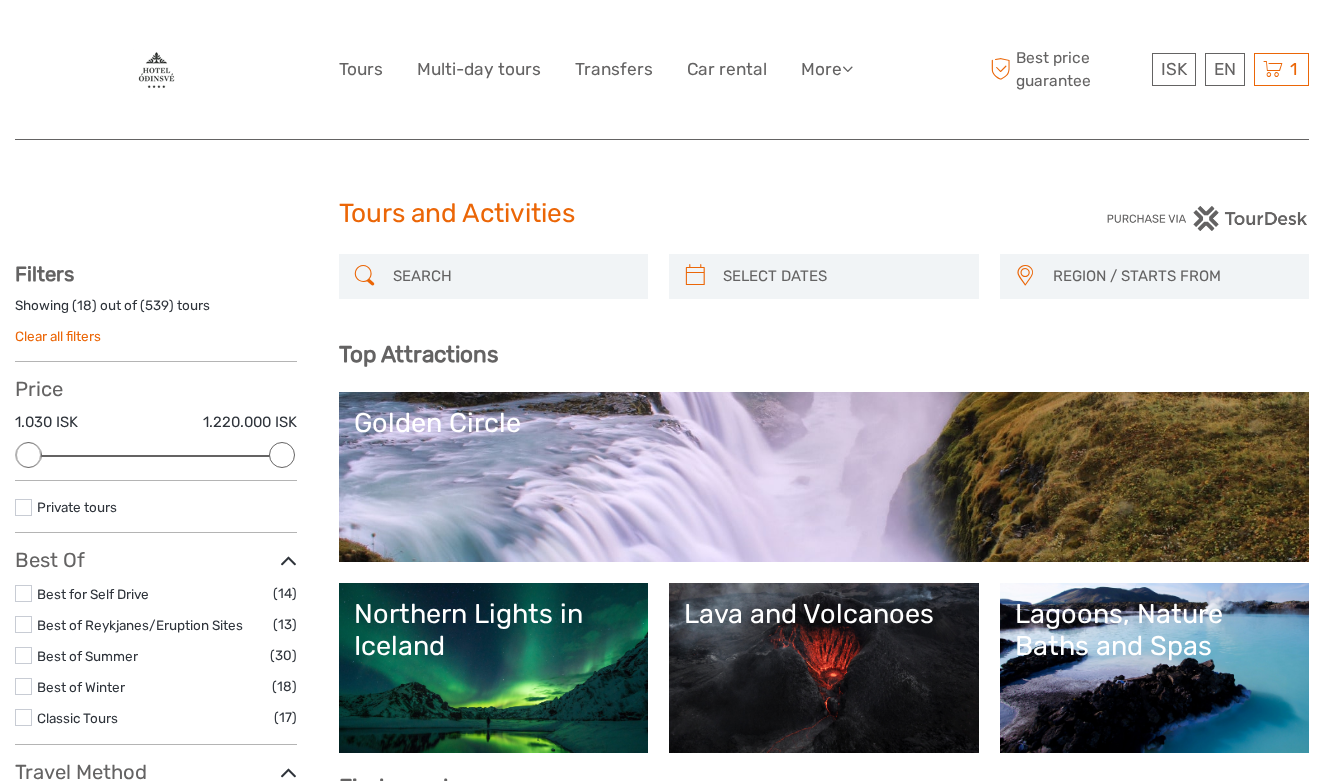 scroll, scrollTop: 0, scrollLeft: 0, axis: both 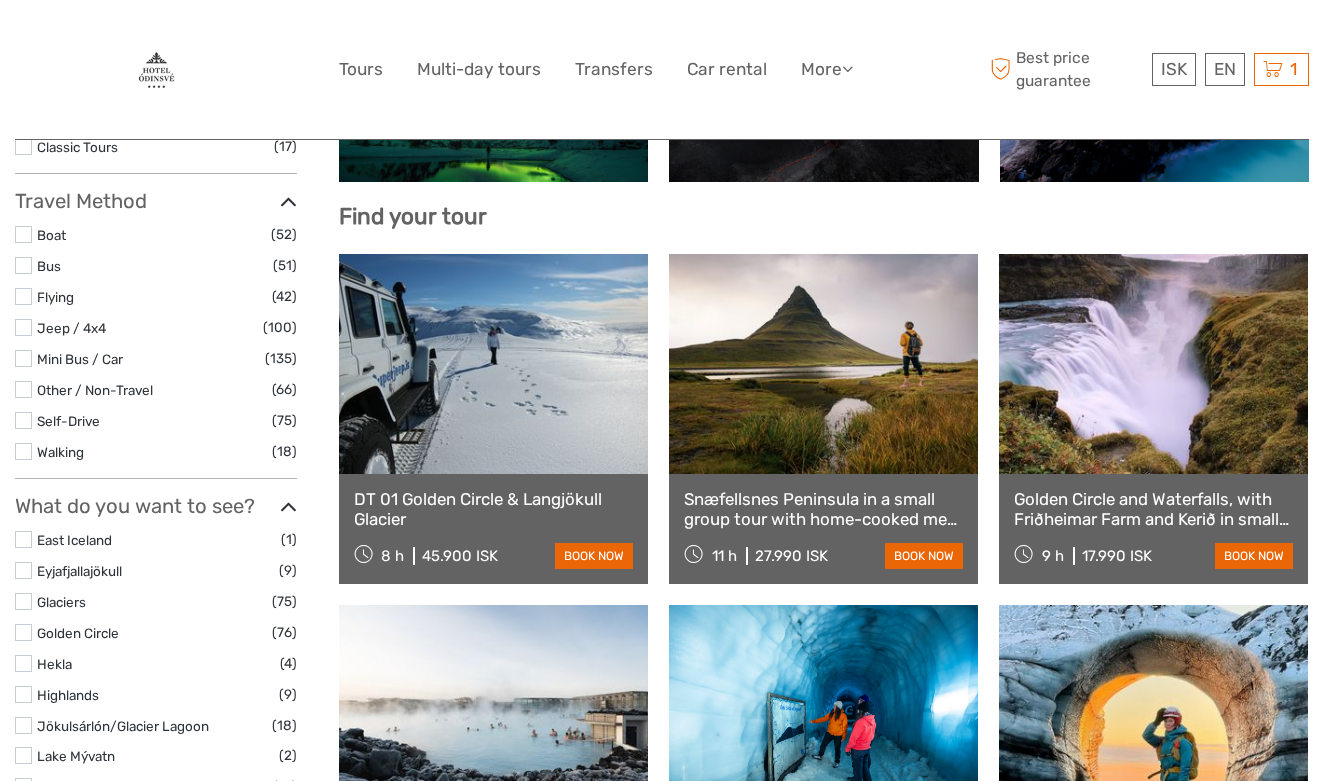 click at bounding box center (823, 364) 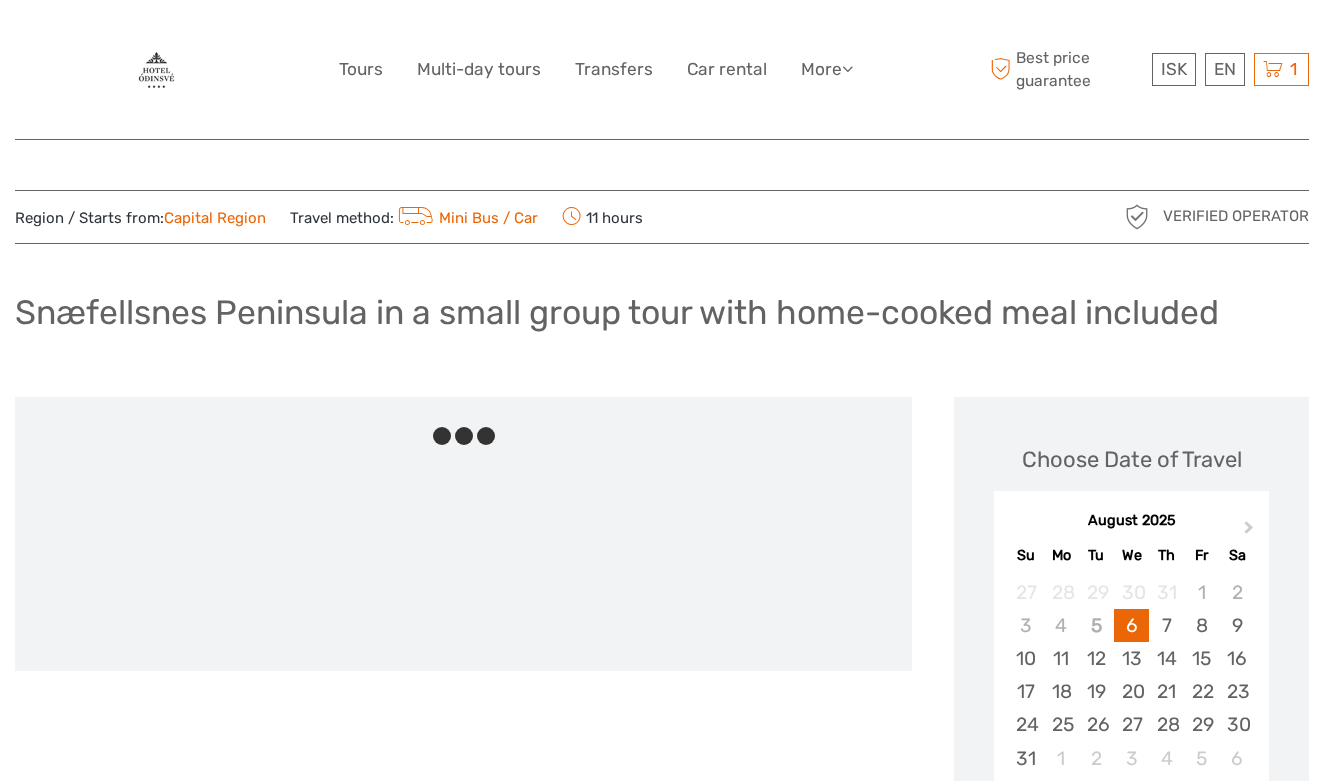 scroll, scrollTop: 0, scrollLeft: 0, axis: both 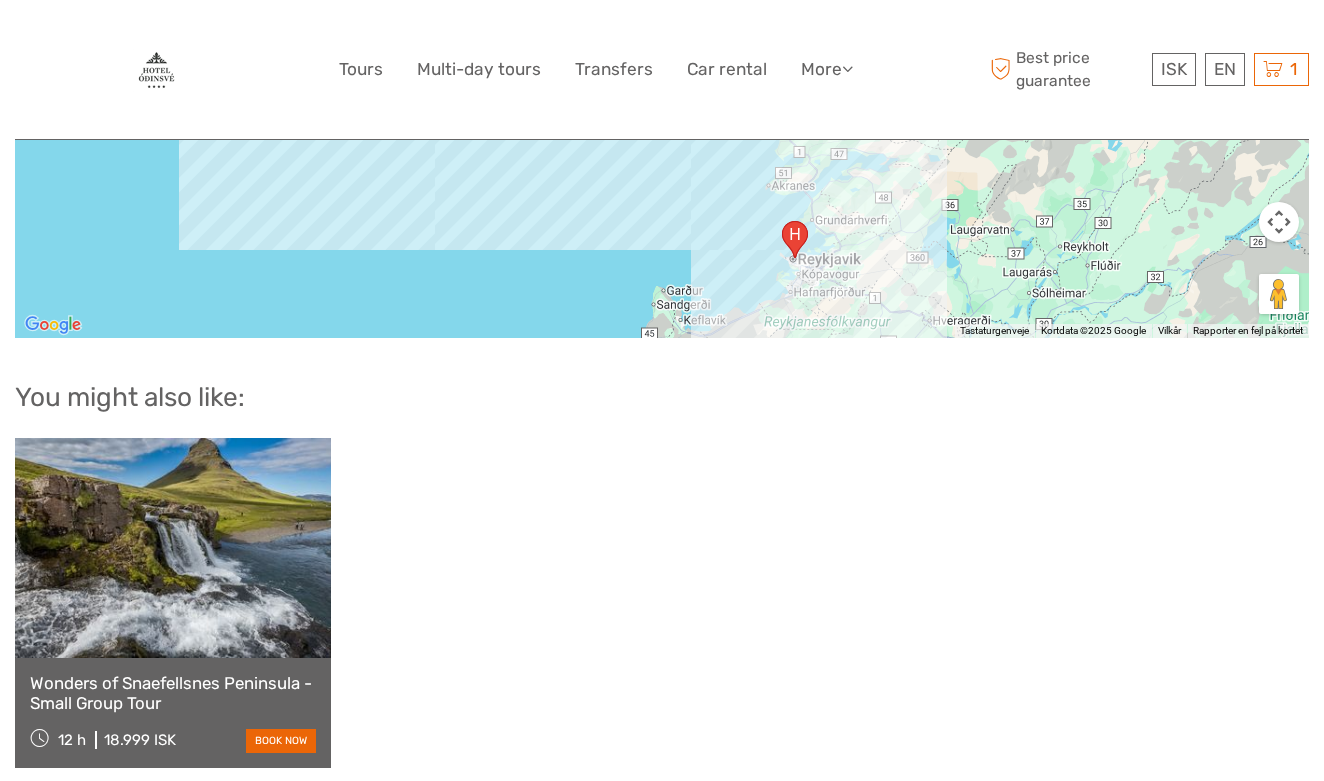 click at bounding box center (173, 548) 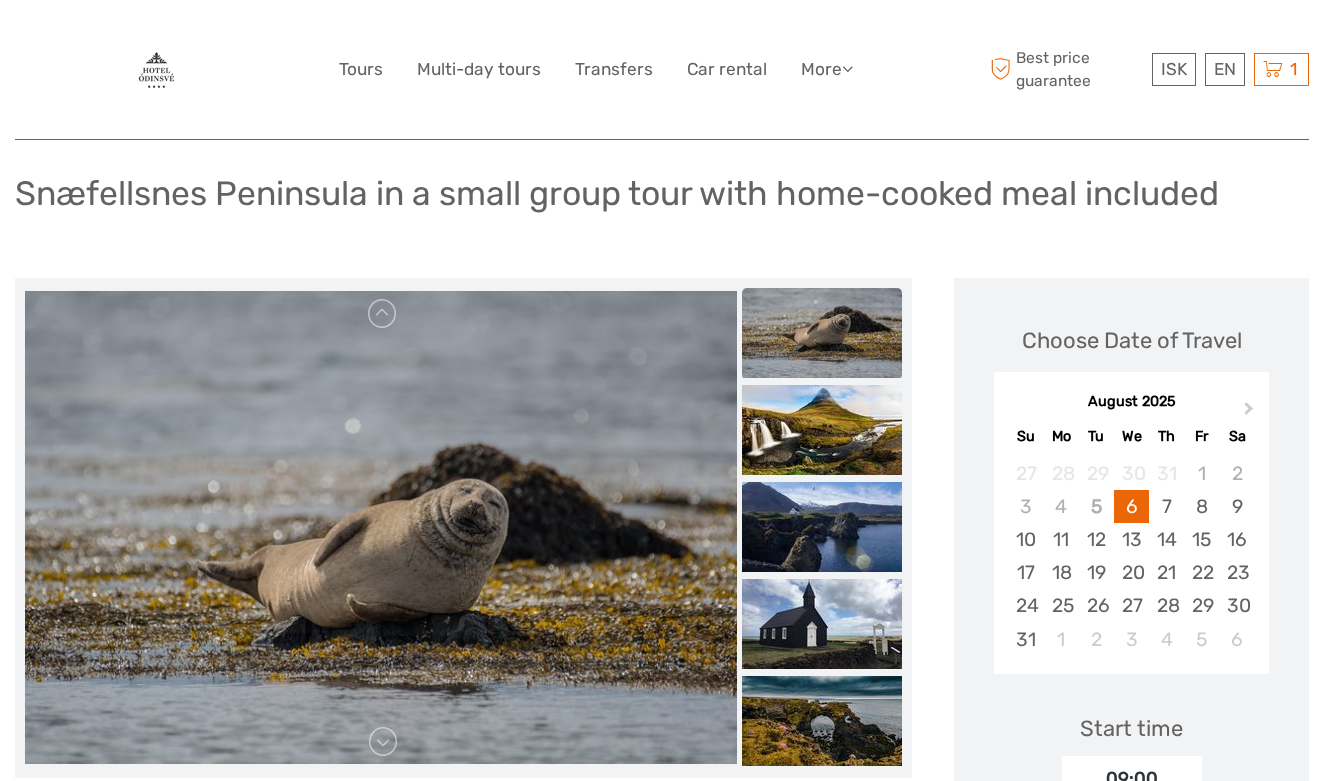 scroll, scrollTop: 125, scrollLeft: 0, axis: vertical 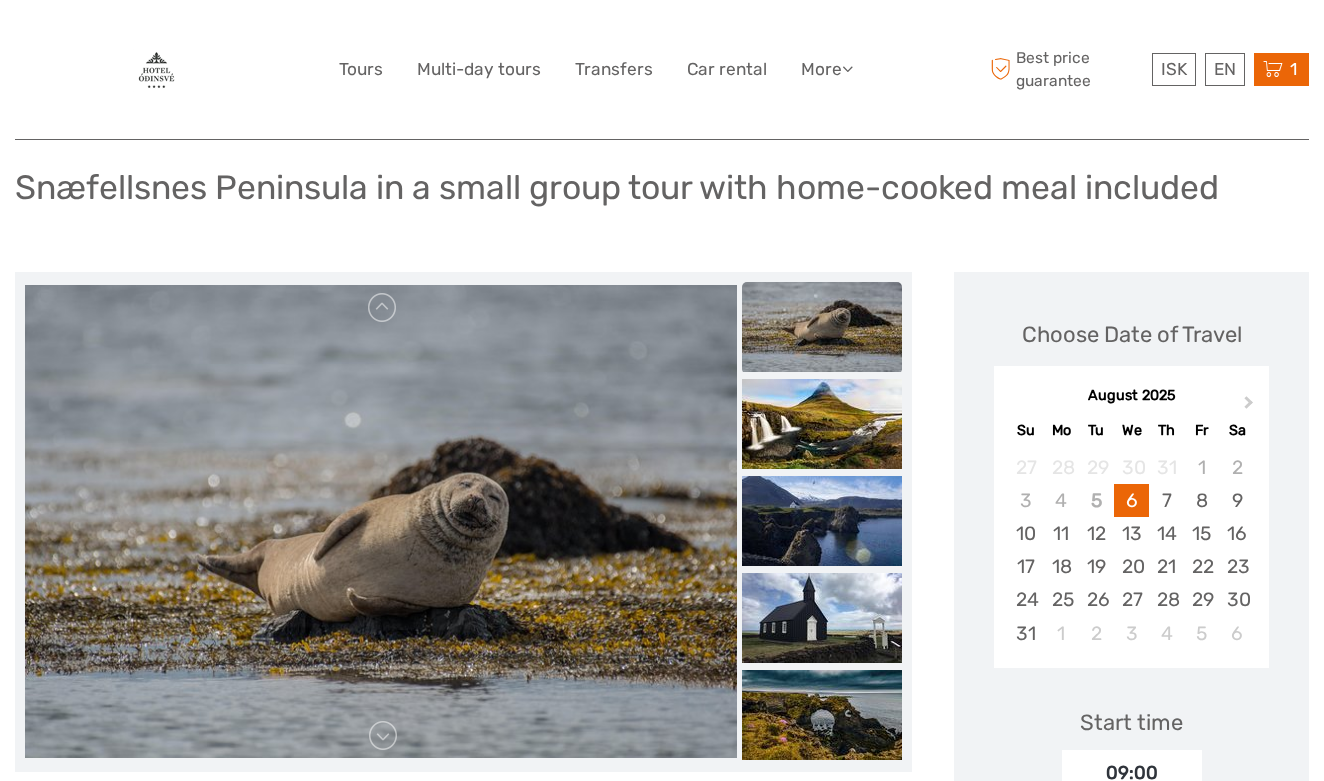 click at bounding box center (1273, 69) 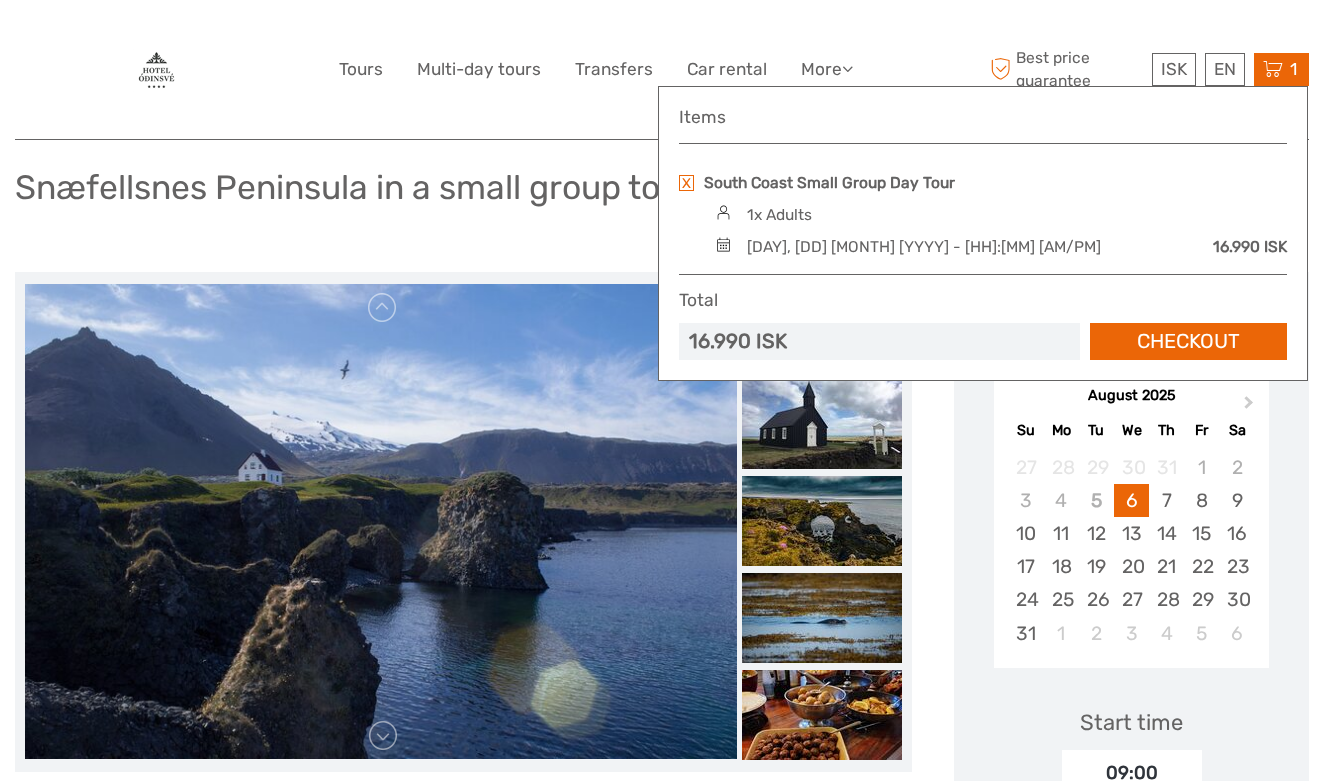click at bounding box center [1273, 69] 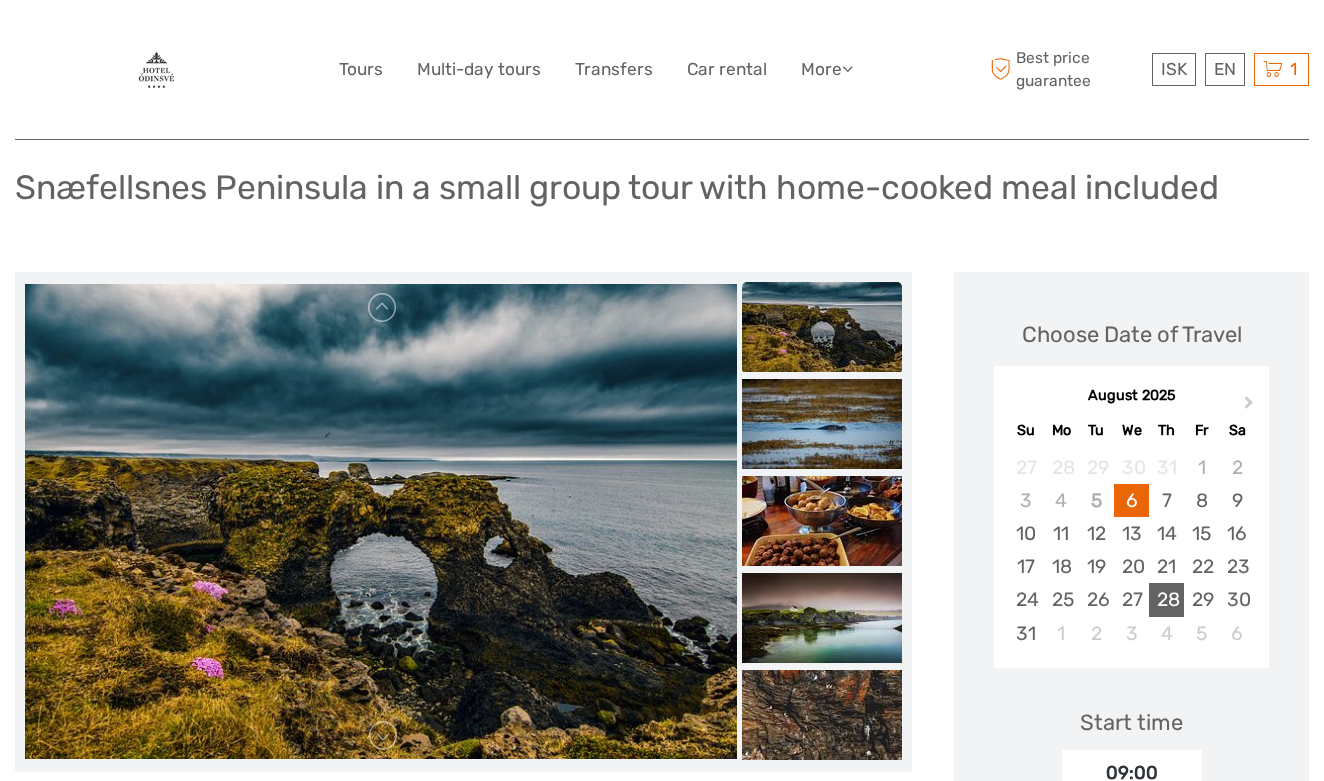 click on "28" at bounding box center [1166, 599] 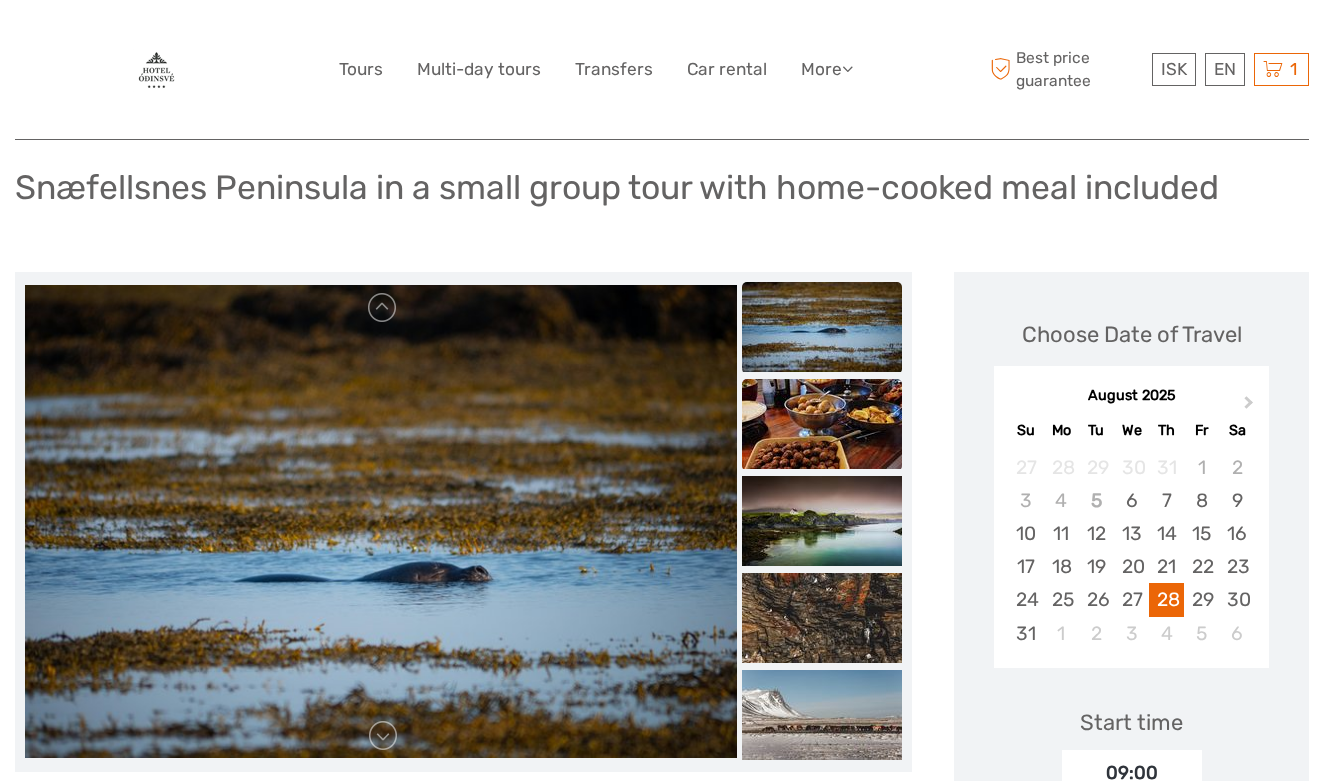 click at bounding box center [822, 424] 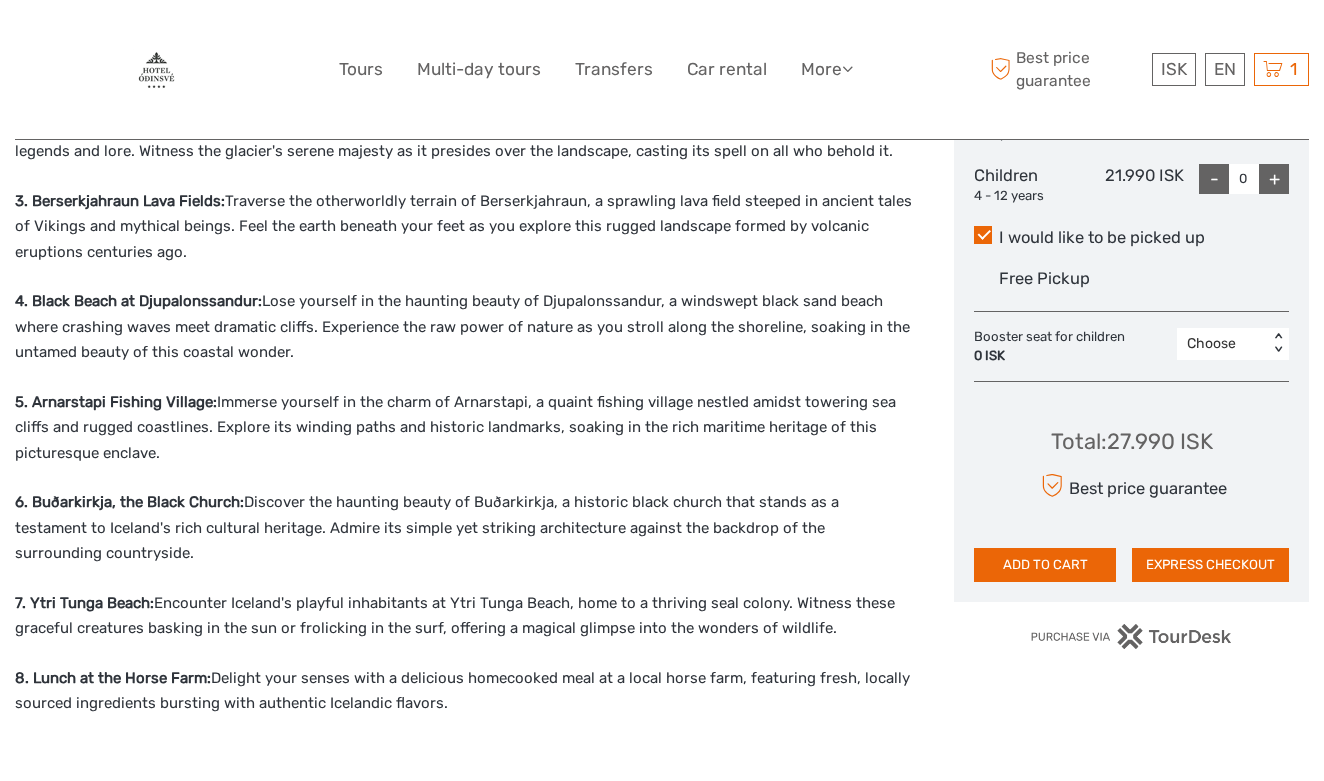 scroll, scrollTop: 1032, scrollLeft: 0, axis: vertical 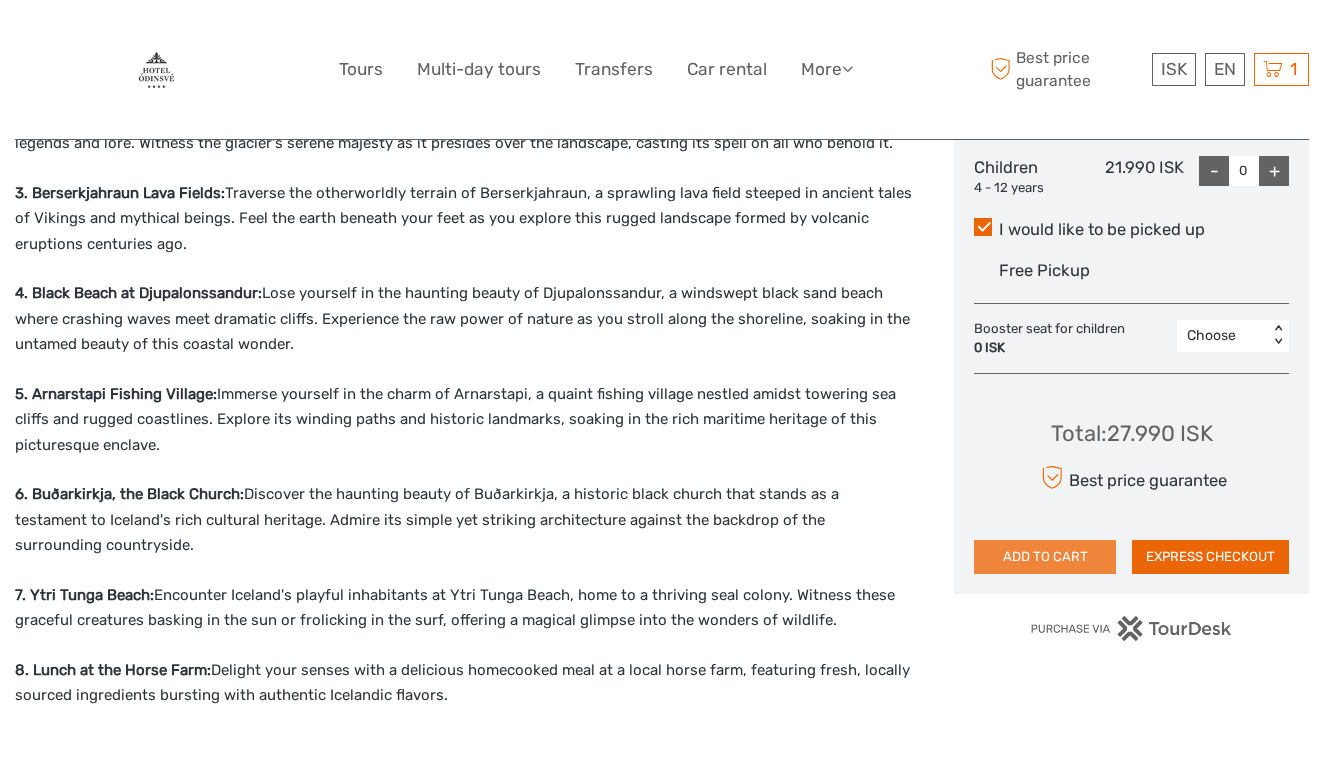 click on "ADD TO CART" at bounding box center [1045, 557] 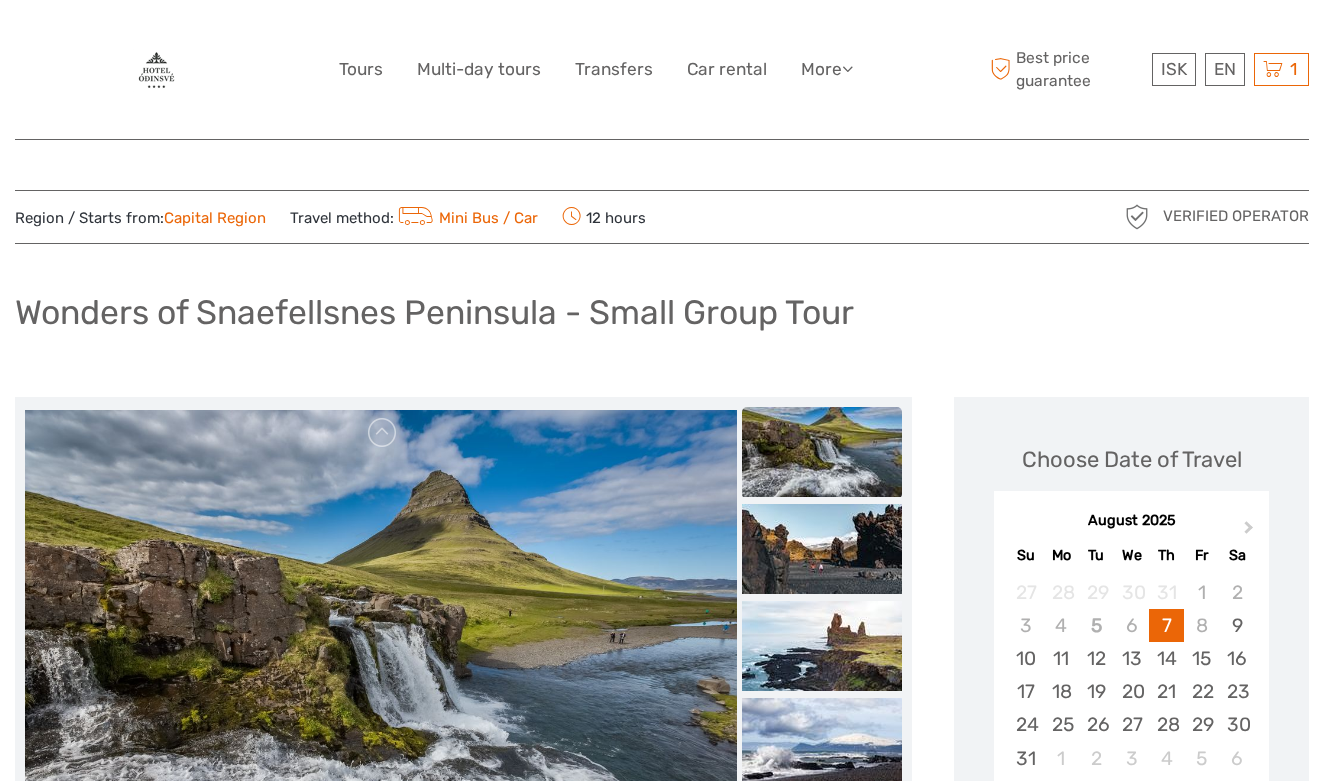scroll, scrollTop: 130, scrollLeft: 0, axis: vertical 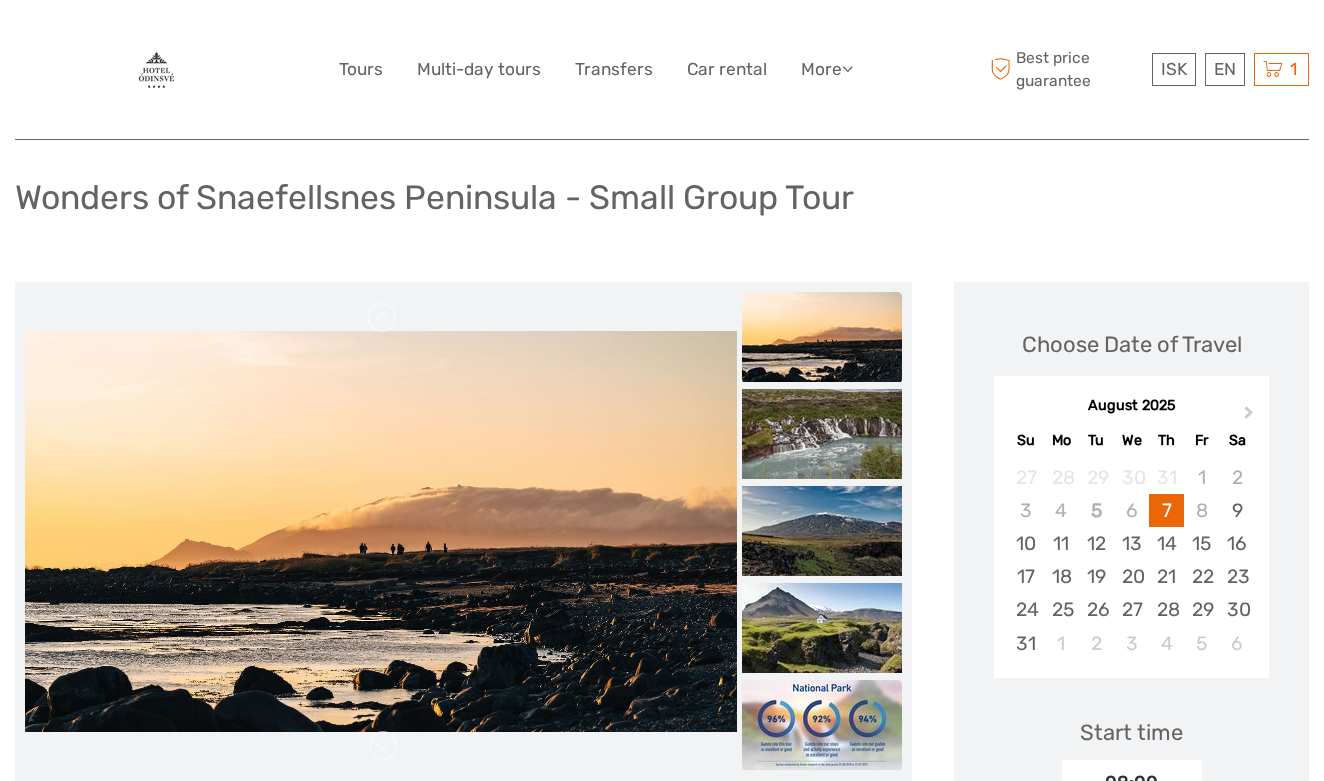 click at bounding box center (822, 725) 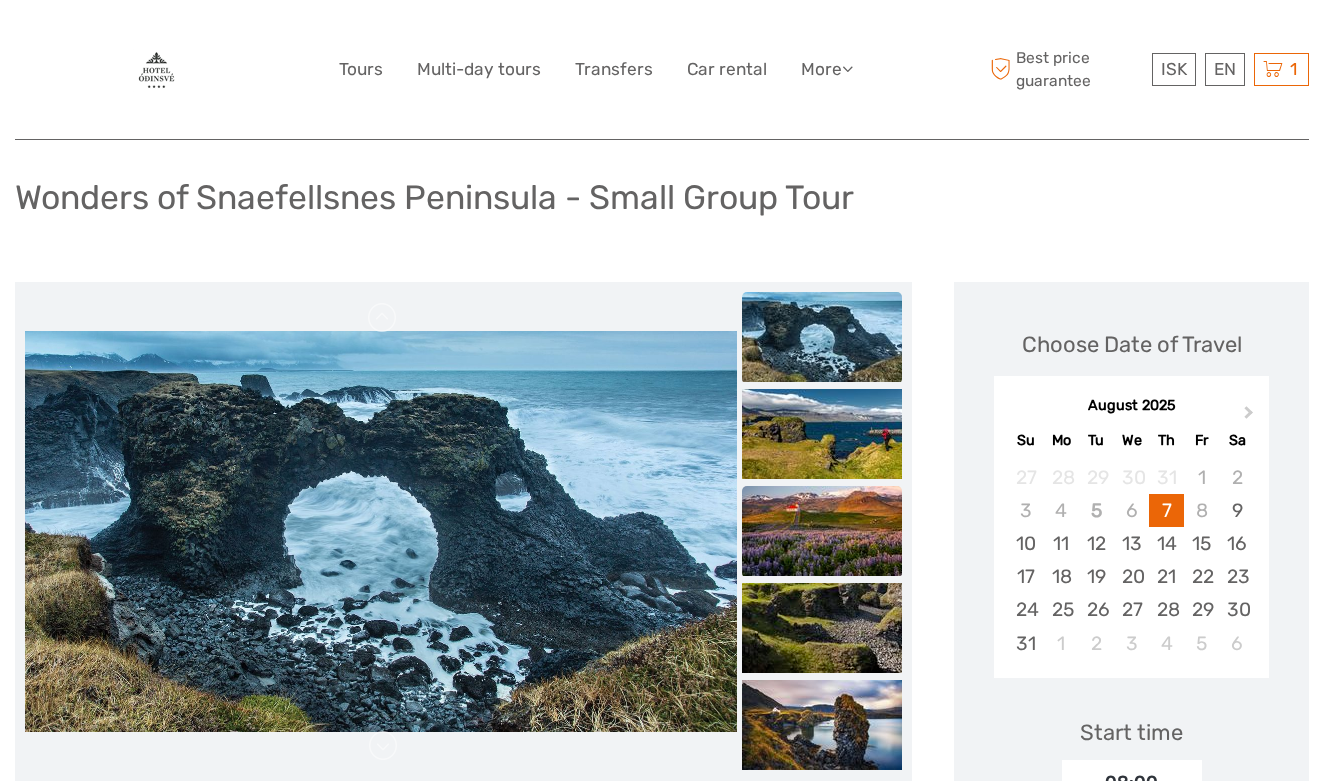 click at bounding box center [822, 98] 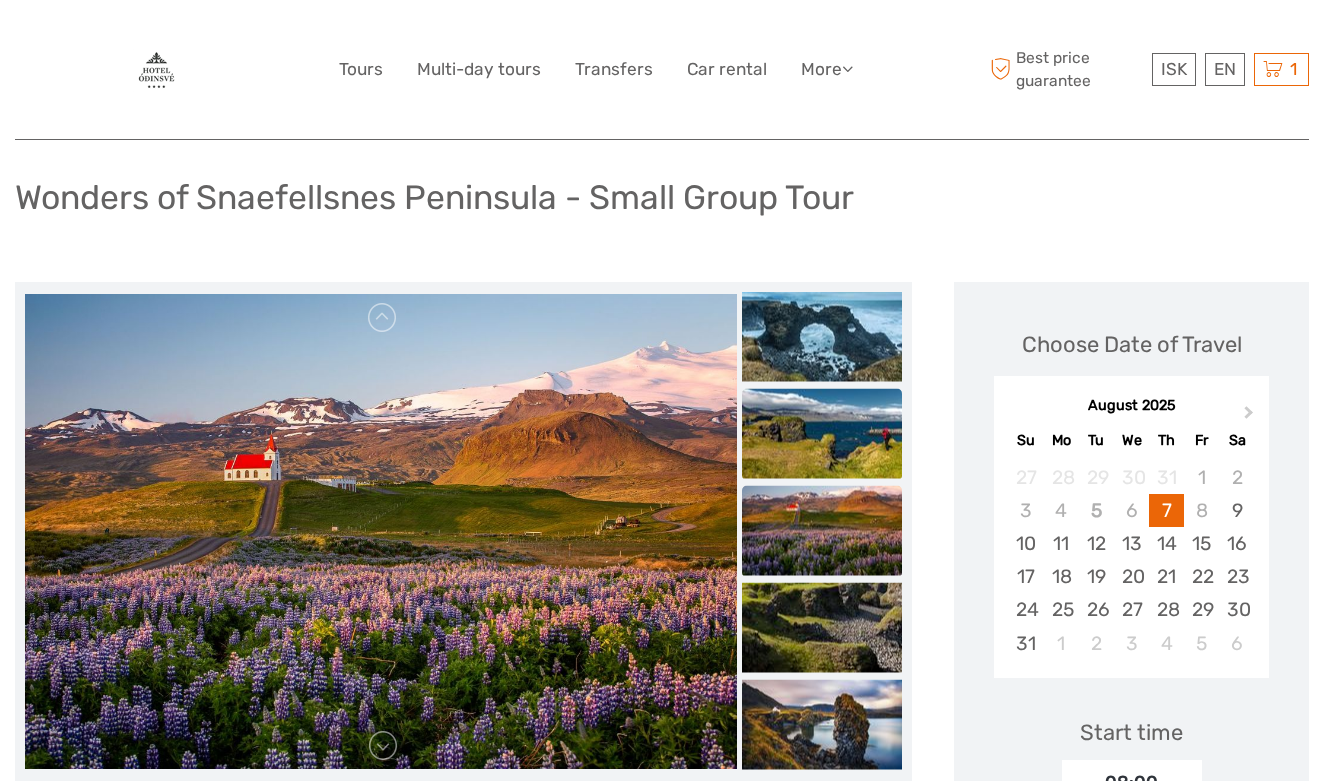 click at bounding box center [822, 433] 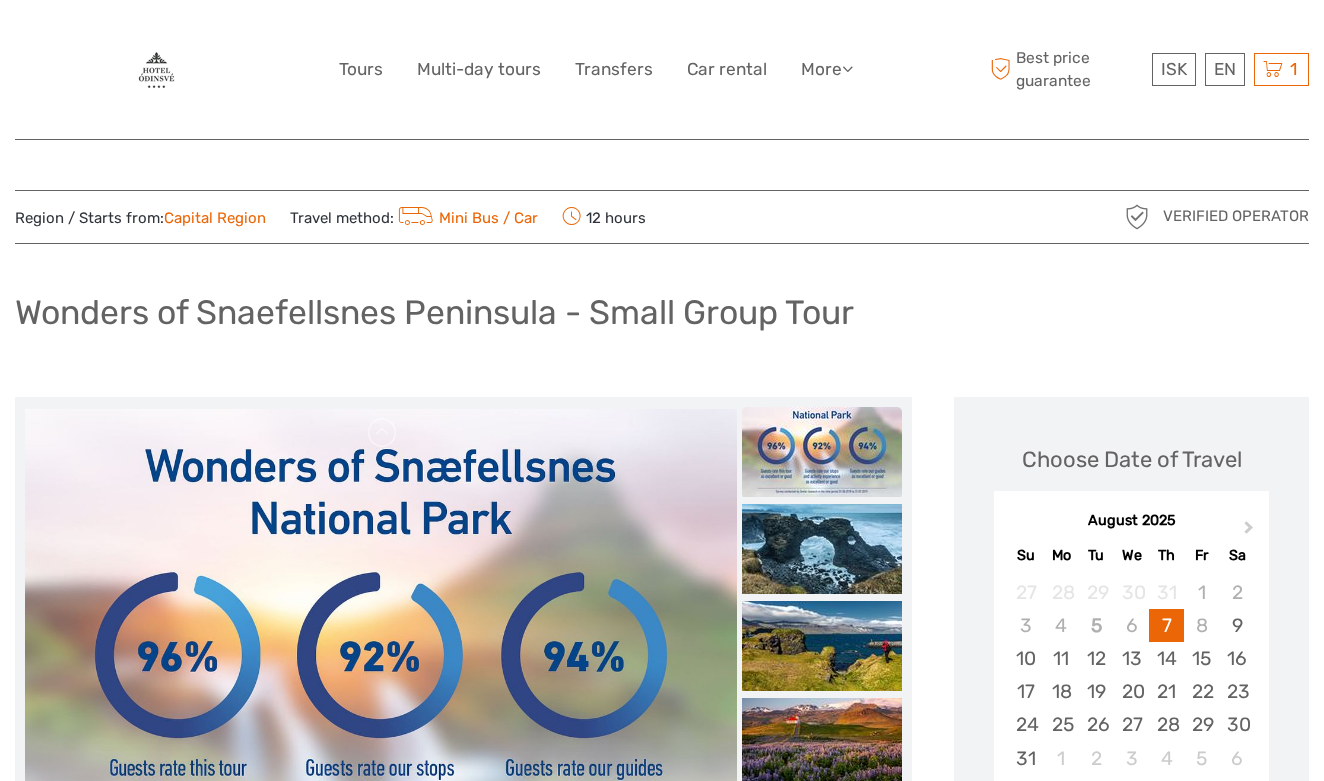 scroll, scrollTop: 0, scrollLeft: 0, axis: both 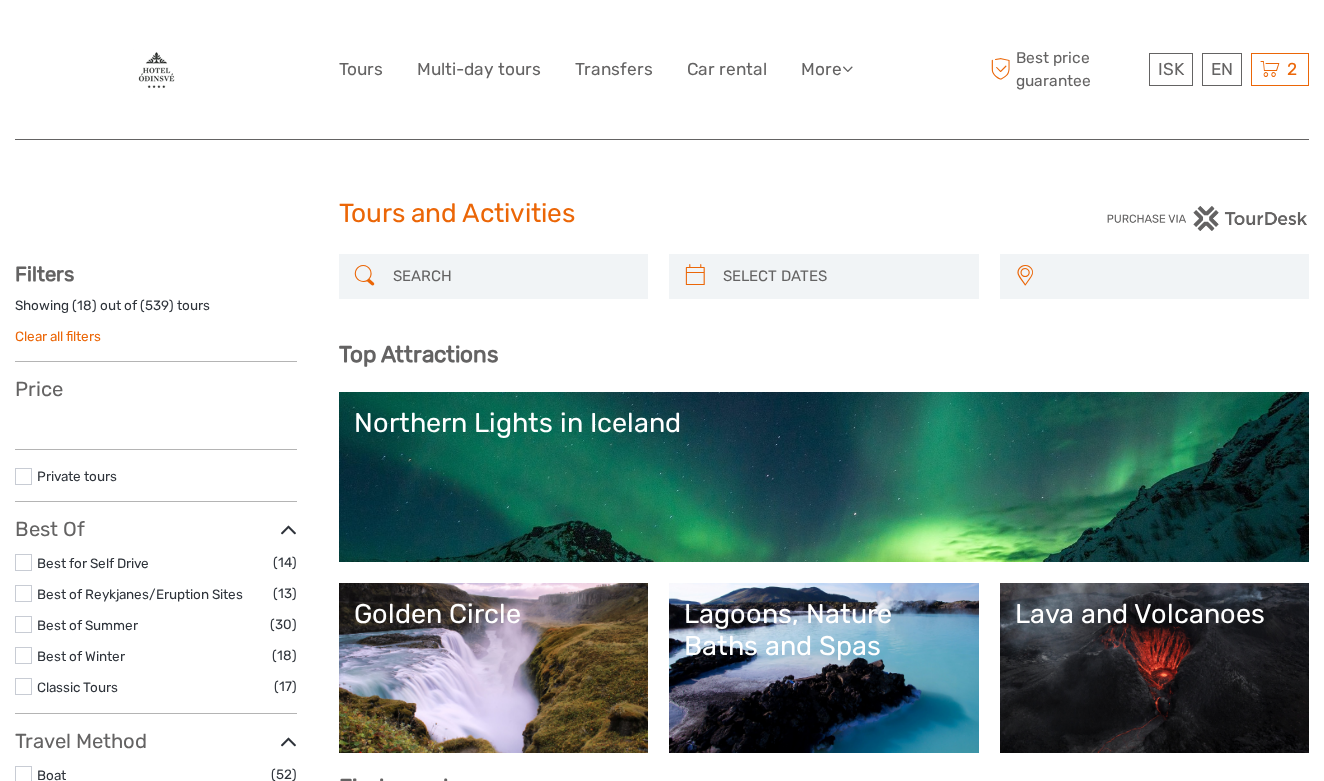 select 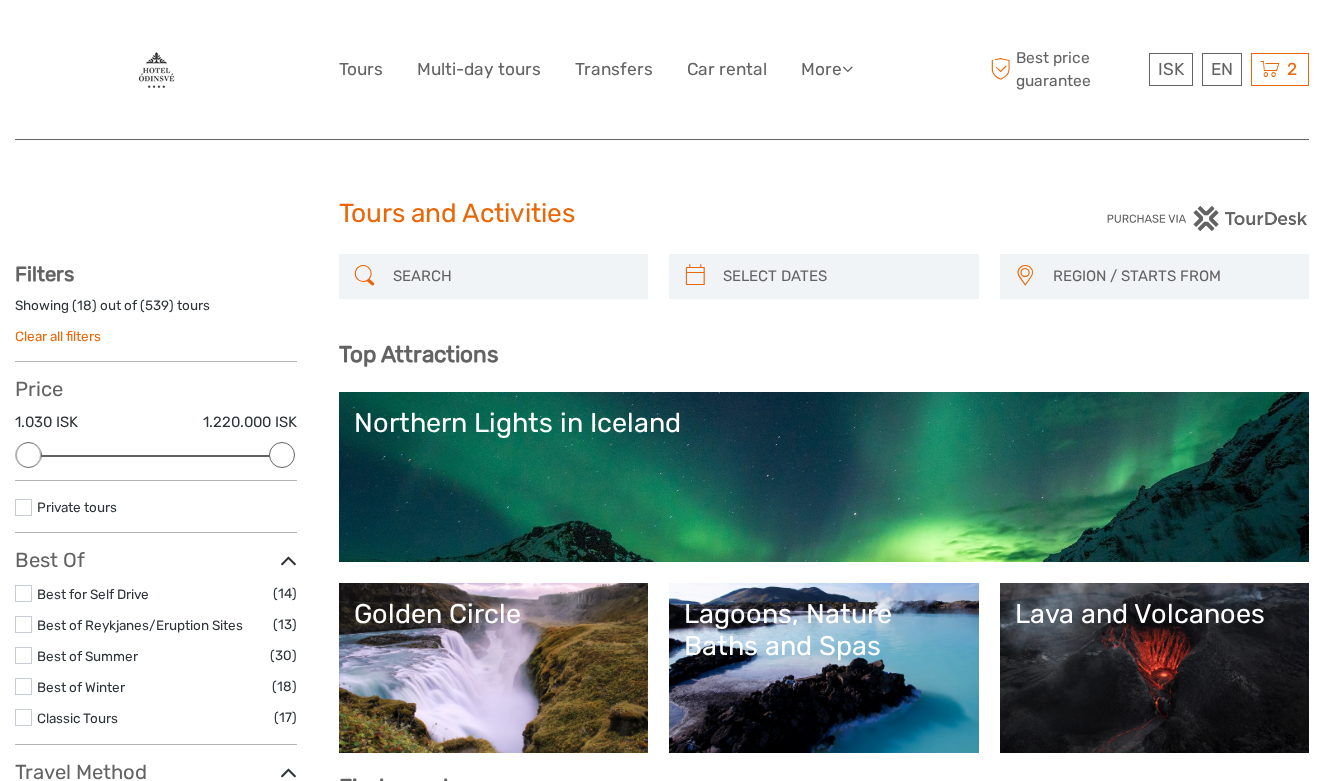 scroll, scrollTop: 0, scrollLeft: 0, axis: both 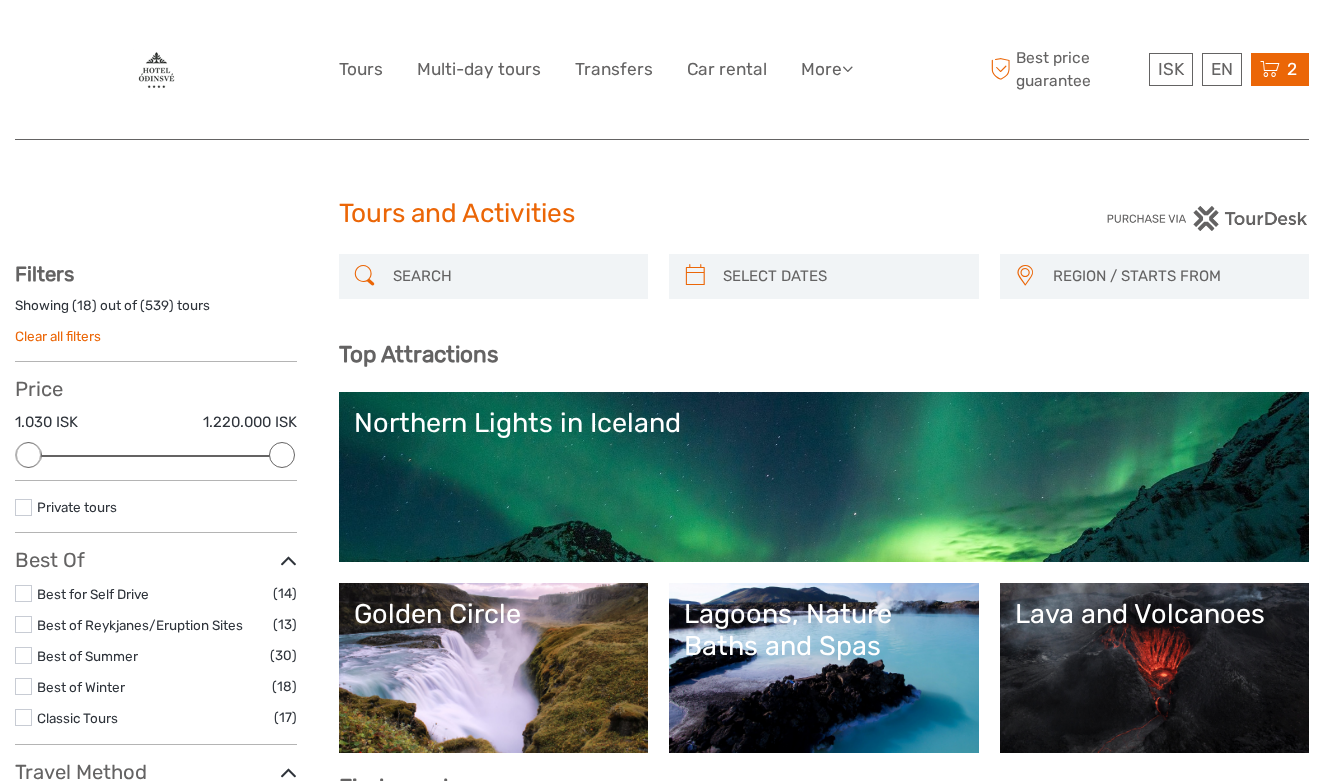 click on "2" at bounding box center (1292, 69) 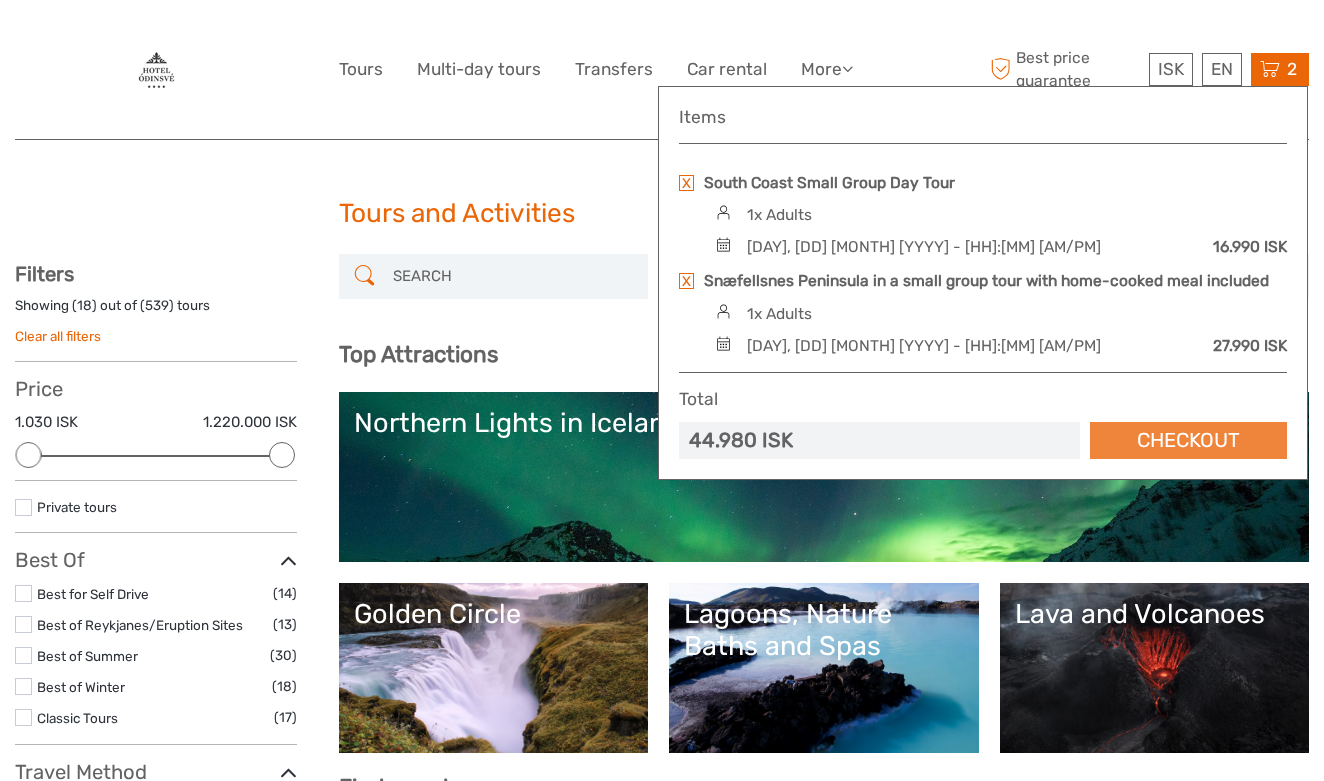 click on "Checkout" at bounding box center (1188, 440) 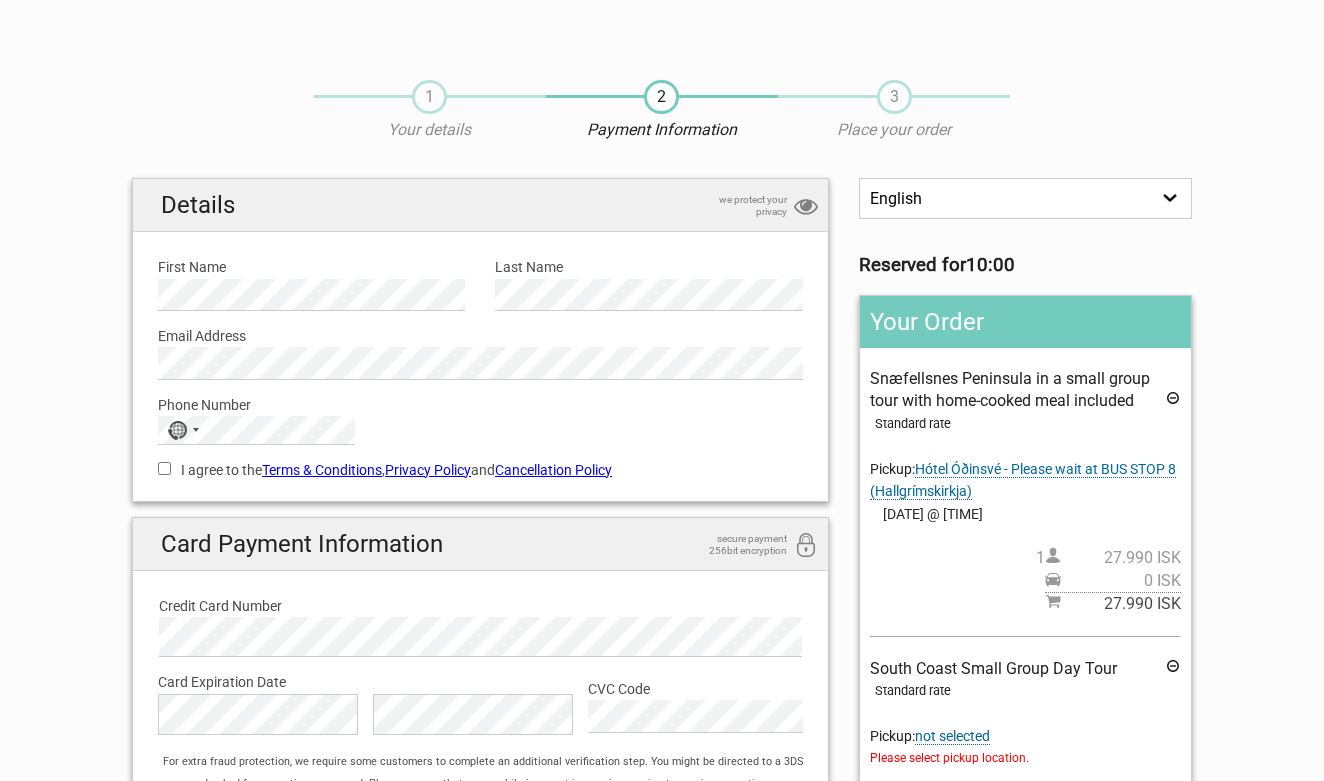 scroll, scrollTop: 0, scrollLeft: 0, axis: both 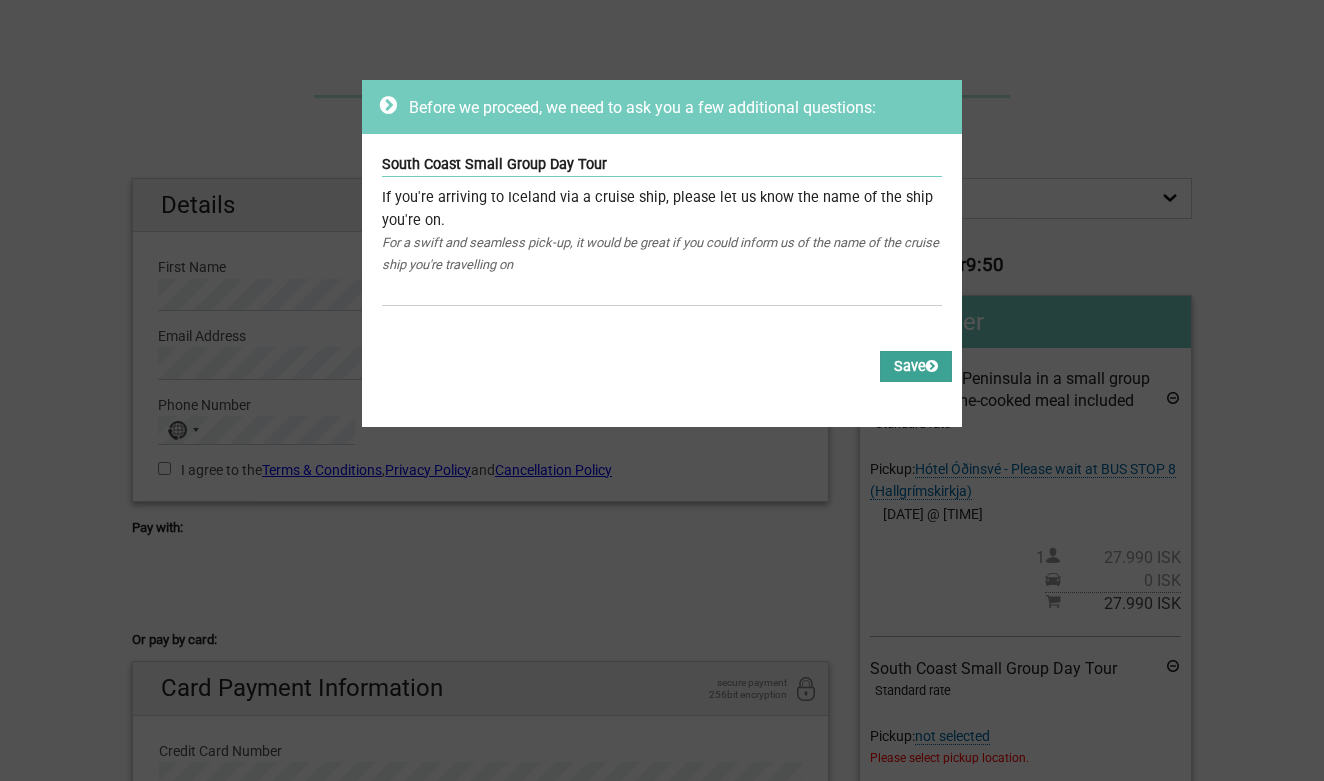click at bounding box center [932, 366] 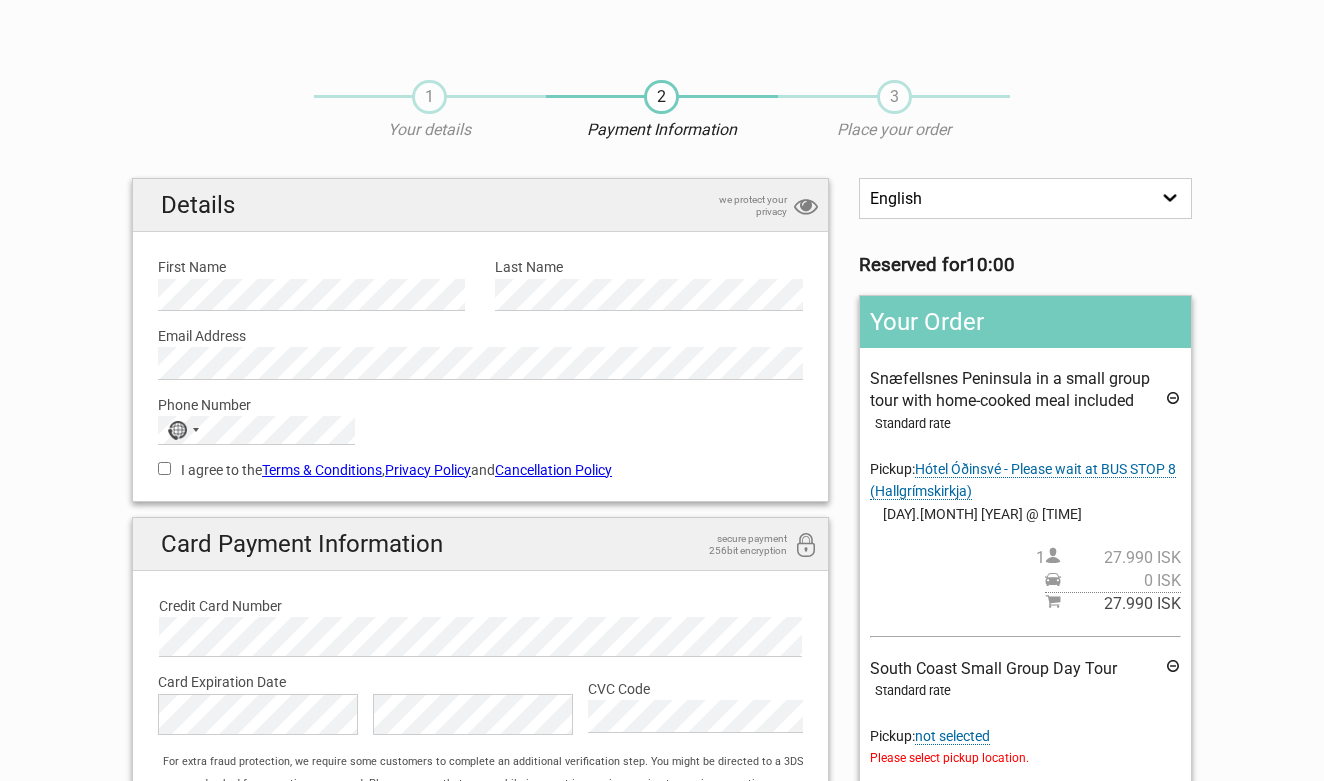 scroll, scrollTop: 0, scrollLeft: 0, axis: both 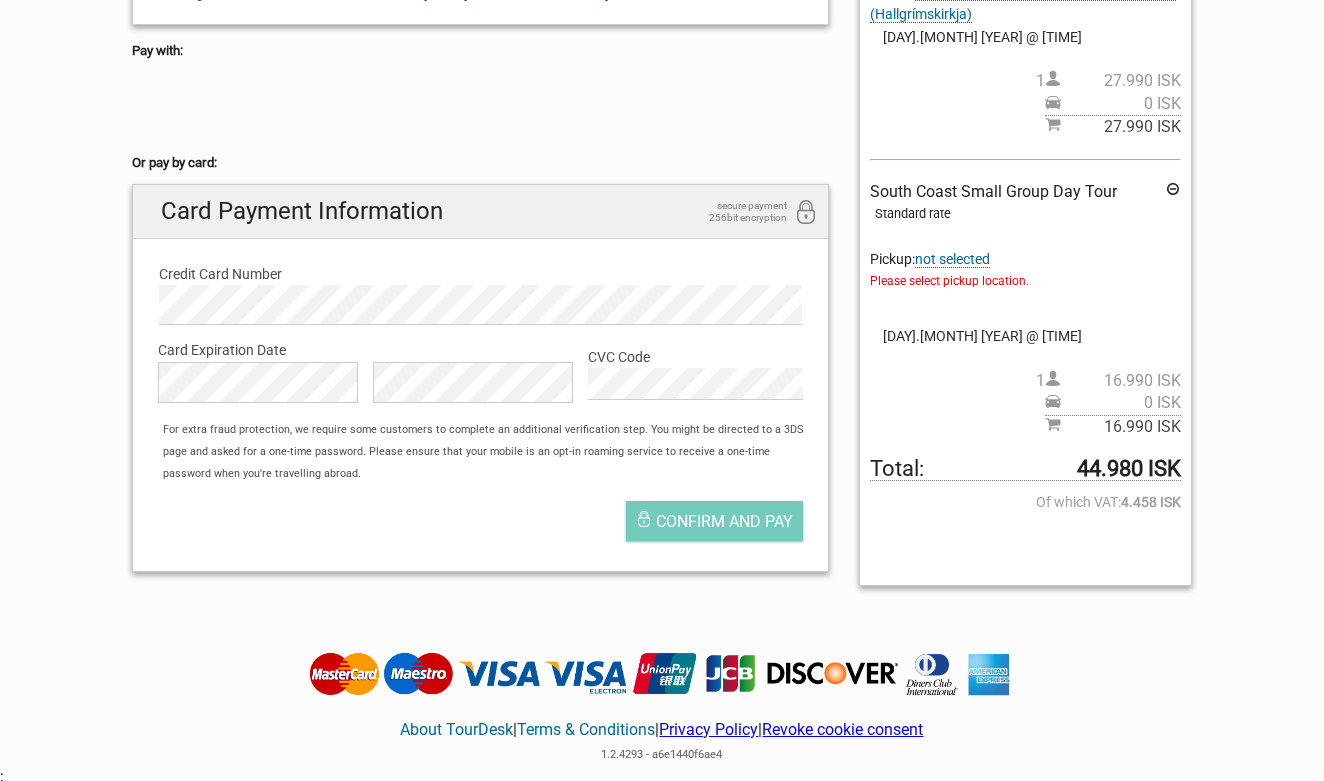 click on "not selected" at bounding box center (952, 259) 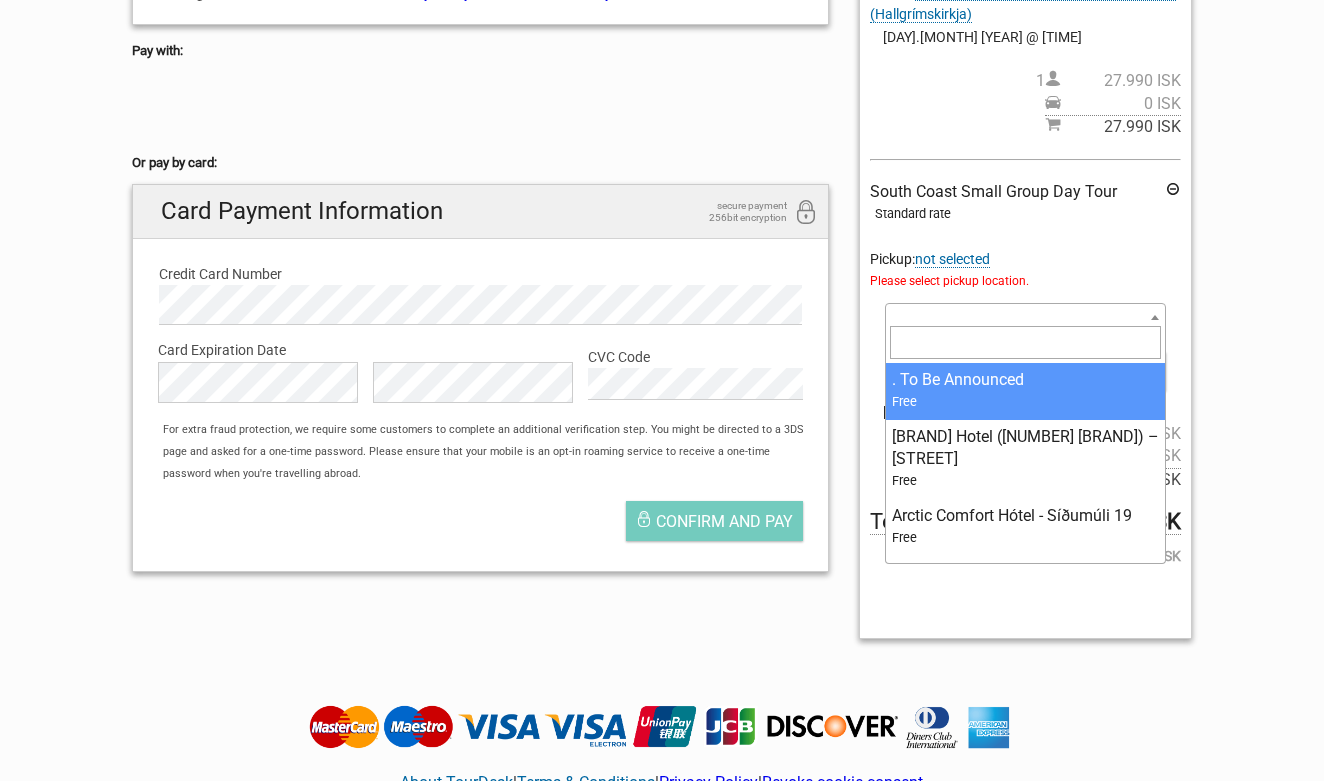 click at bounding box center (1025, 317) 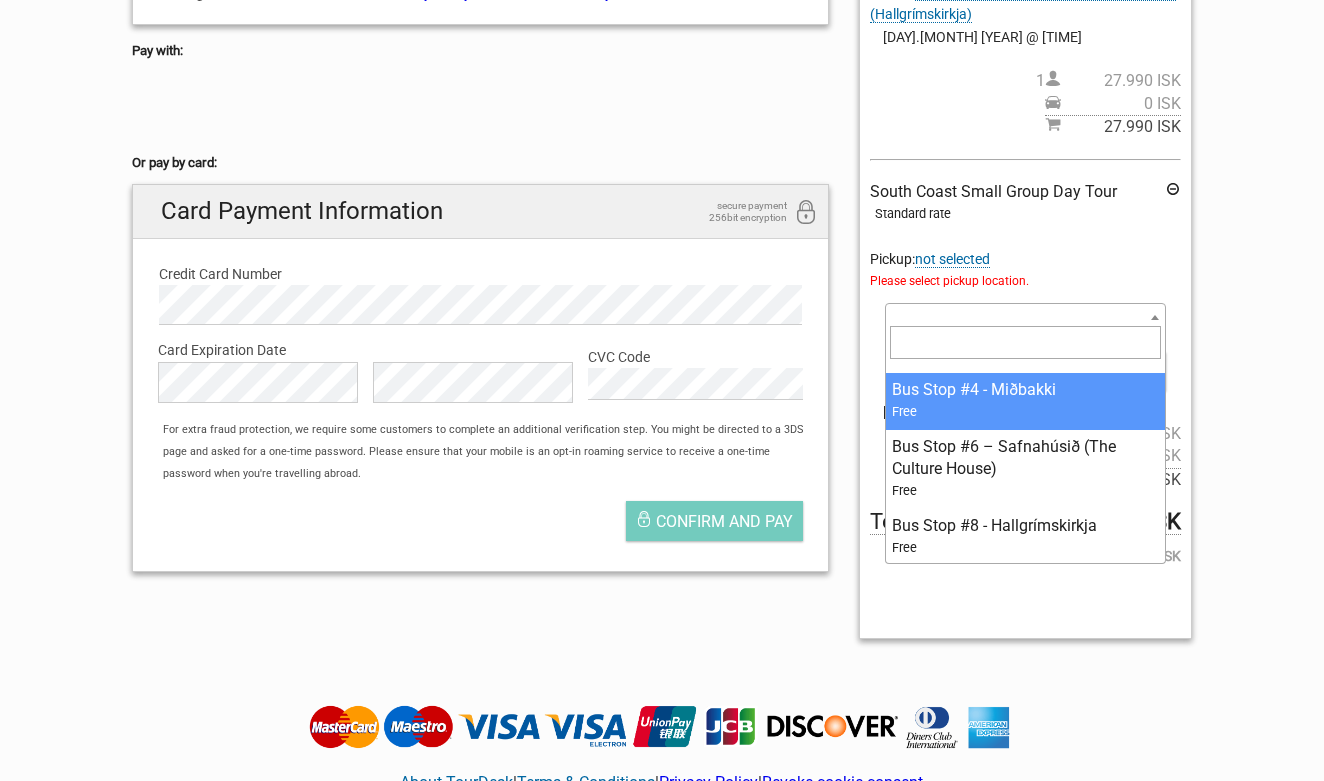 scroll, scrollTop: 473, scrollLeft: 0, axis: vertical 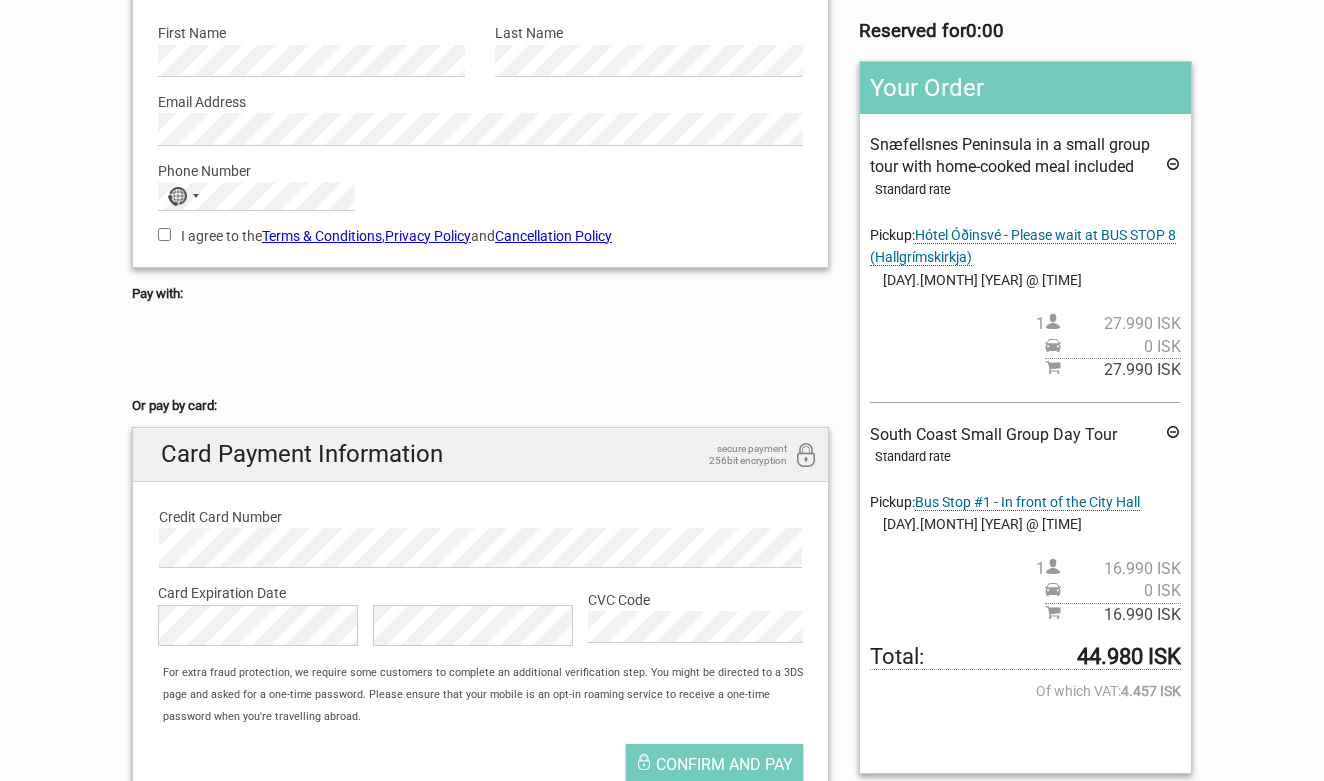 click on "Bus Stop #1 - In front of the City Hall" at bounding box center (1027, 502) 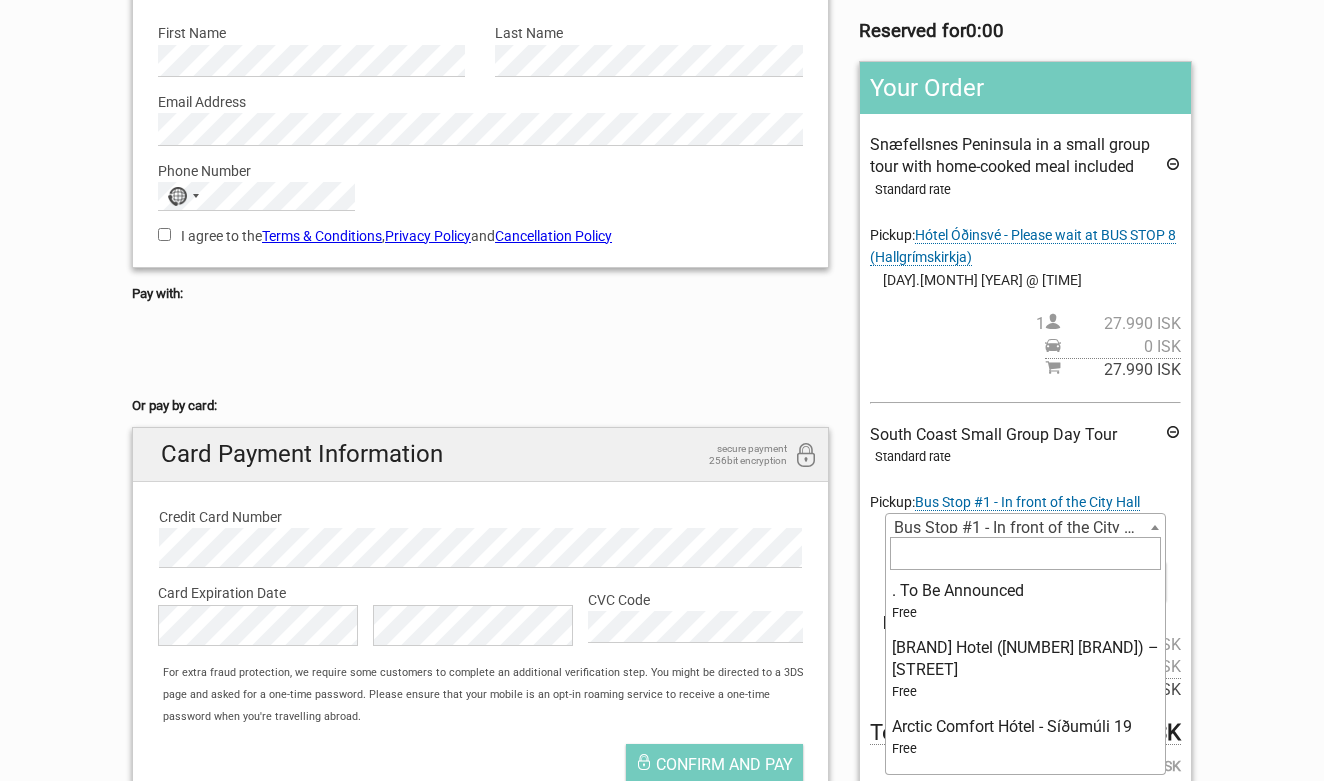 click at bounding box center [1155, 527] 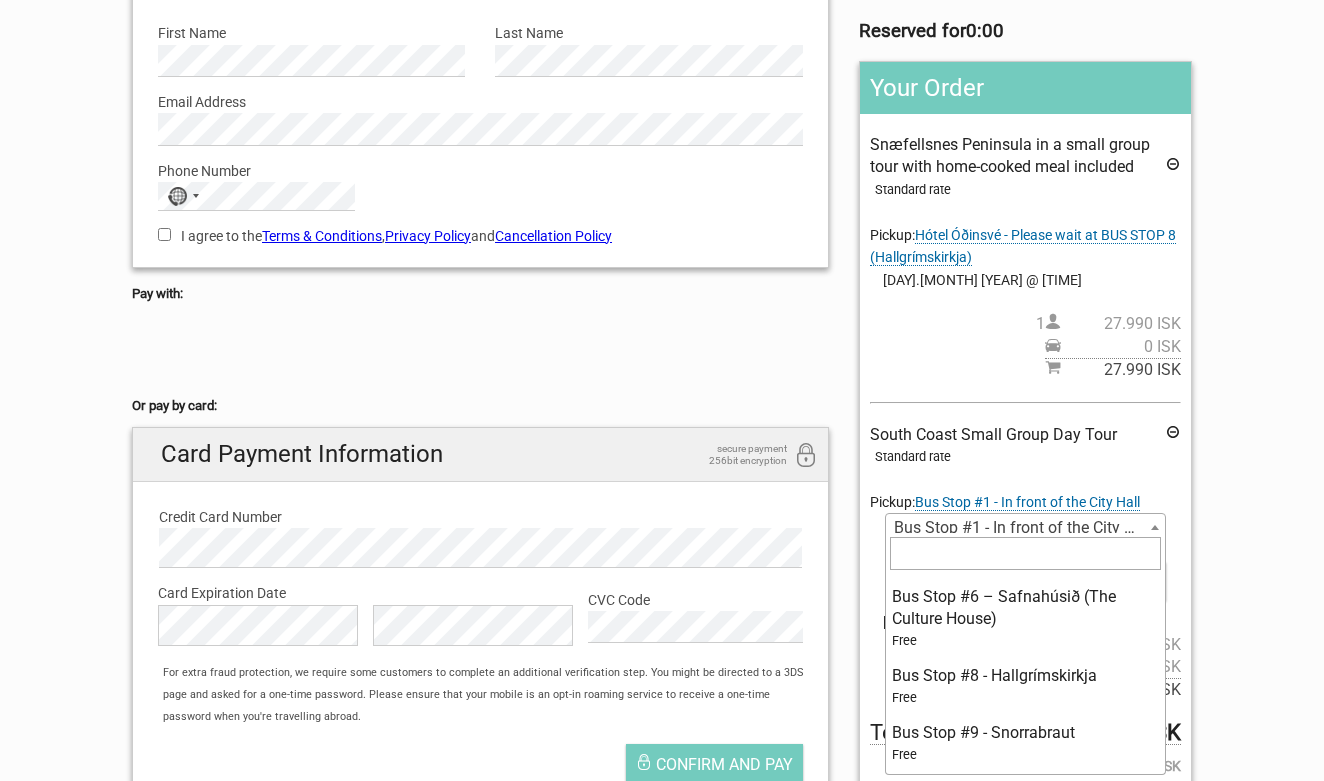 scroll, scrollTop: 530, scrollLeft: 0, axis: vertical 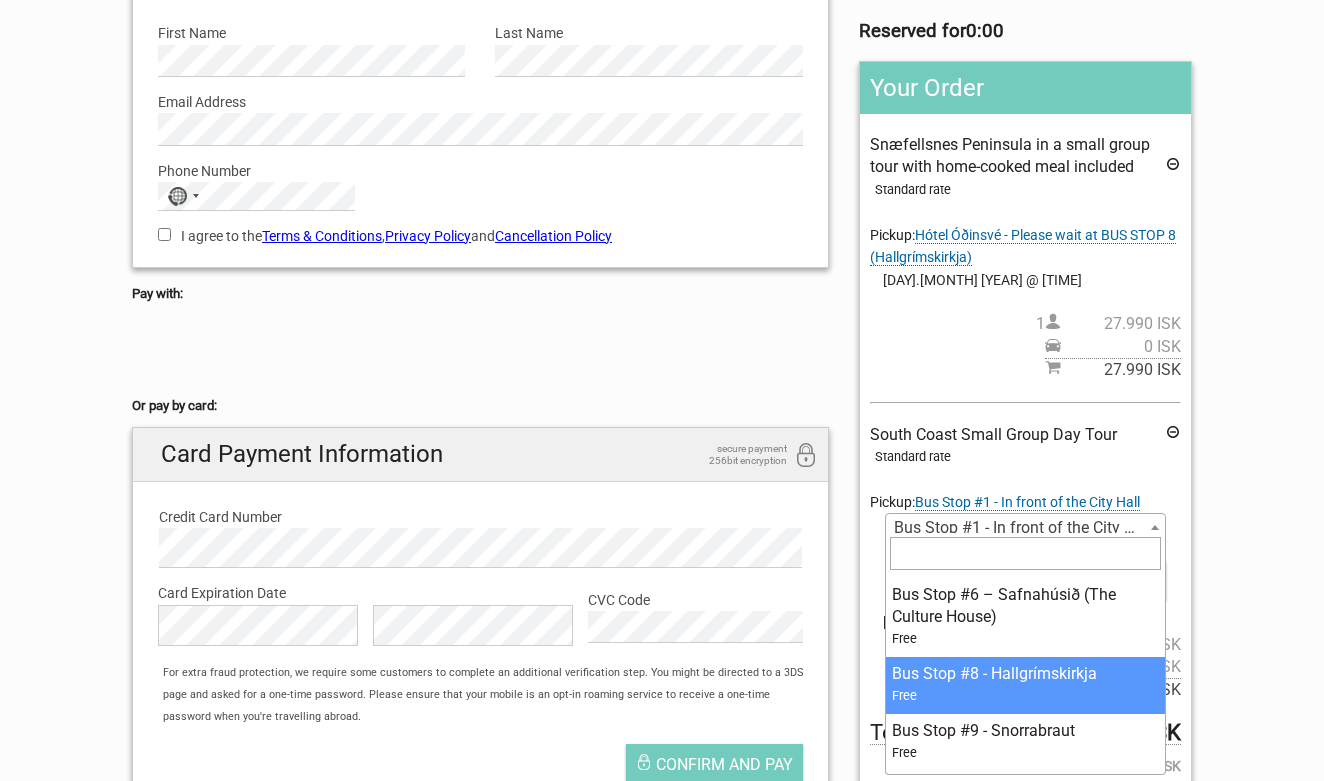 select on "273739" 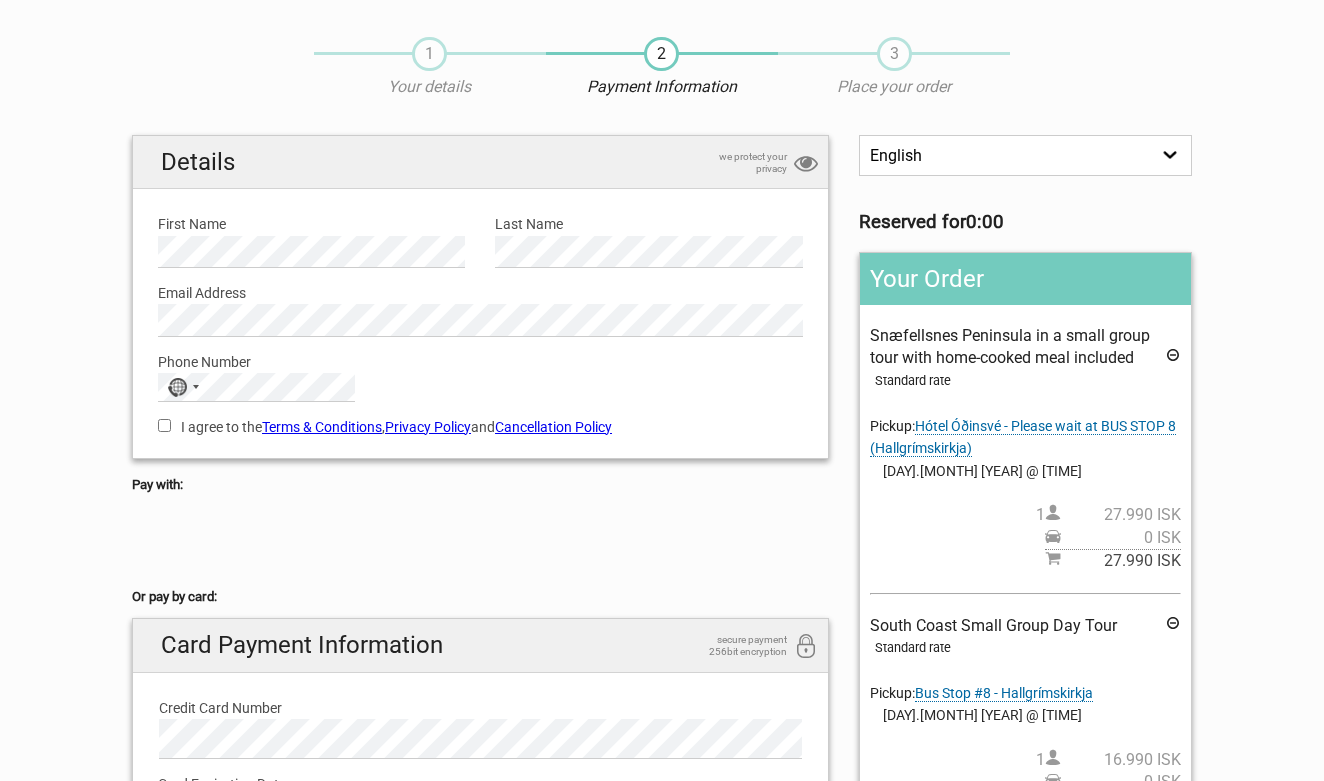 scroll, scrollTop: 33, scrollLeft: 0, axis: vertical 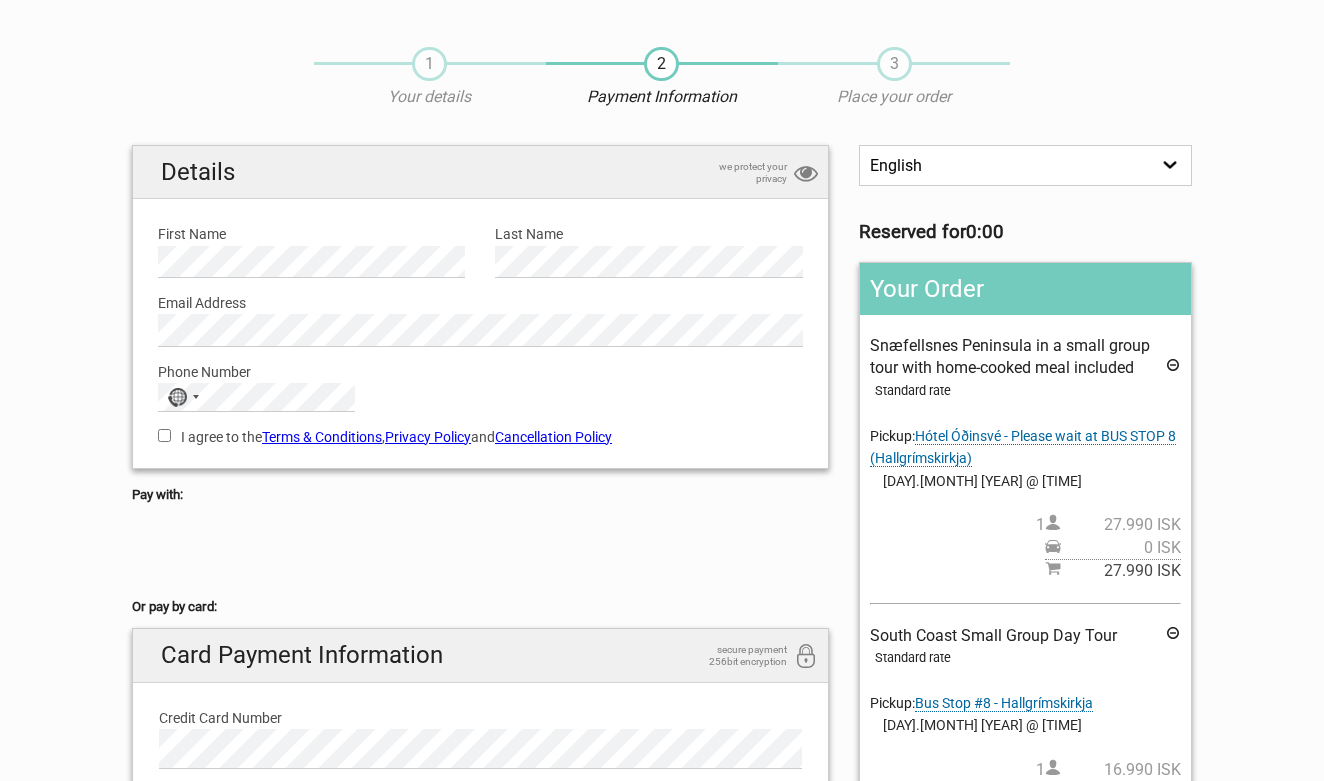 click on "First Name" at bounding box center [311, 234] 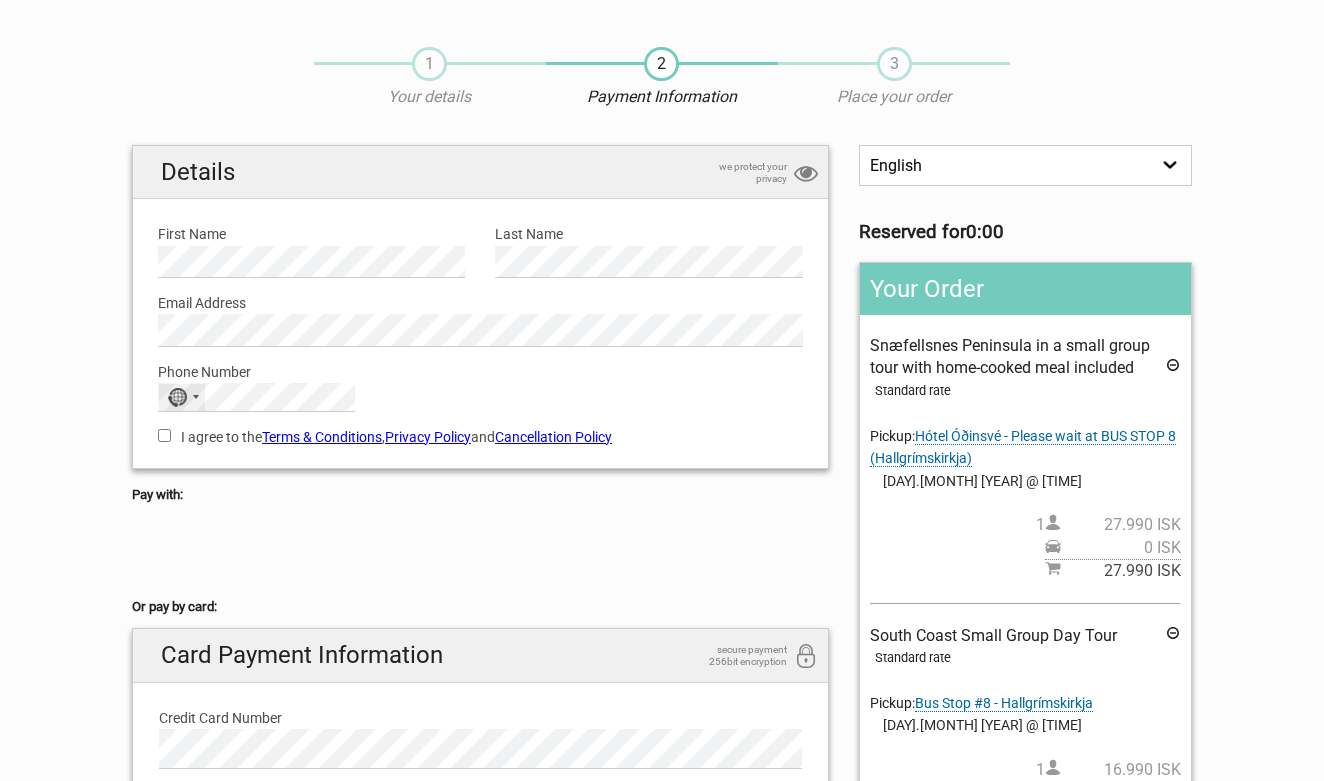 click at bounding box center (196, 397) 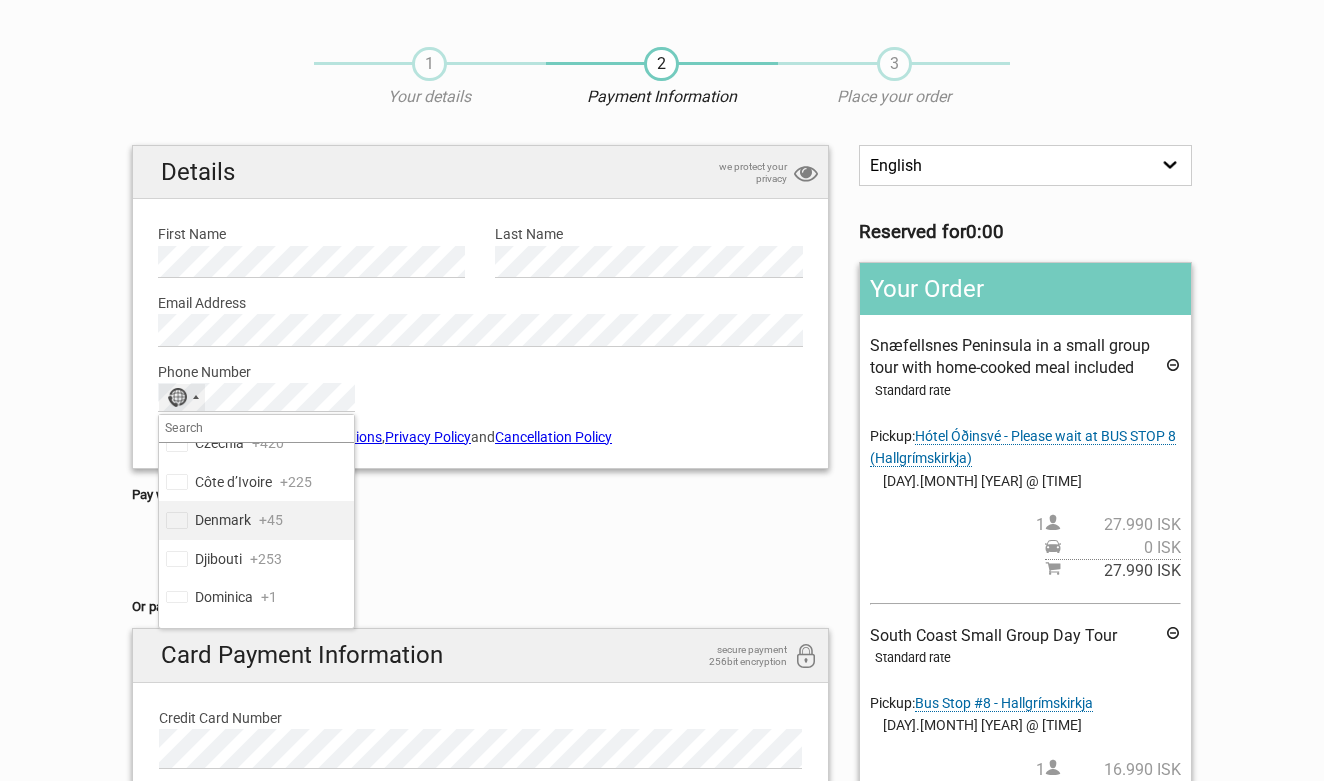 scroll, scrollTop: 2346, scrollLeft: 0, axis: vertical 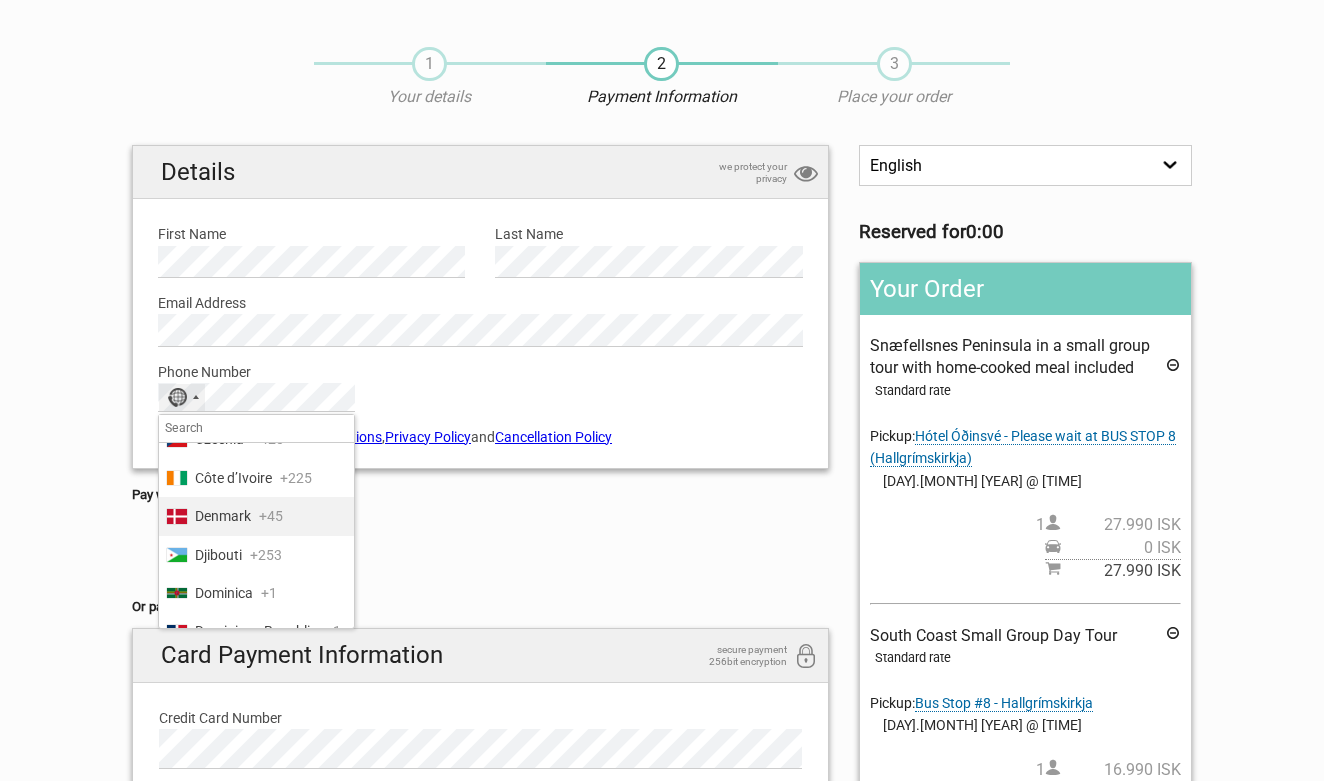 click on "Denmark" at bounding box center [223, 516] 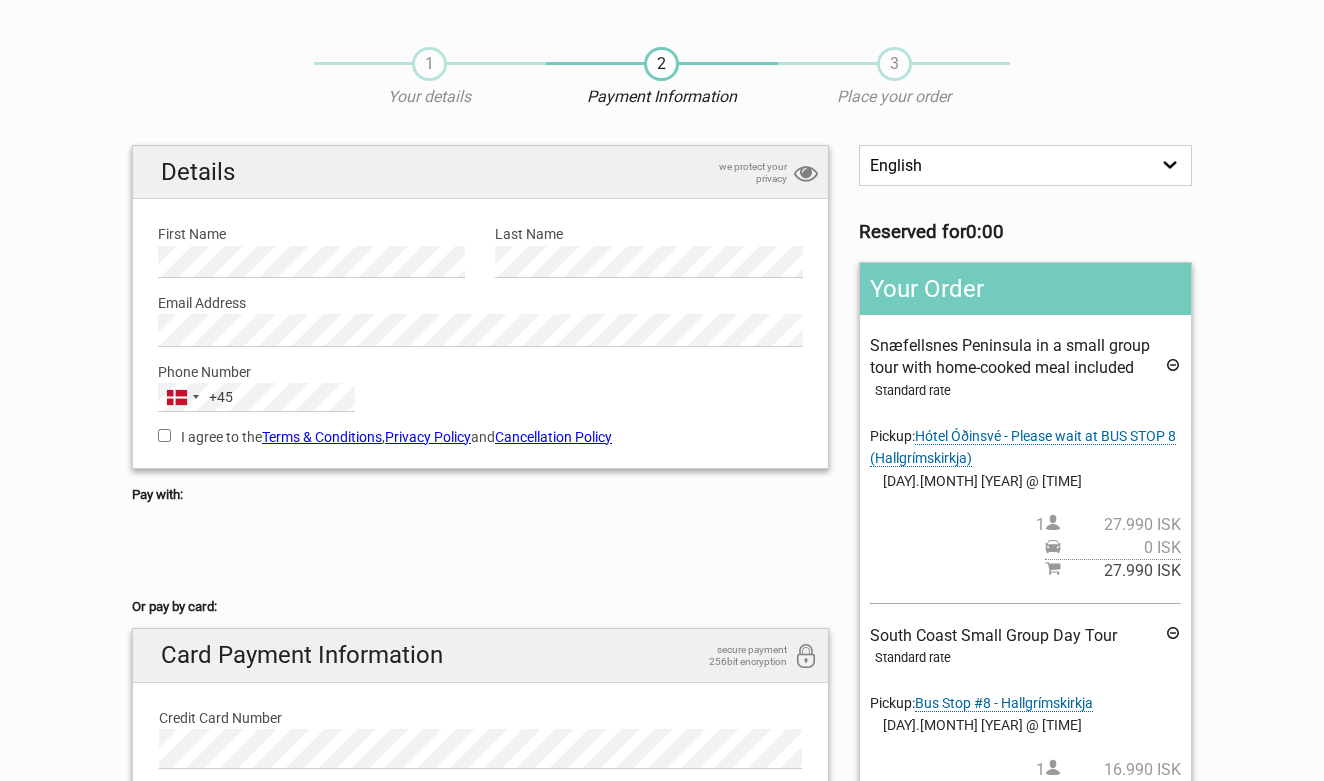 click on "Pay with:" at bounding box center (480, 495) 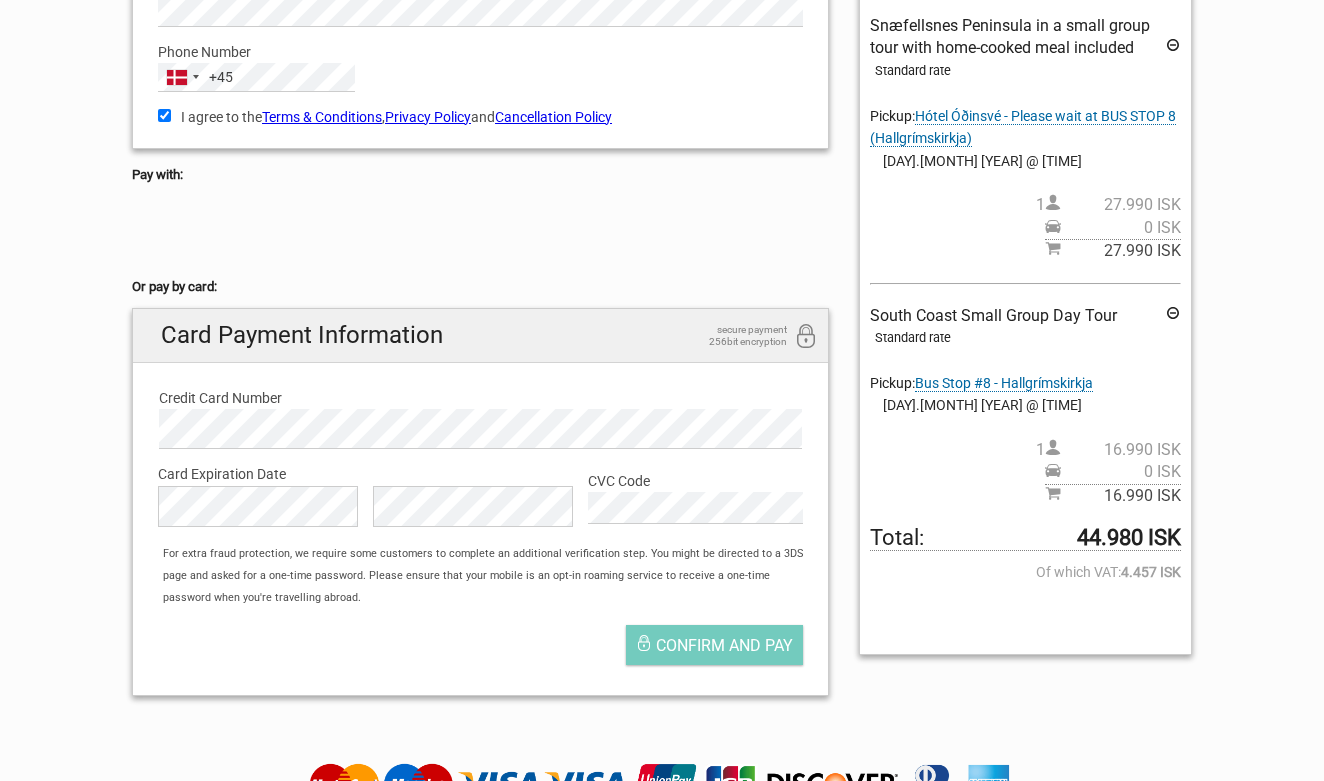 scroll, scrollTop: 354, scrollLeft: 0, axis: vertical 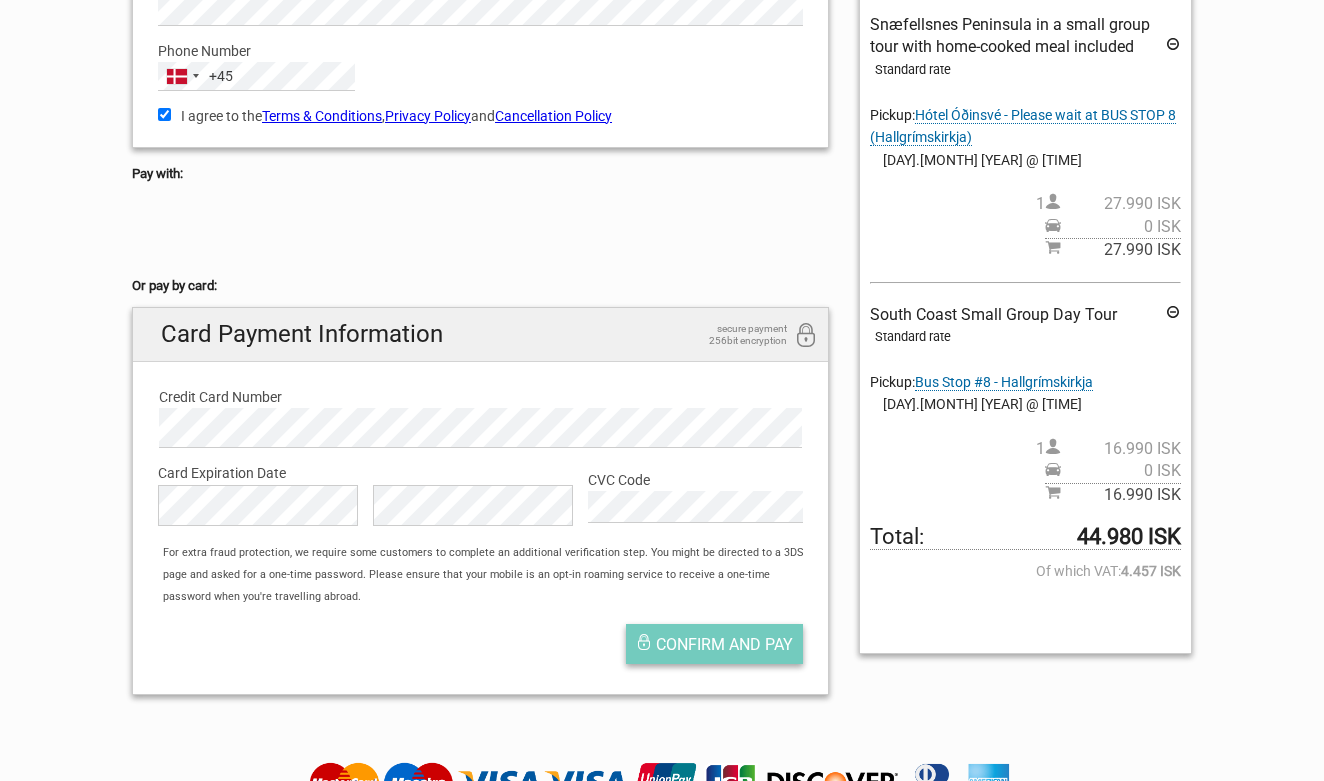 click on "Confirm and pay" at bounding box center [724, 644] 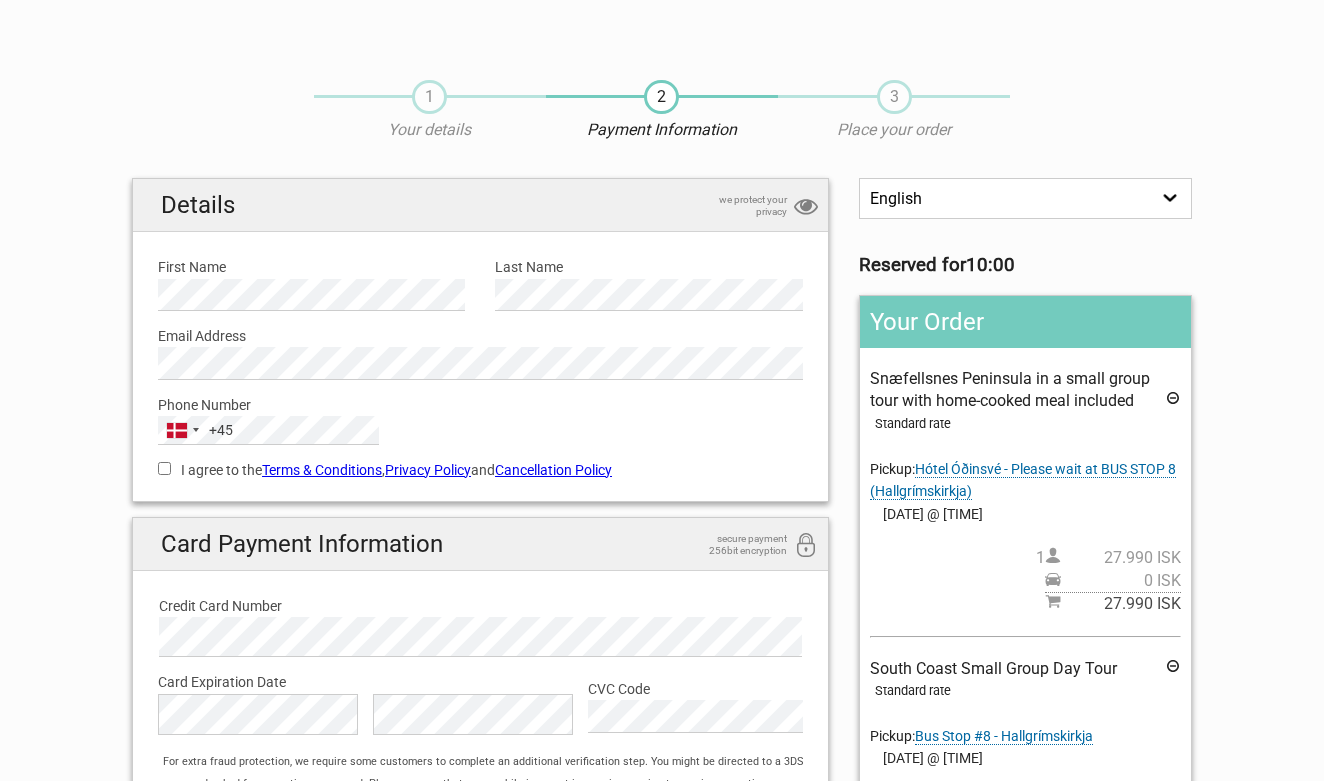 scroll, scrollTop: 0, scrollLeft: 0, axis: both 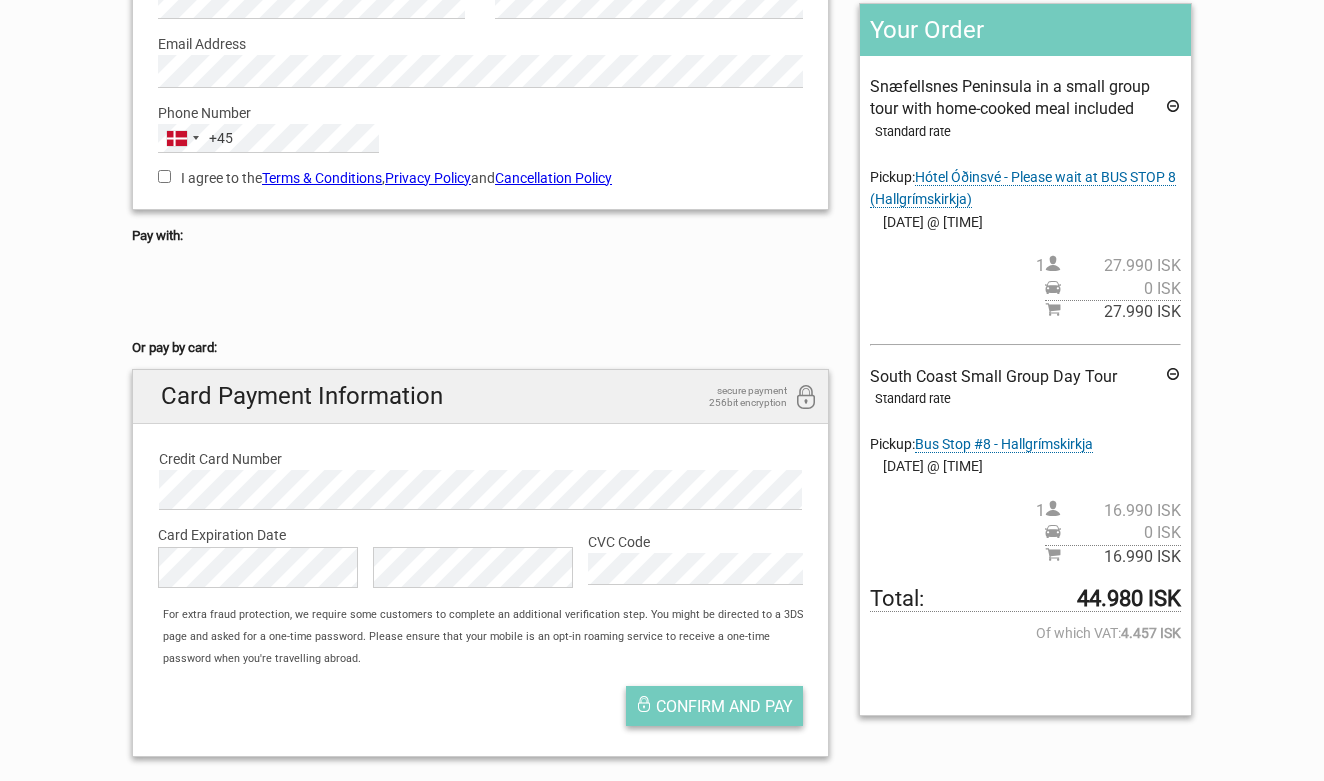 click on "Confirm and pay" at bounding box center (724, 706) 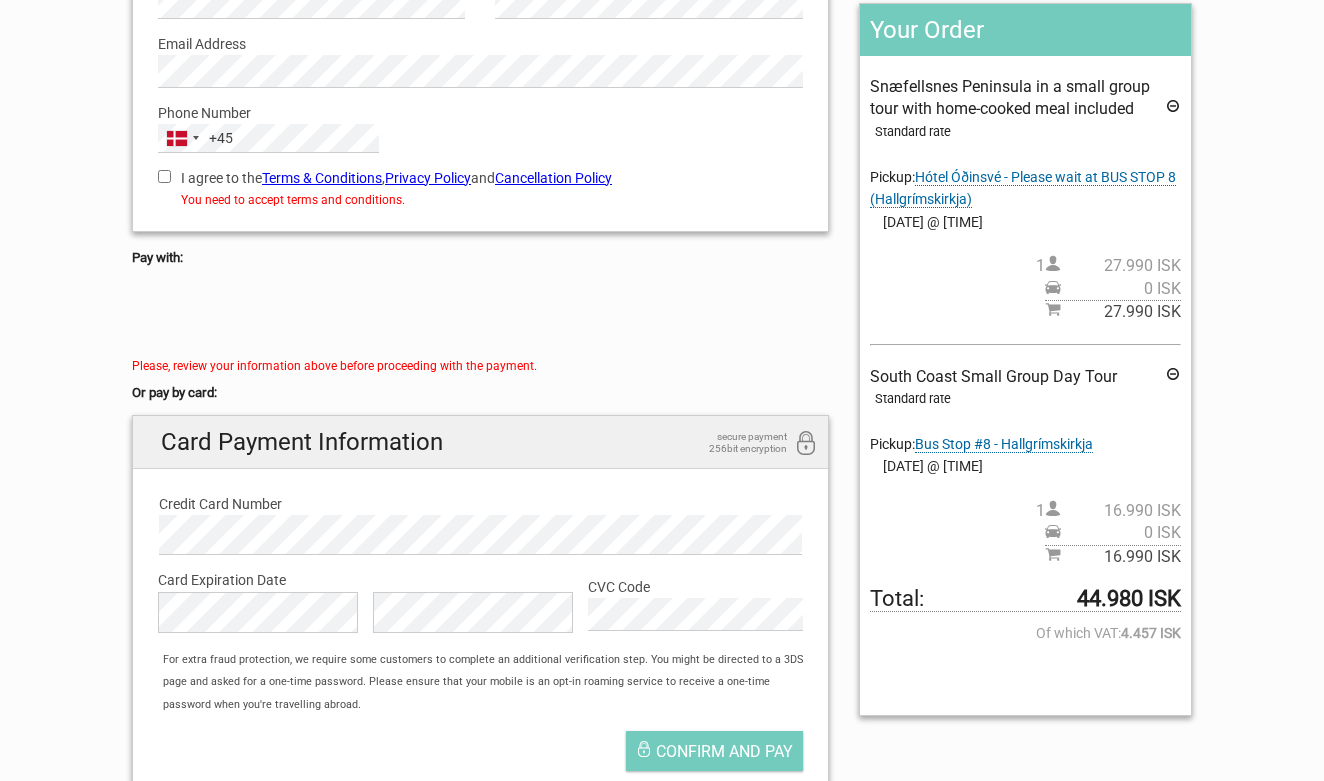 click on "I agree to the  Terms & Conditions ,  Privacy Policy  and  Cancellation Policy" at bounding box center (164, 176) 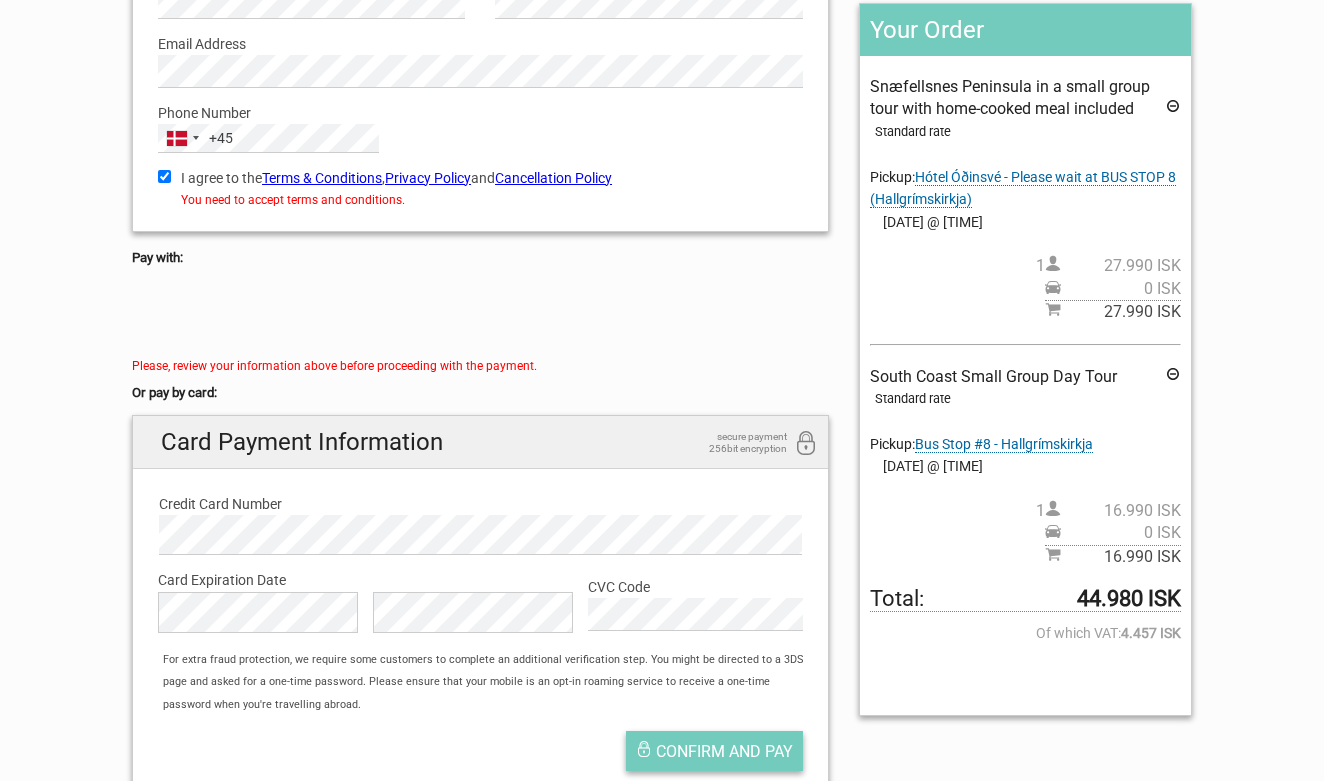 click on "Confirm and pay" at bounding box center (724, 751) 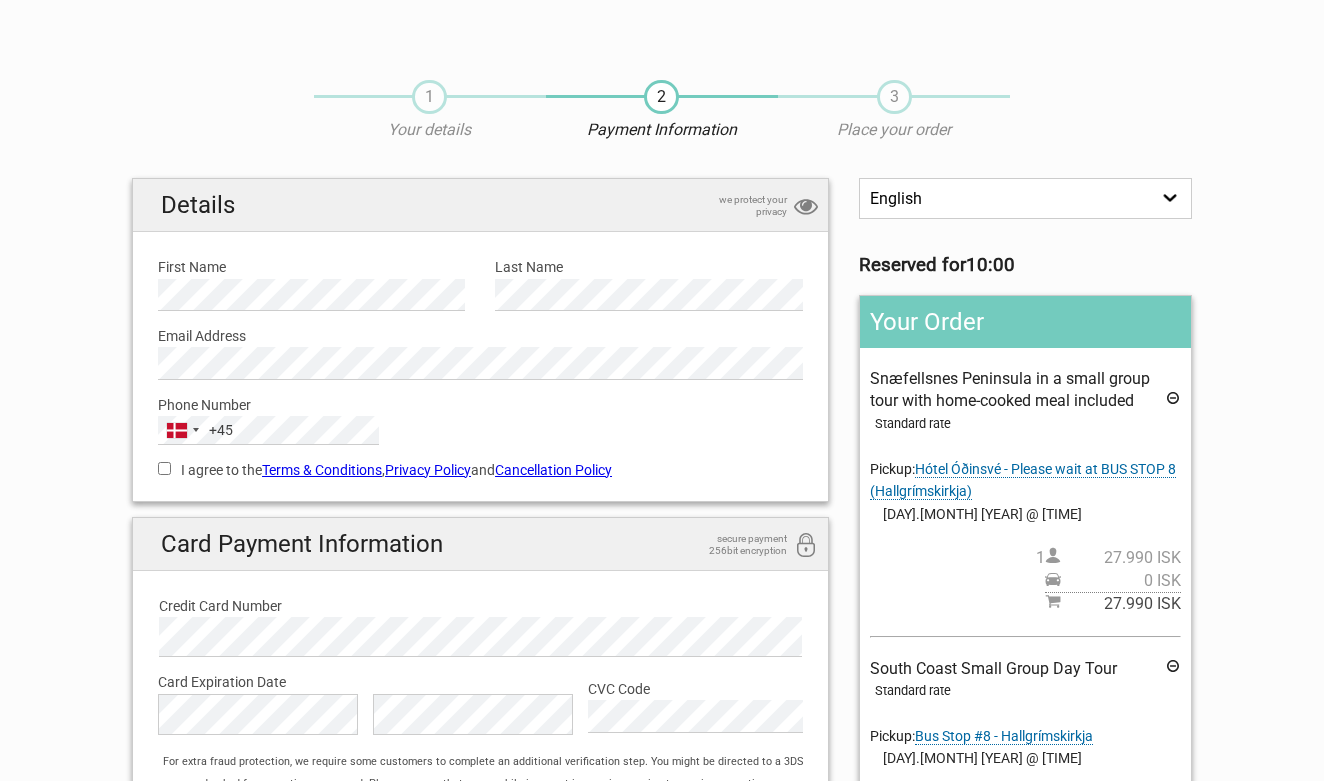 scroll, scrollTop: 0, scrollLeft: 0, axis: both 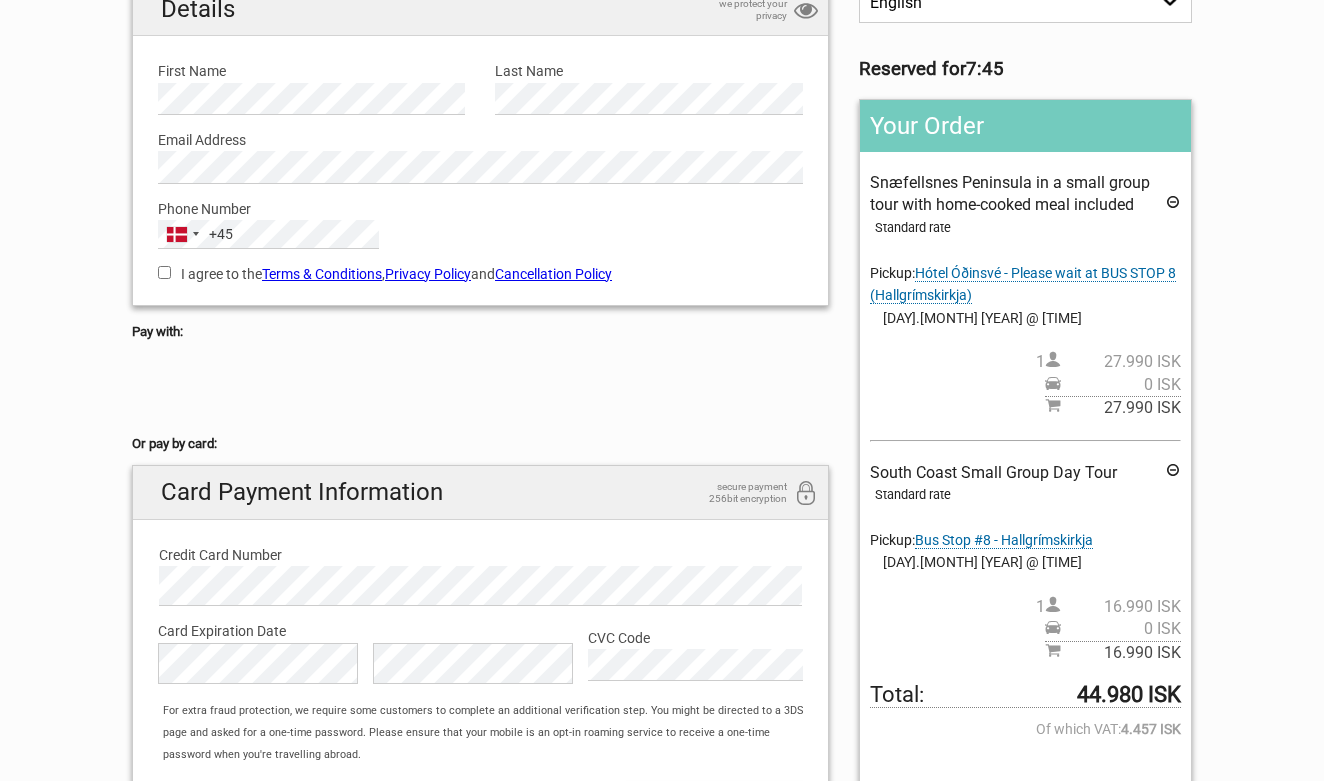 click on "I agree to the  Terms & Conditions ,  Privacy Policy  and  Cancellation Policy" at bounding box center (164, 272) 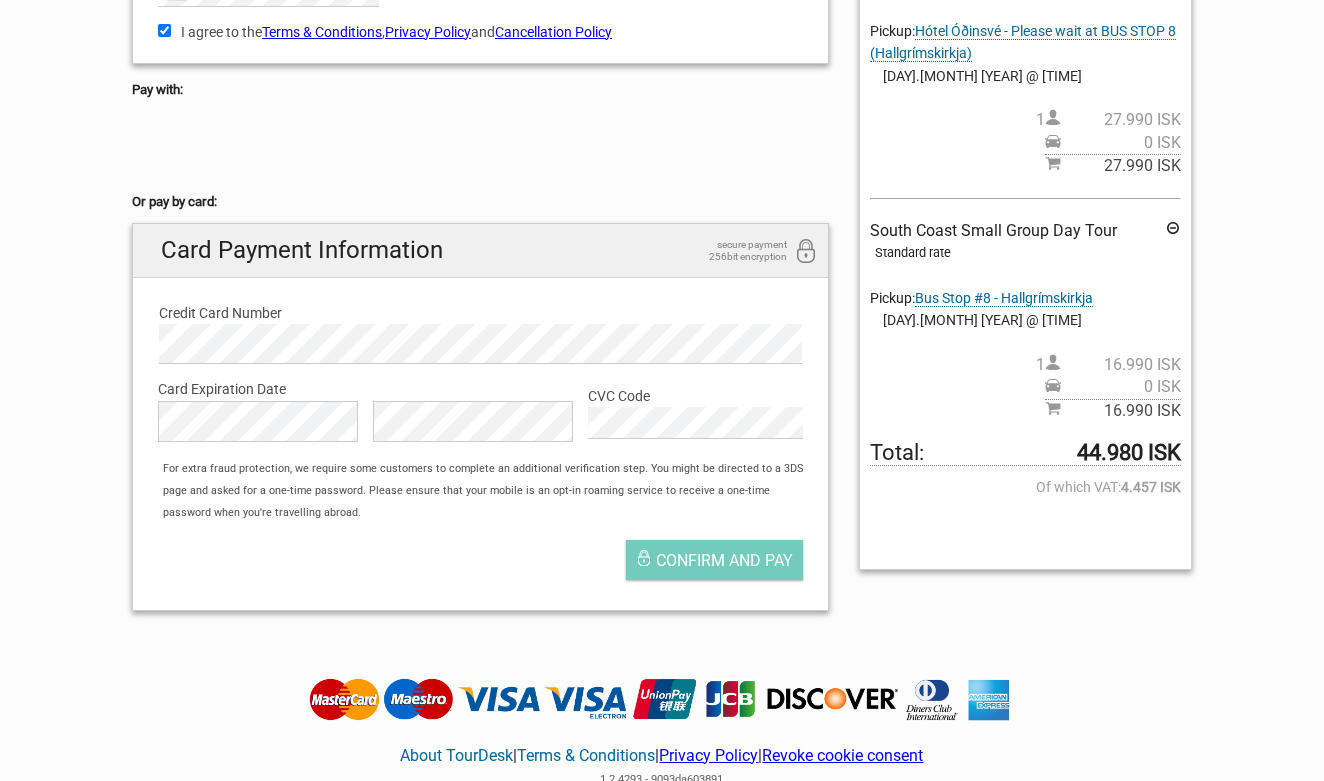 scroll, scrollTop: 440, scrollLeft: 0, axis: vertical 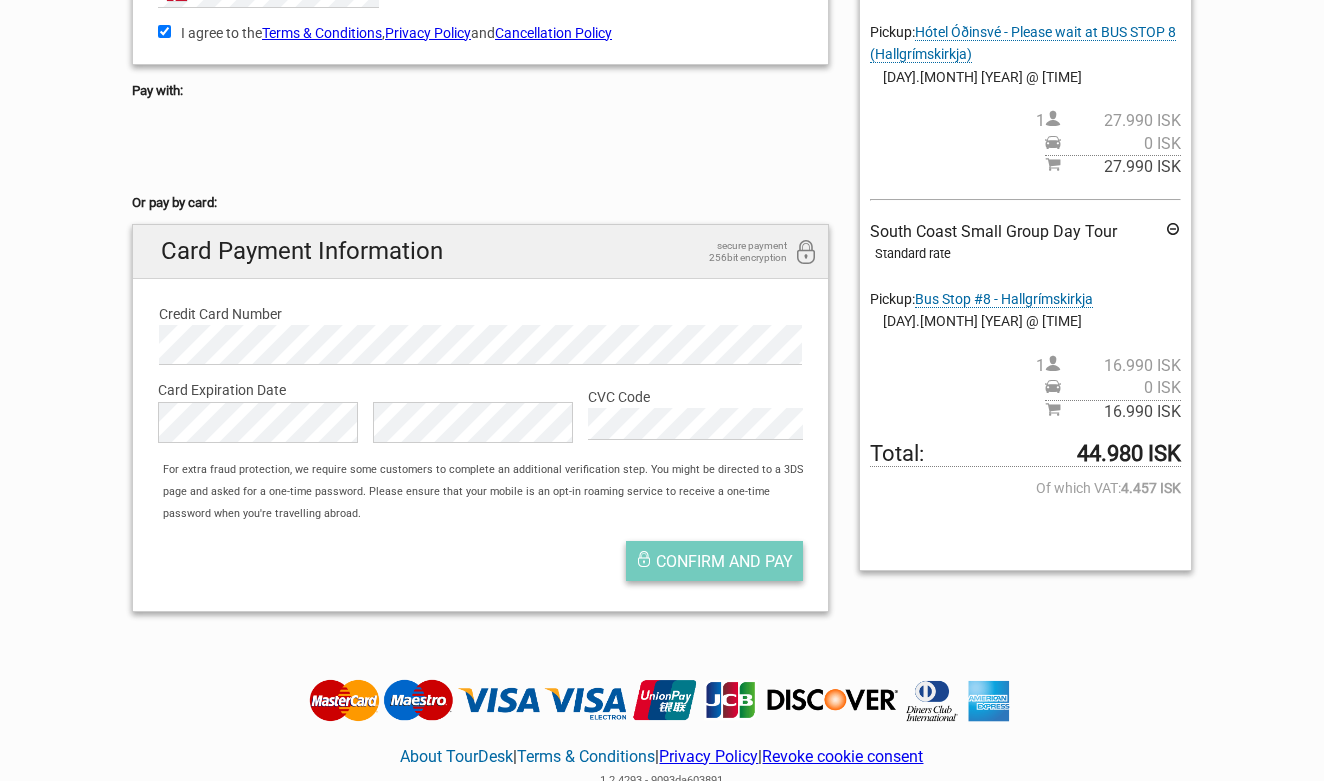 click on "Confirm and pay" at bounding box center (724, 561) 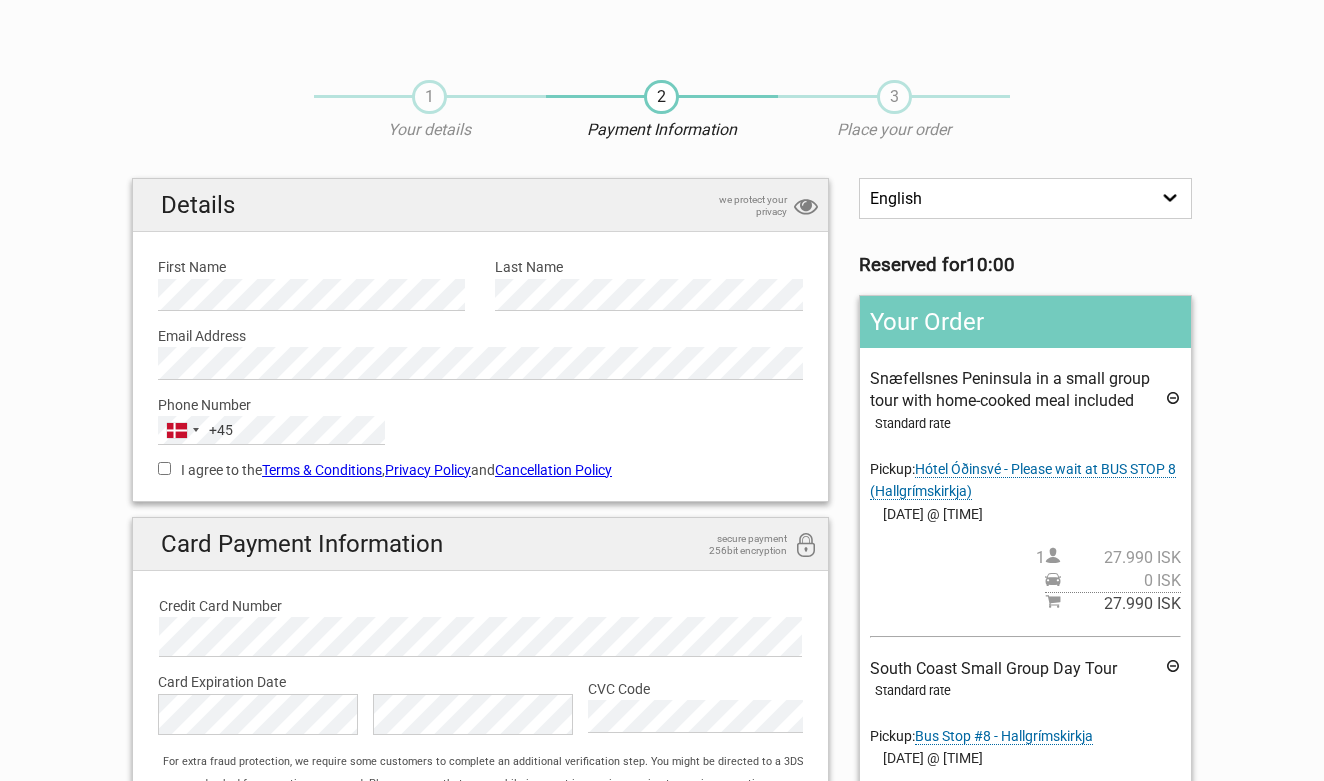 scroll, scrollTop: 0, scrollLeft: 0, axis: both 